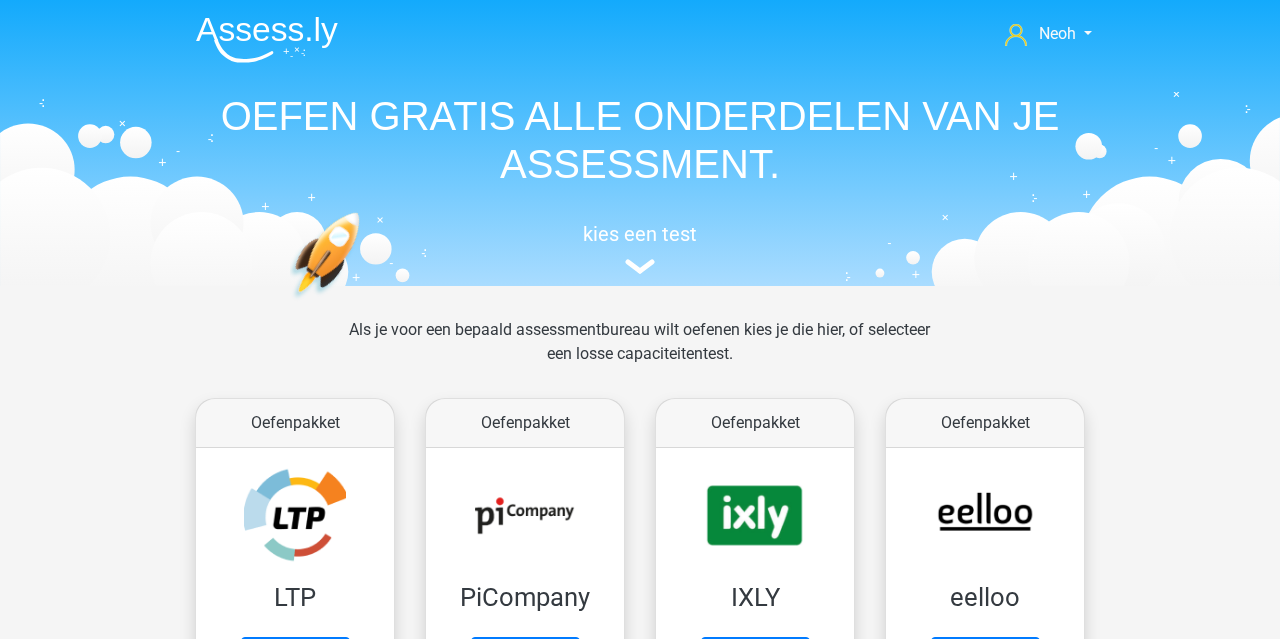 scroll, scrollTop: 900, scrollLeft: 0, axis: vertical 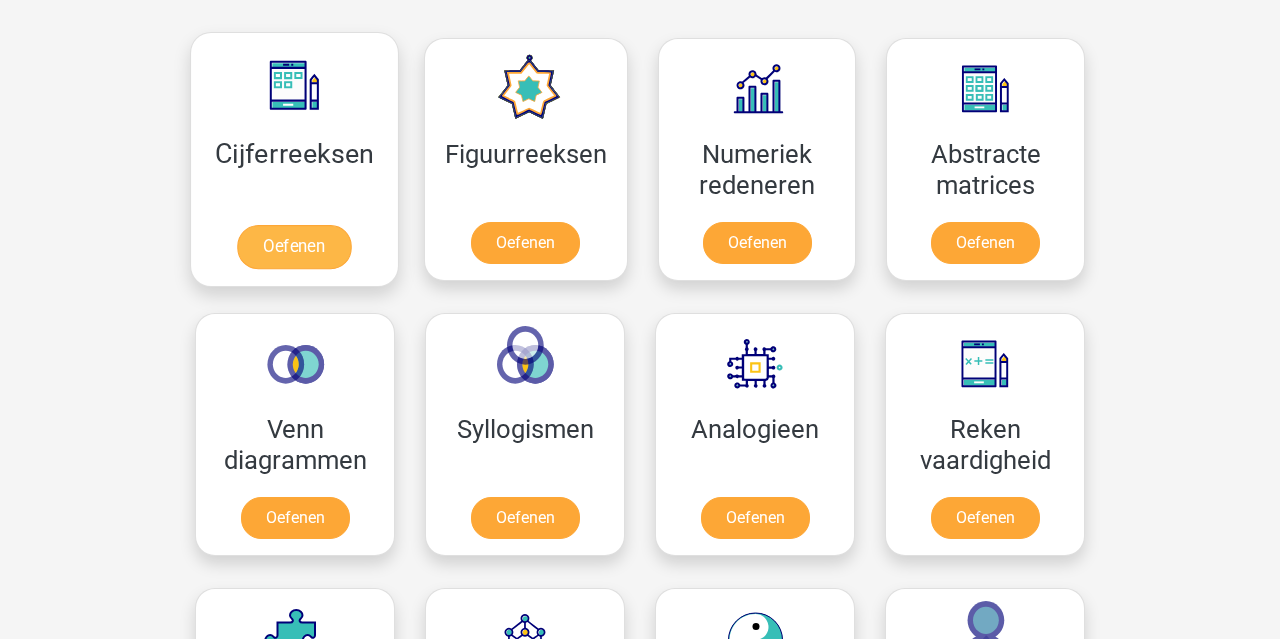 click on "Oefenen" at bounding box center (294, 247) 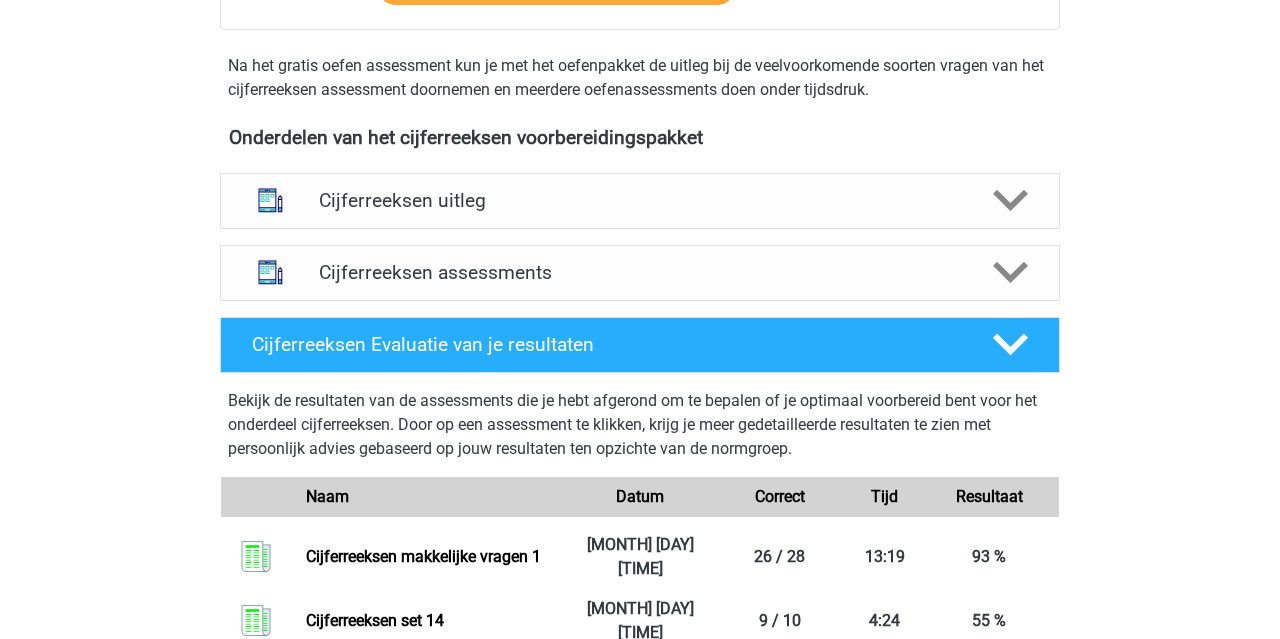 scroll, scrollTop: 636, scrollLeft: 0, axis: vertical 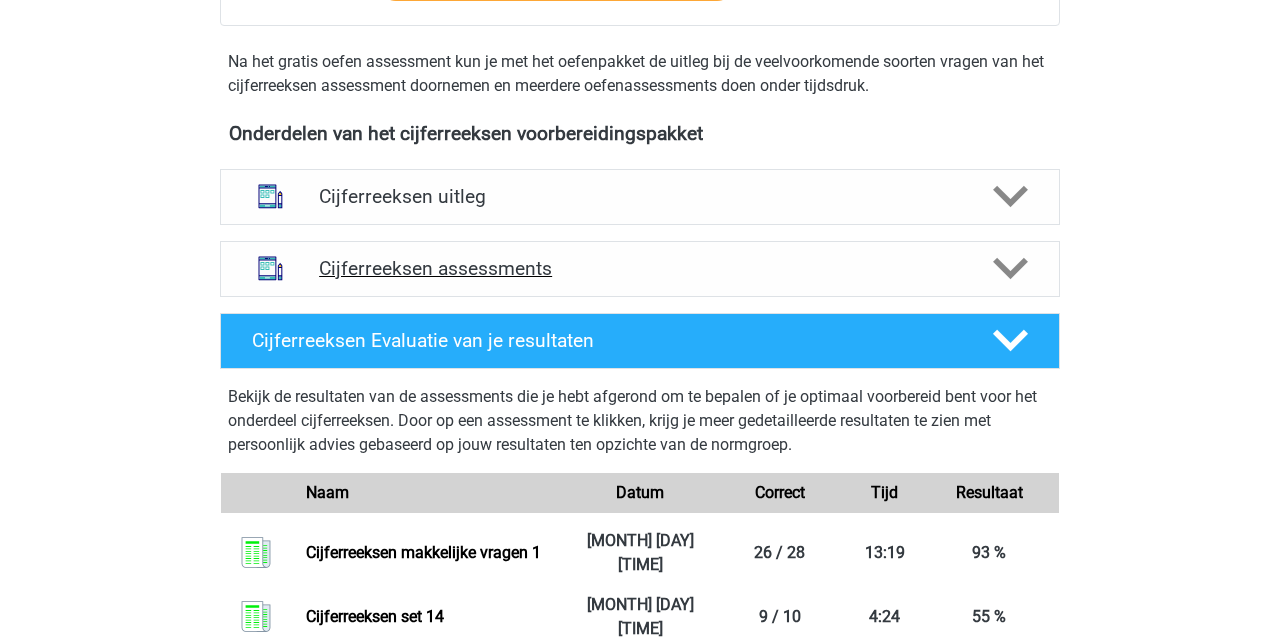 click on "Cijferreeksen assessments" at bounding box center (640, 268) 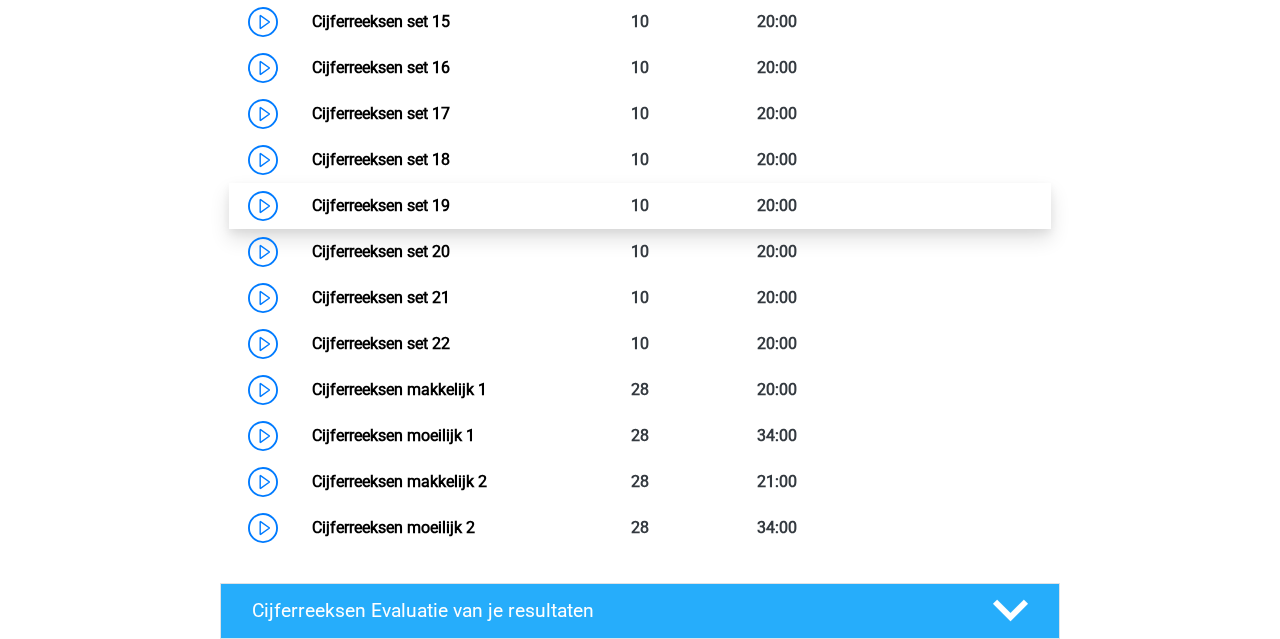 scroll, scrollTop: 1727, scrollLeft: 0, axis: vertical 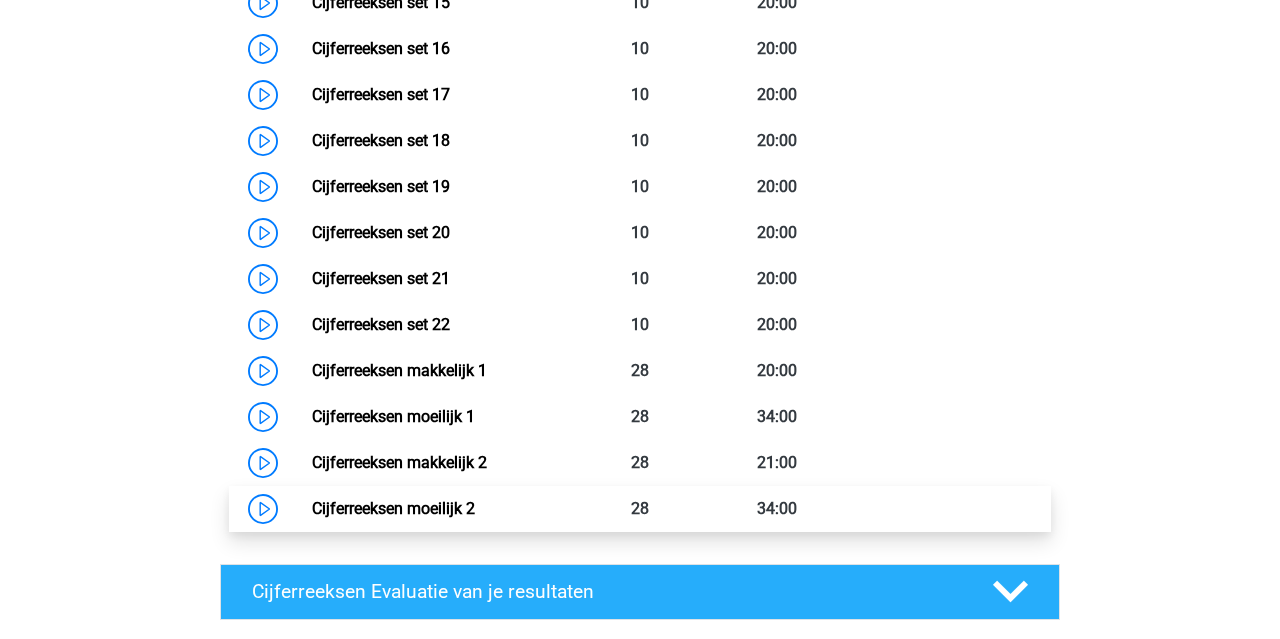 click on "Cijferreeksen
moeilijk 2" at bounding box center (393, 508) 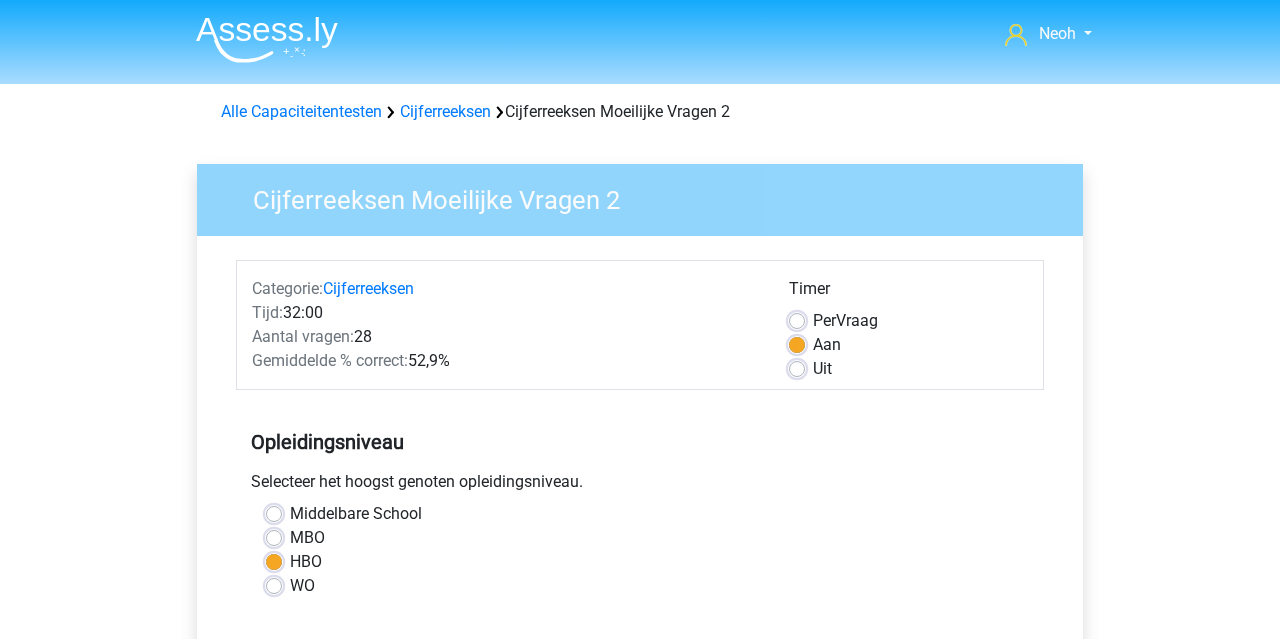 scroll, scrollTop: 0, scrollLeft: 0, axis: both 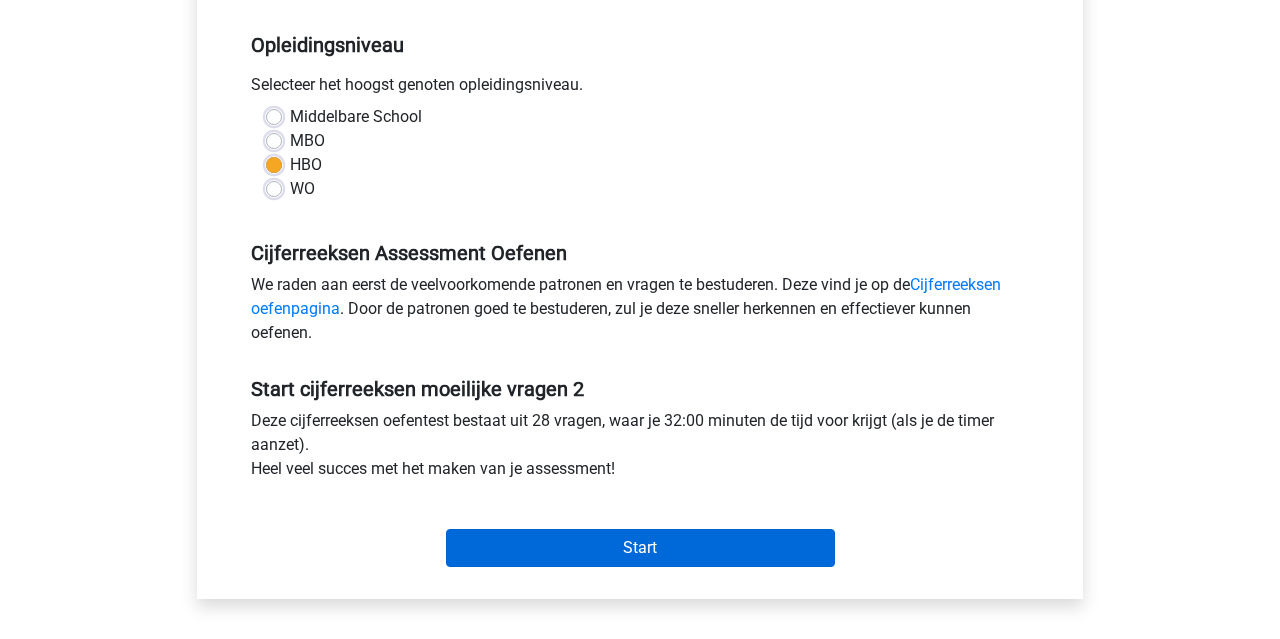 click on "Start" at bounding box center (640, 548) 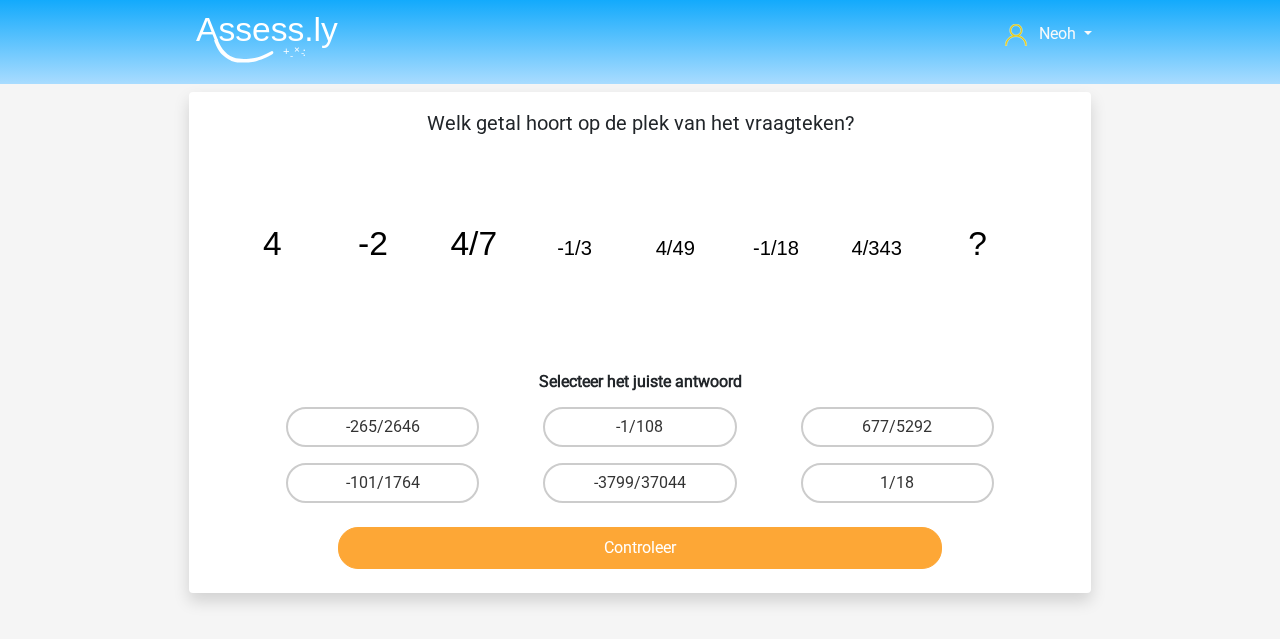 scroll, scrollTop: 0, scrollLeft: 0, axis: both 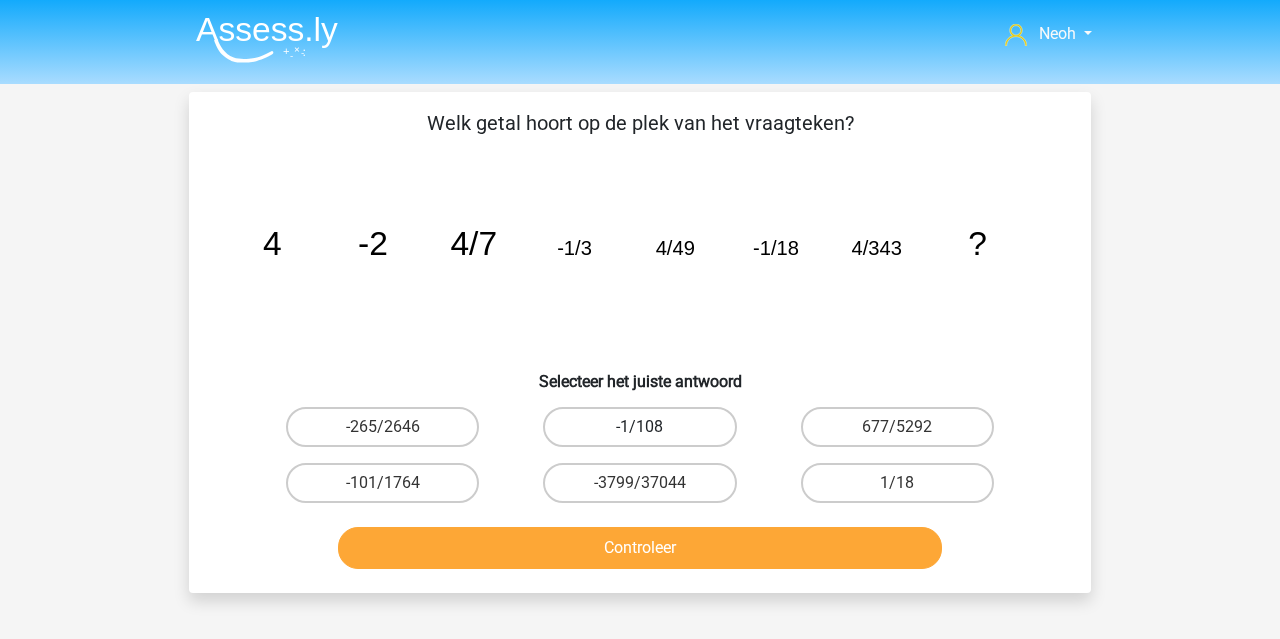 click on "-1/108" at bounding box center [639, 427] 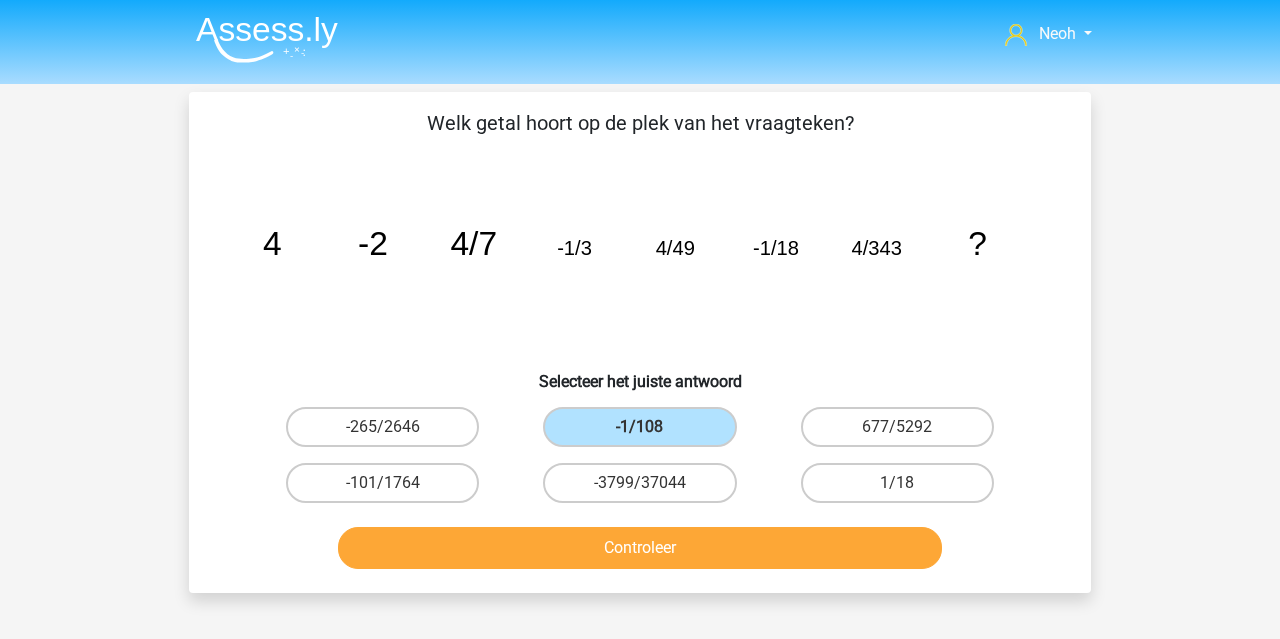 click on "Controleer" at bounding box center [640, 548] 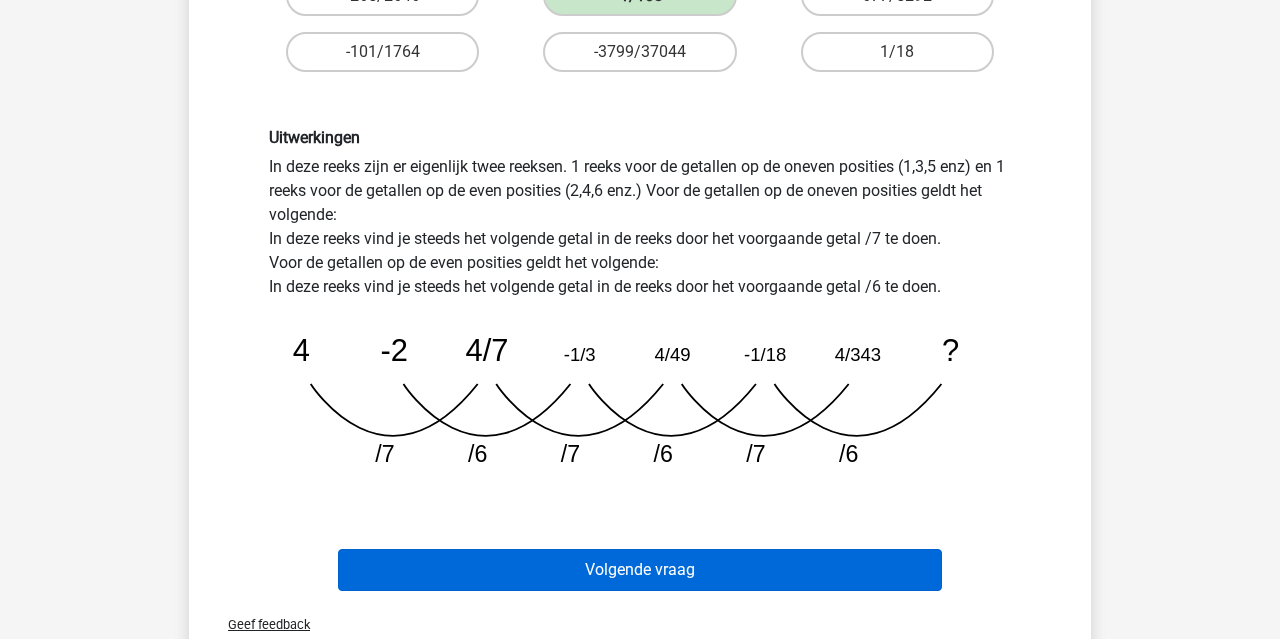 click on "Volgende vraag" at bounding box center (640, 570) 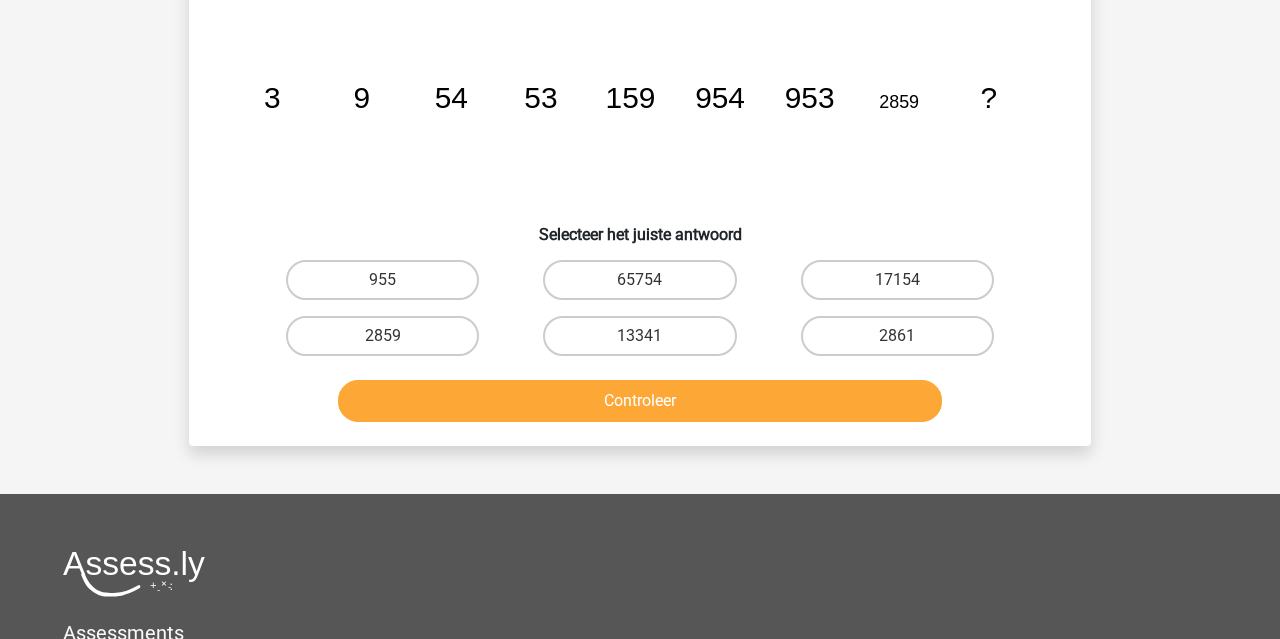 scroll, scrollTop: 92, scrollLeft: 0, axis: vertical 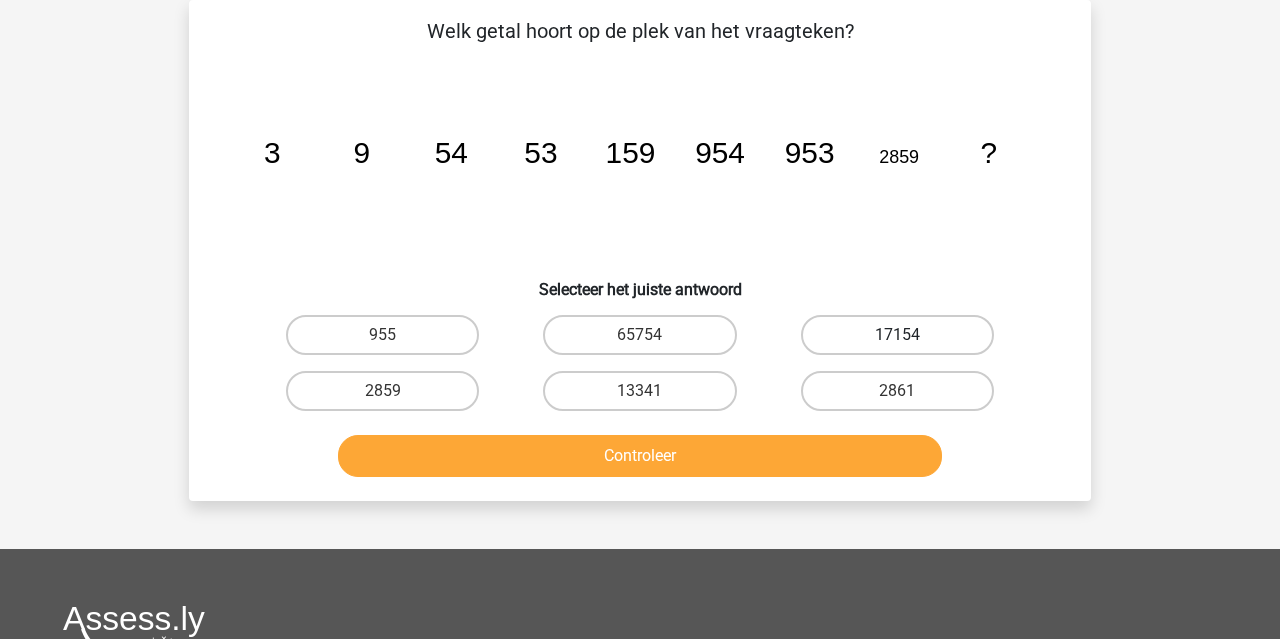 click on "17154" at bounding box center [897, 335] 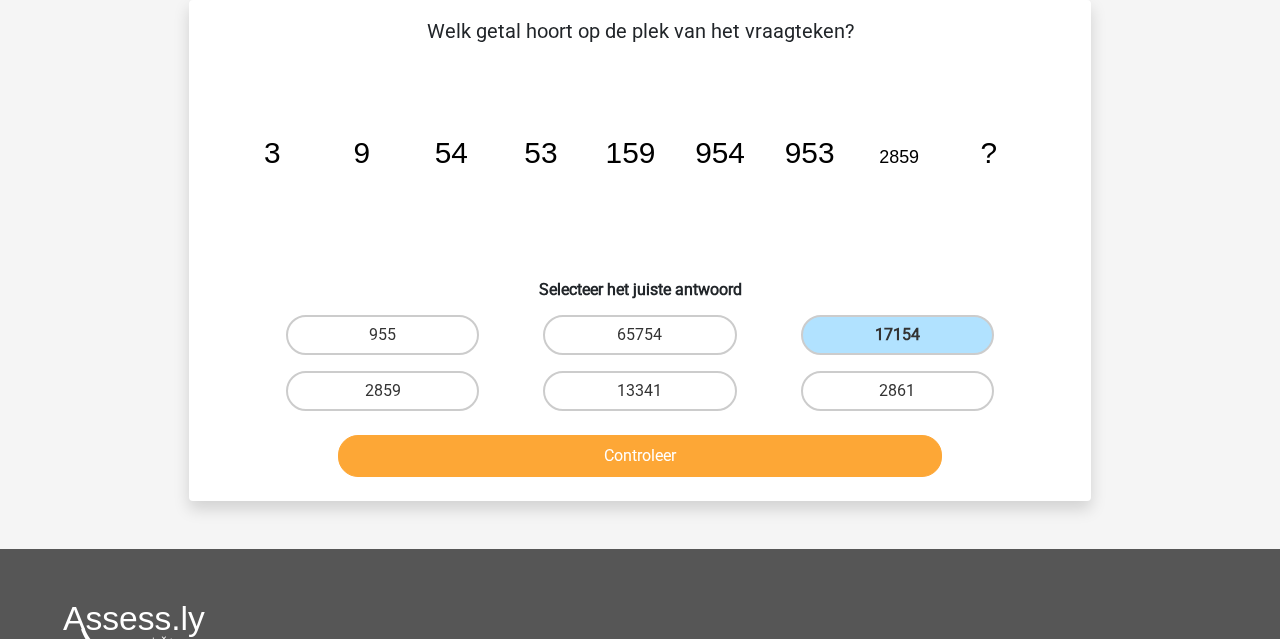 click on "Controleer" at bounding box center (640, 456) 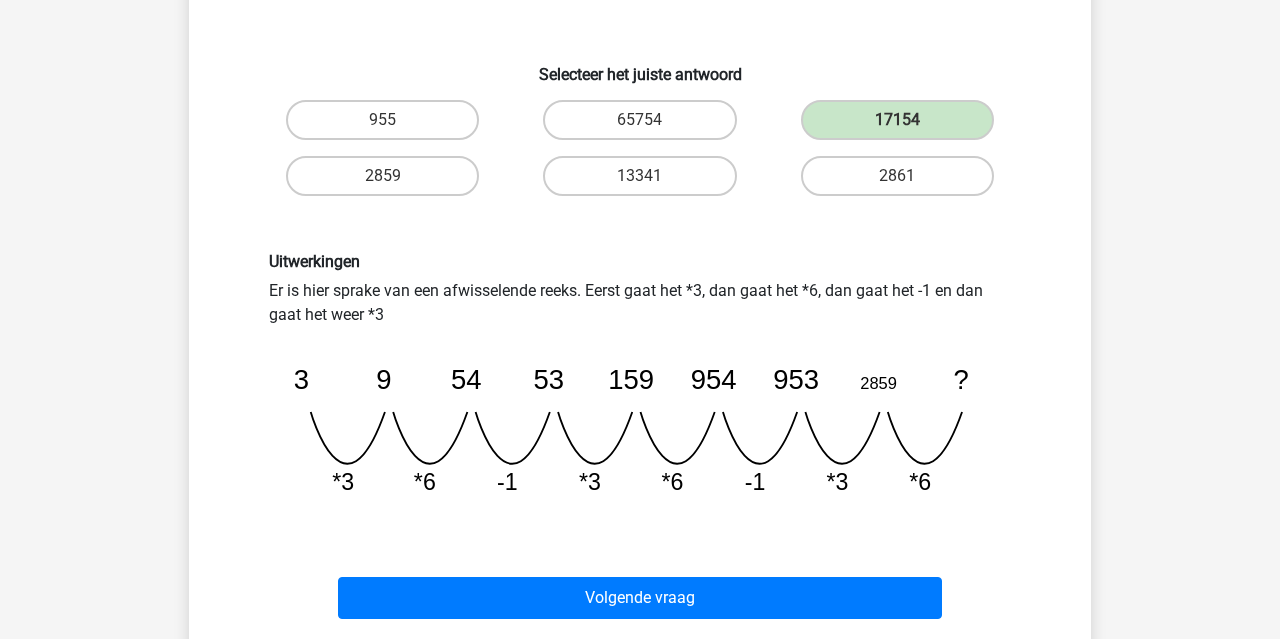 scroll, scrollTop: 313, scrollLeft: 0, axis: vertical 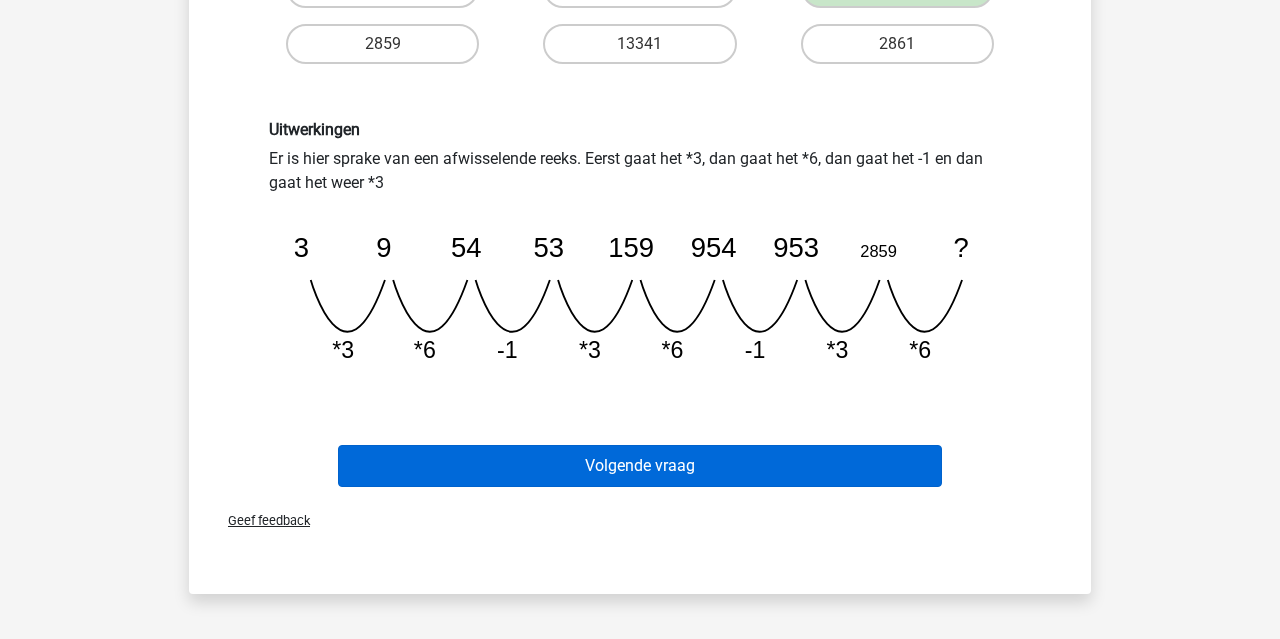 click on "Volgende vraag" at bounding box center [640, 466] 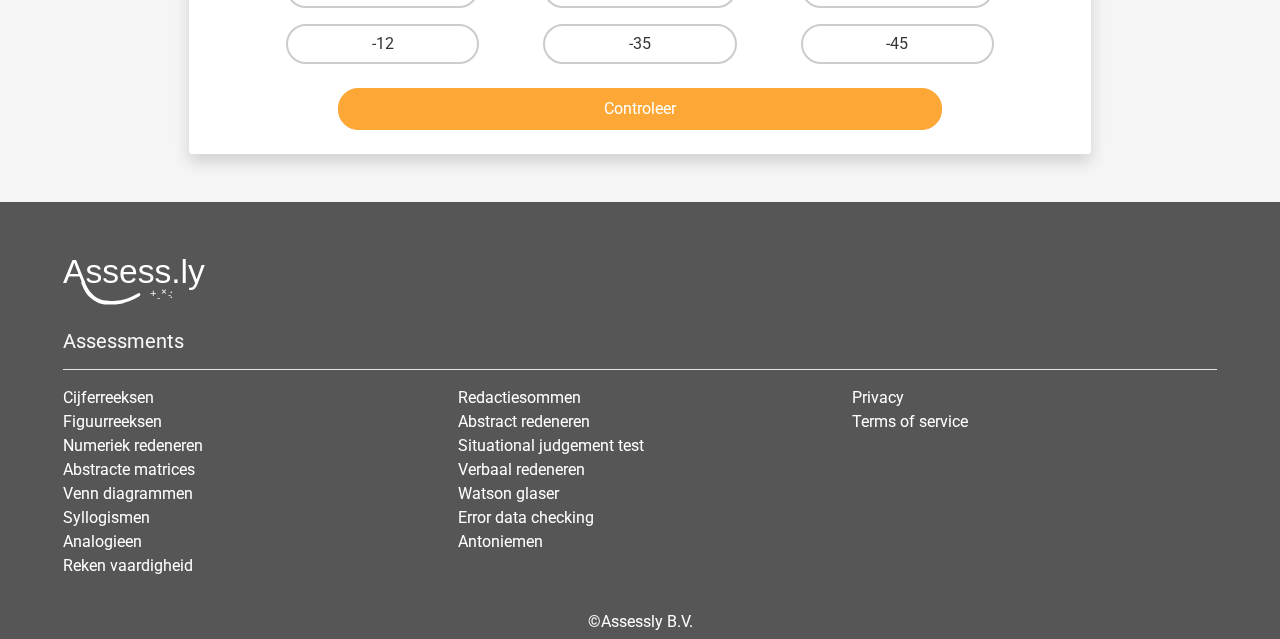 scroll, scrollTop: 92, scrollLeft: 0, axis: vertical 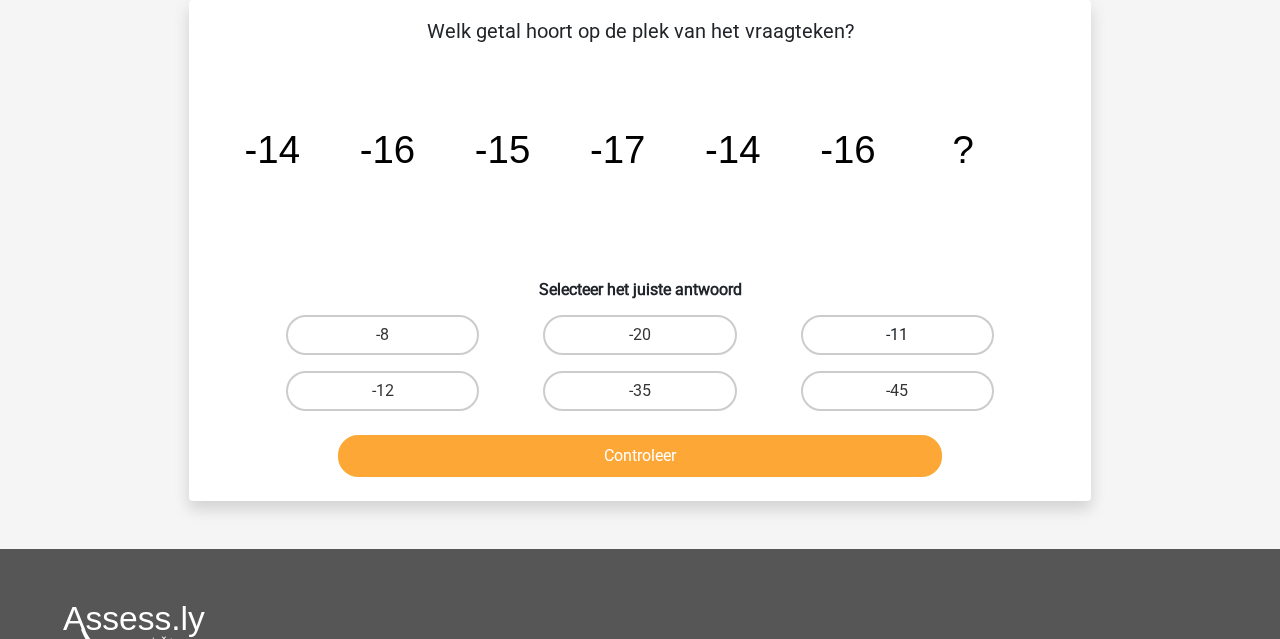 click on "-11" at bounding box center [897, 335] 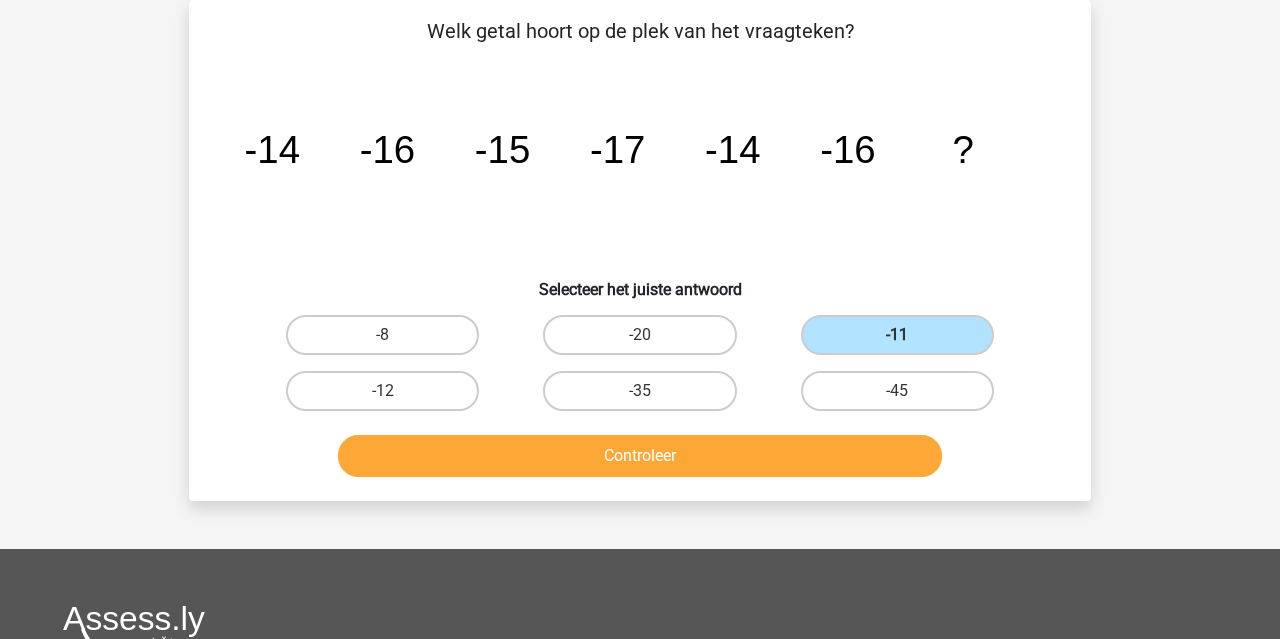 click on "Controleer" at bounding box center [640, 456] 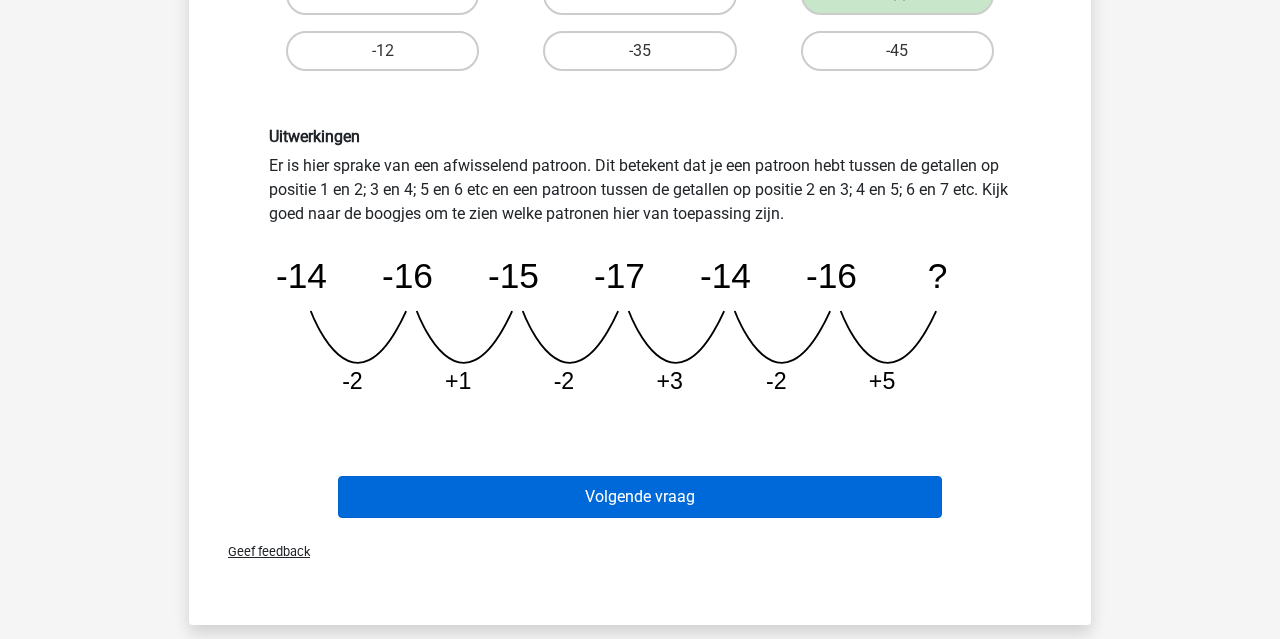 click on "Volgende vraag" at bounding box center [640, 497] 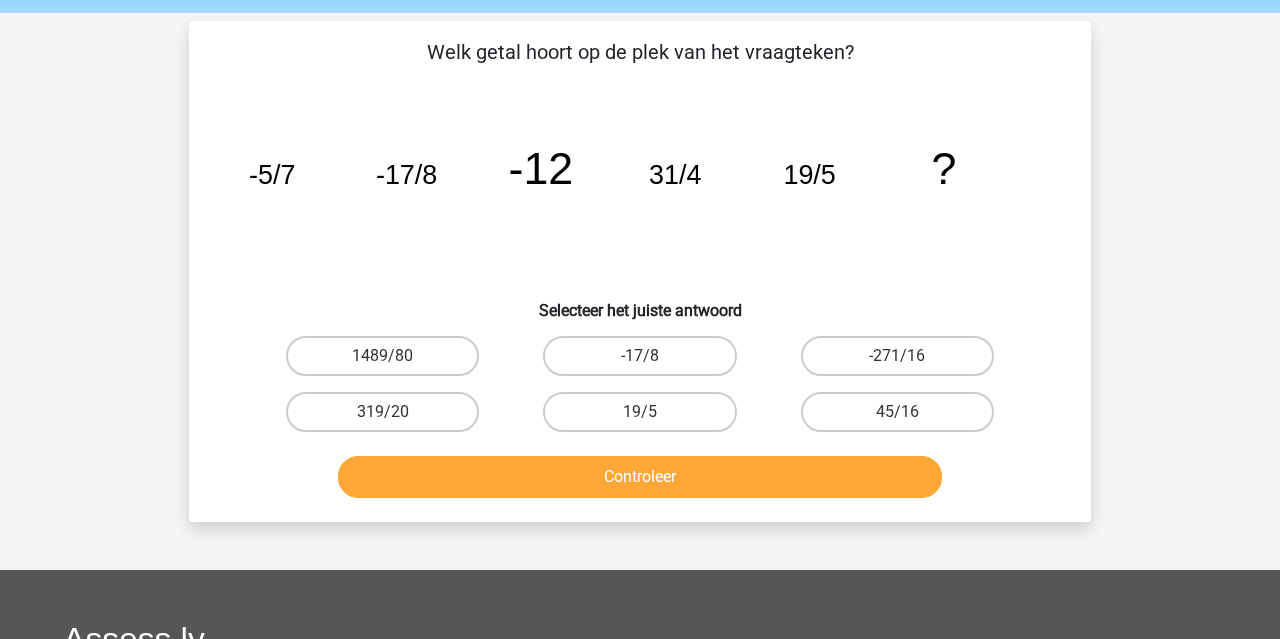 scroll, scrollTop: 72, scrollLeft: 0, axis: vertical 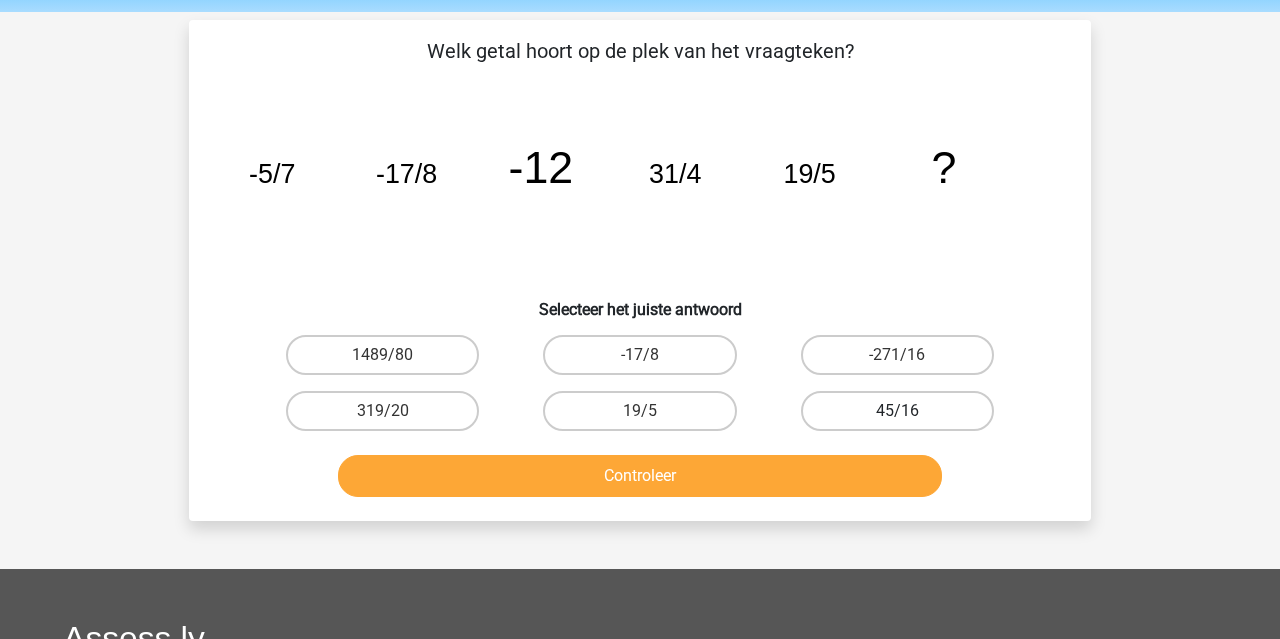 click on "45/16" at bounding box center [897, 411] 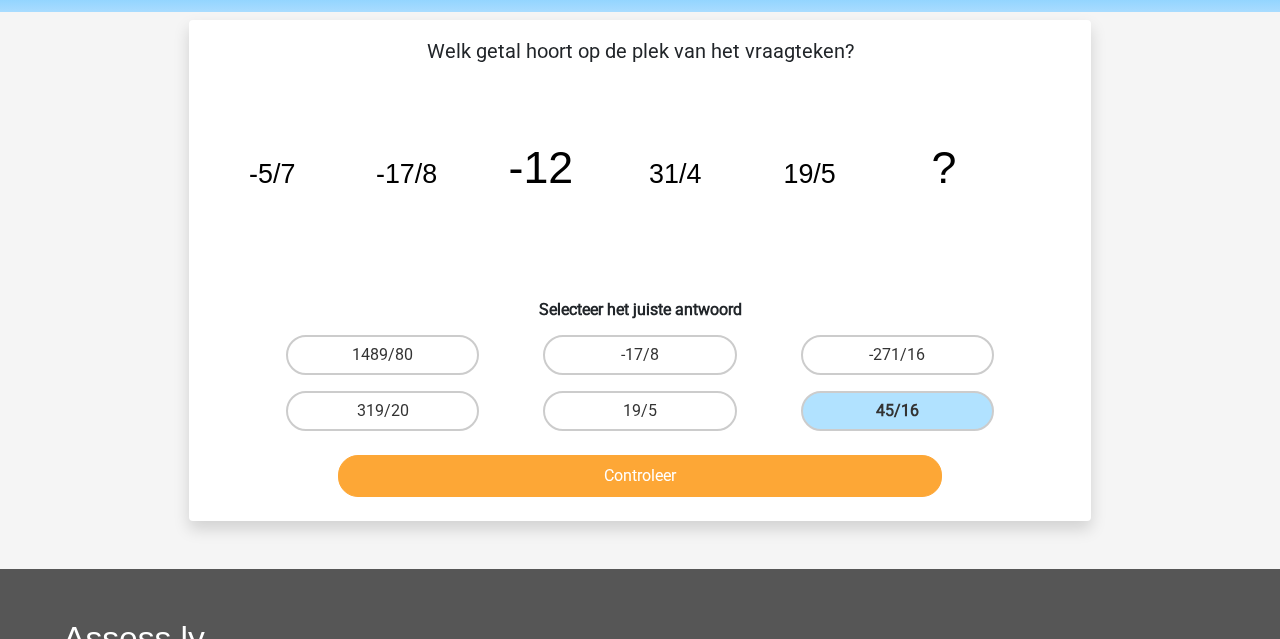 click on "Controleer" at bounding box center (640, 476) 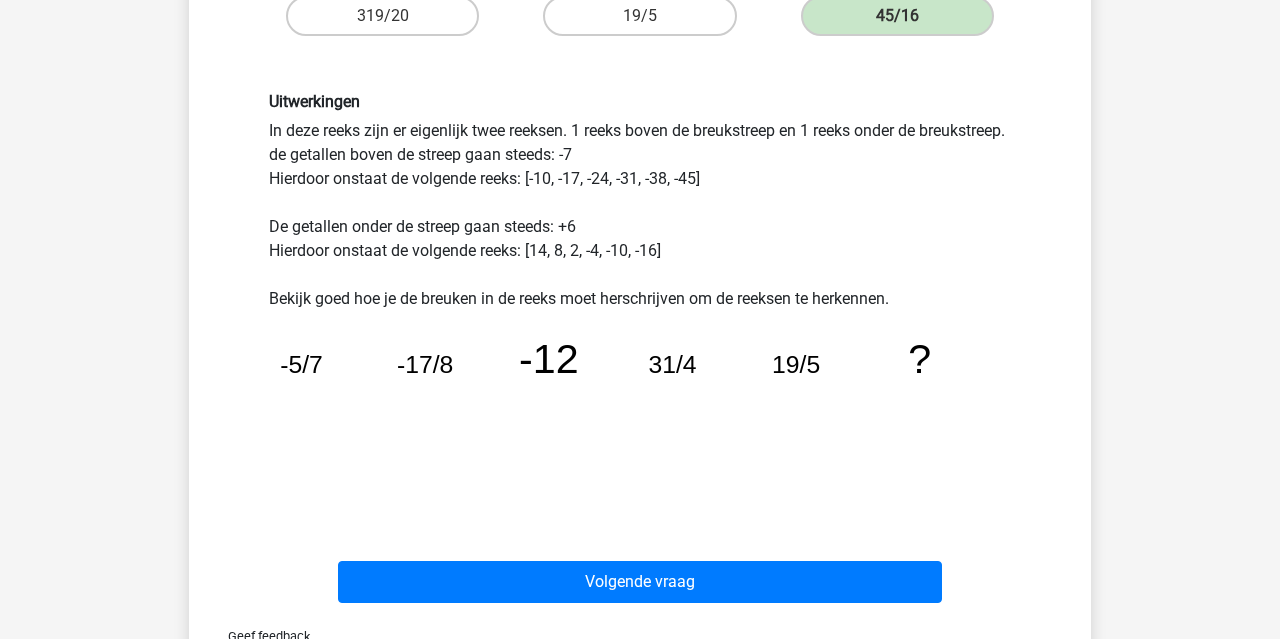 scroll, scrollTop: 465, scrollLeft: 0, axis: vertical 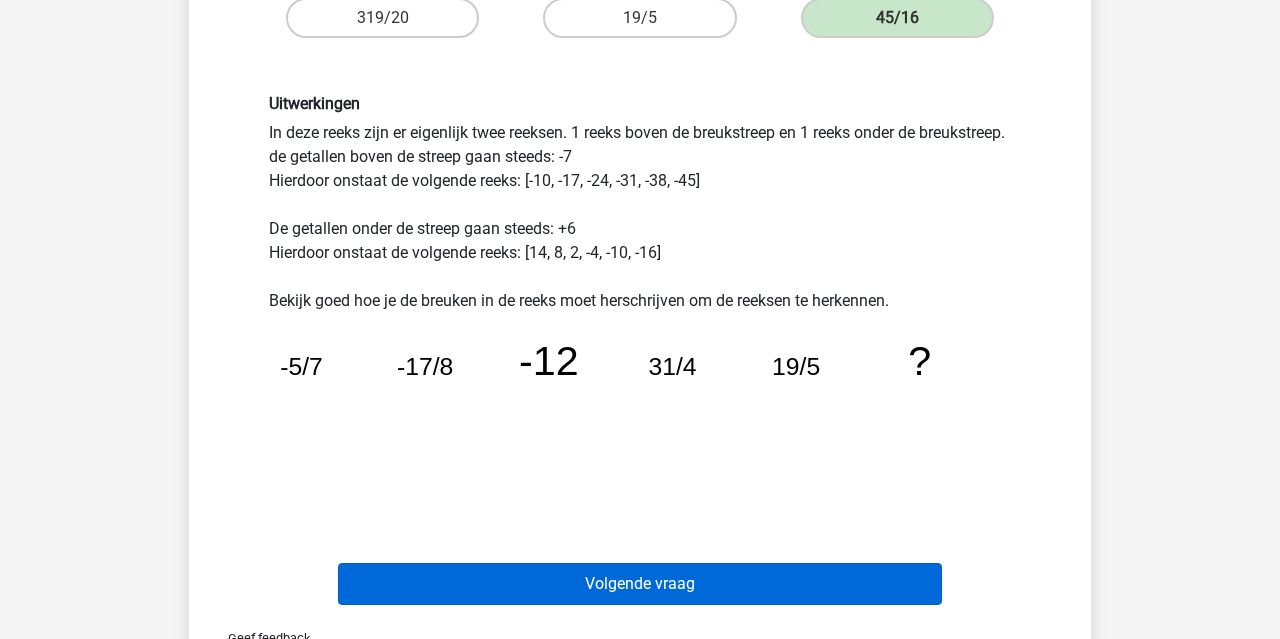 click on "Volgende vraag" at bounding box center (640, 584) 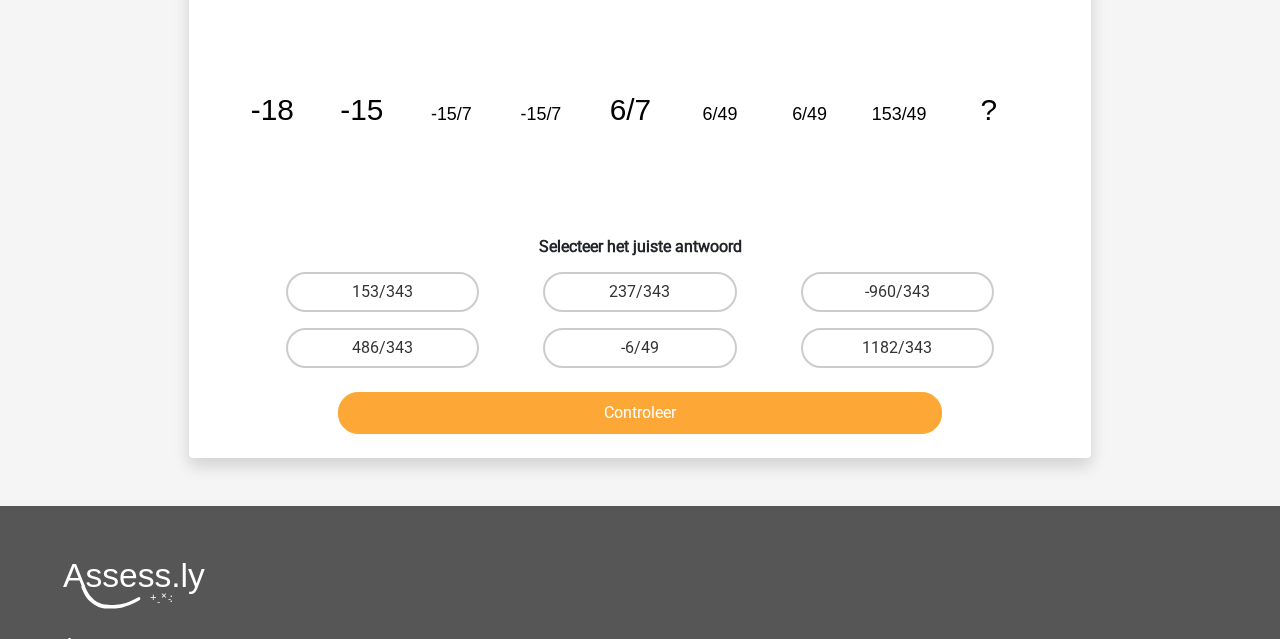 scroll, scrollTop: 92, scrollLeft: 0, axis: vertical 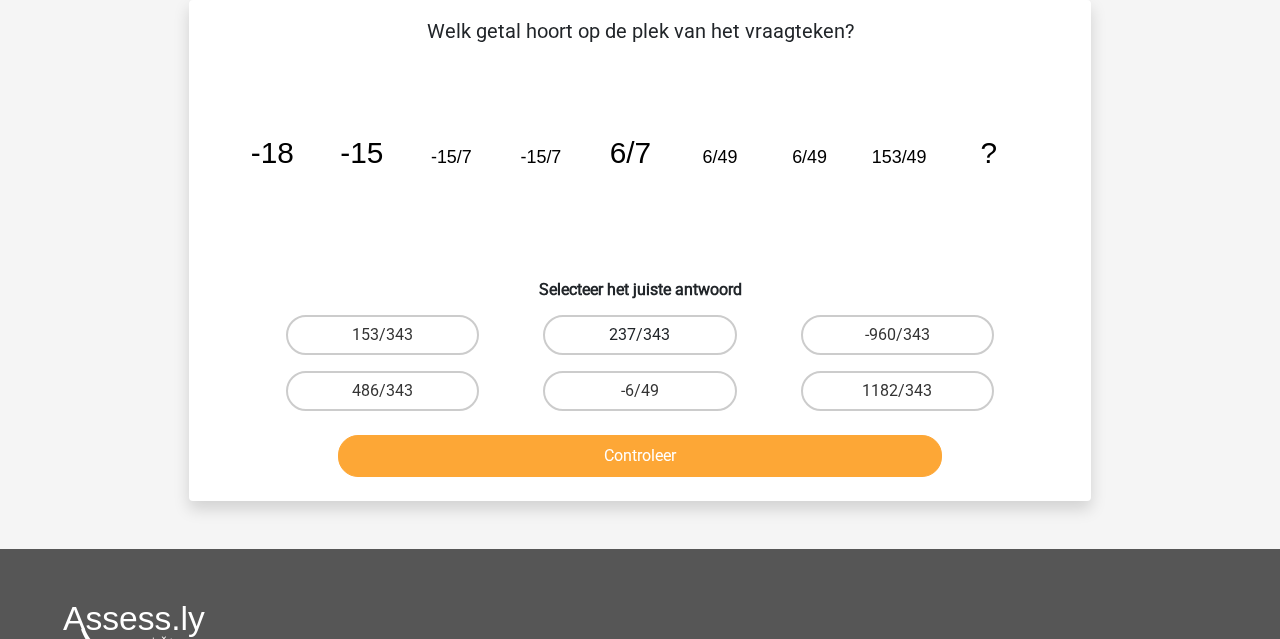 click on "237/343" at bounding box center [639, 335] 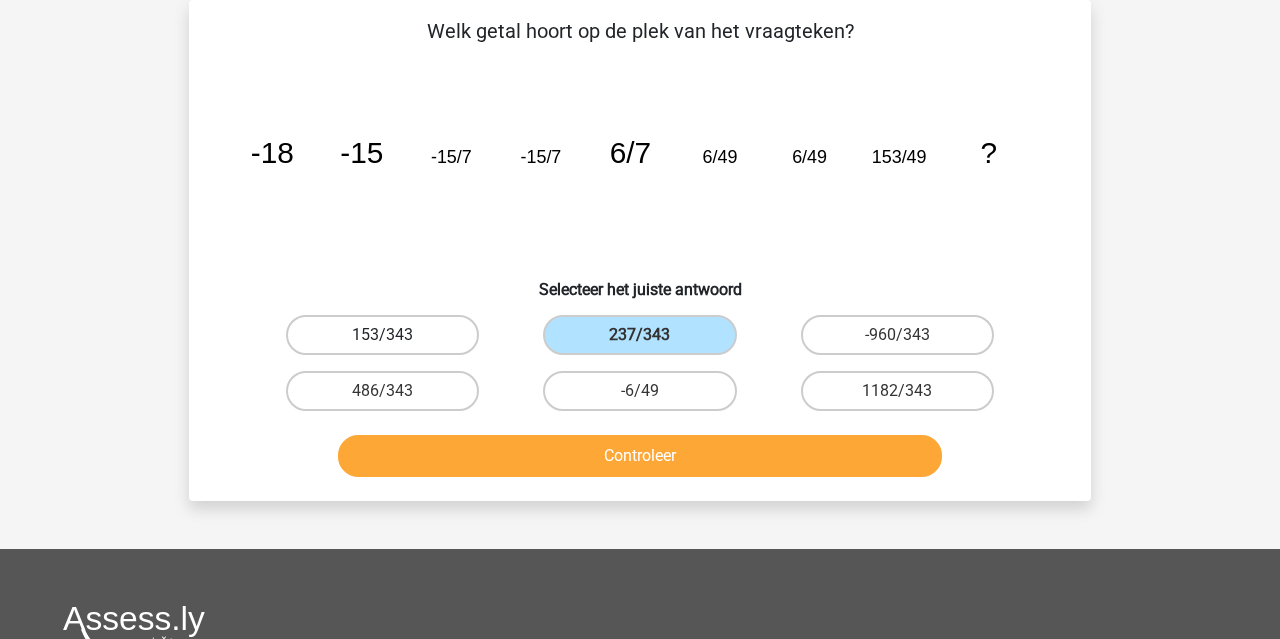 click on "153/343" at bounding box center (382, 335) 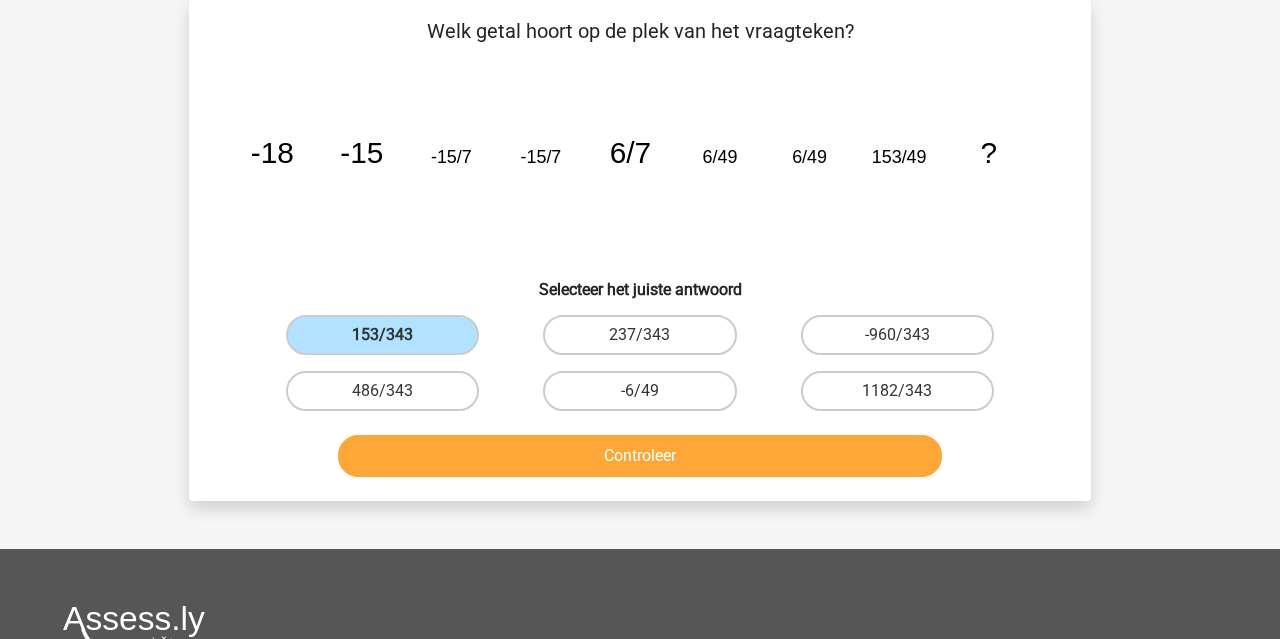 click on "Controleer" at bounding box center (640, 456) 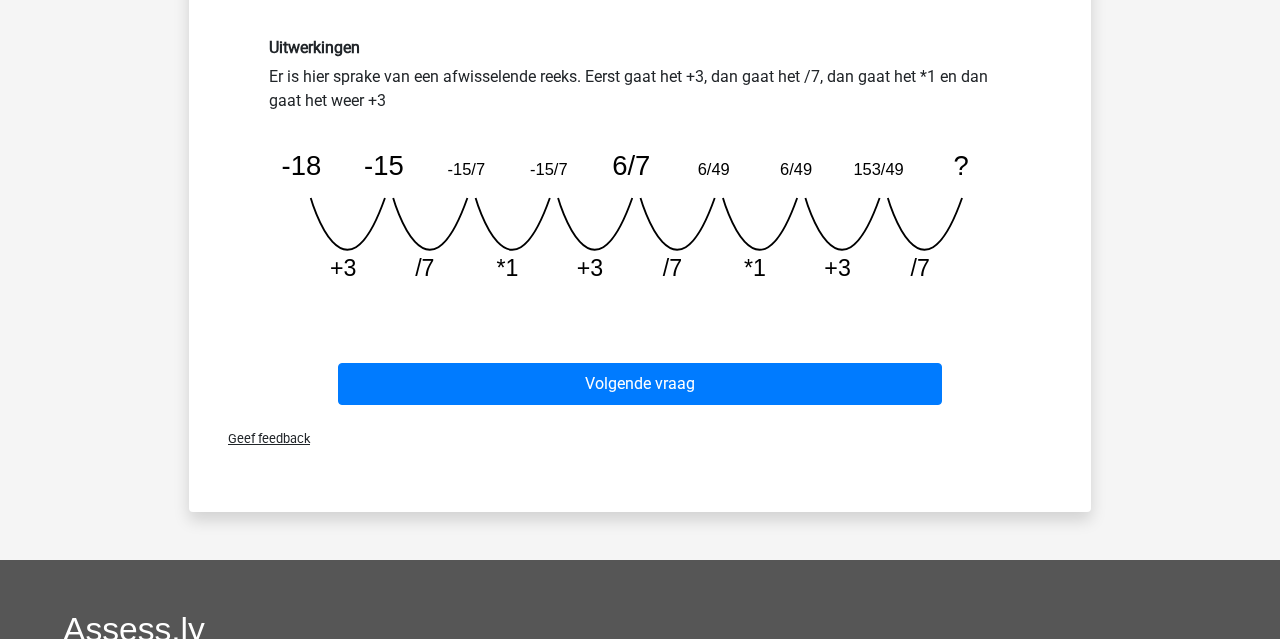 scroll, scrollTop: 625, scrollLeft: 0, axis: vertical 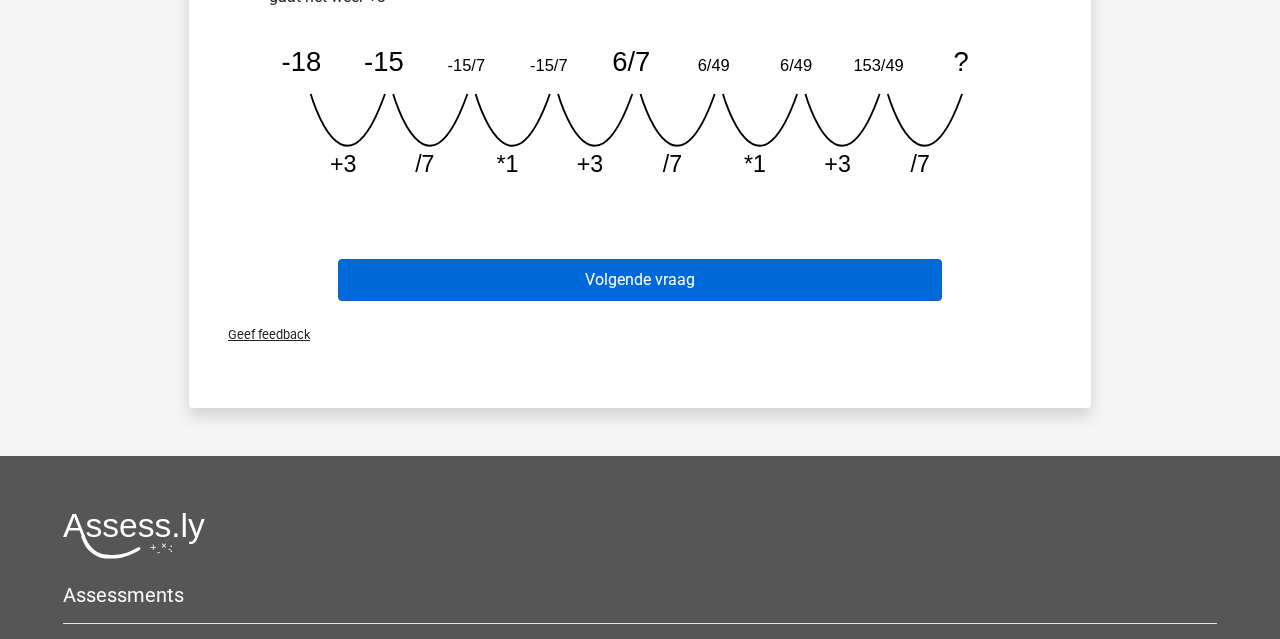 click on "Volgende vraag" at bounding box center (640, 280) 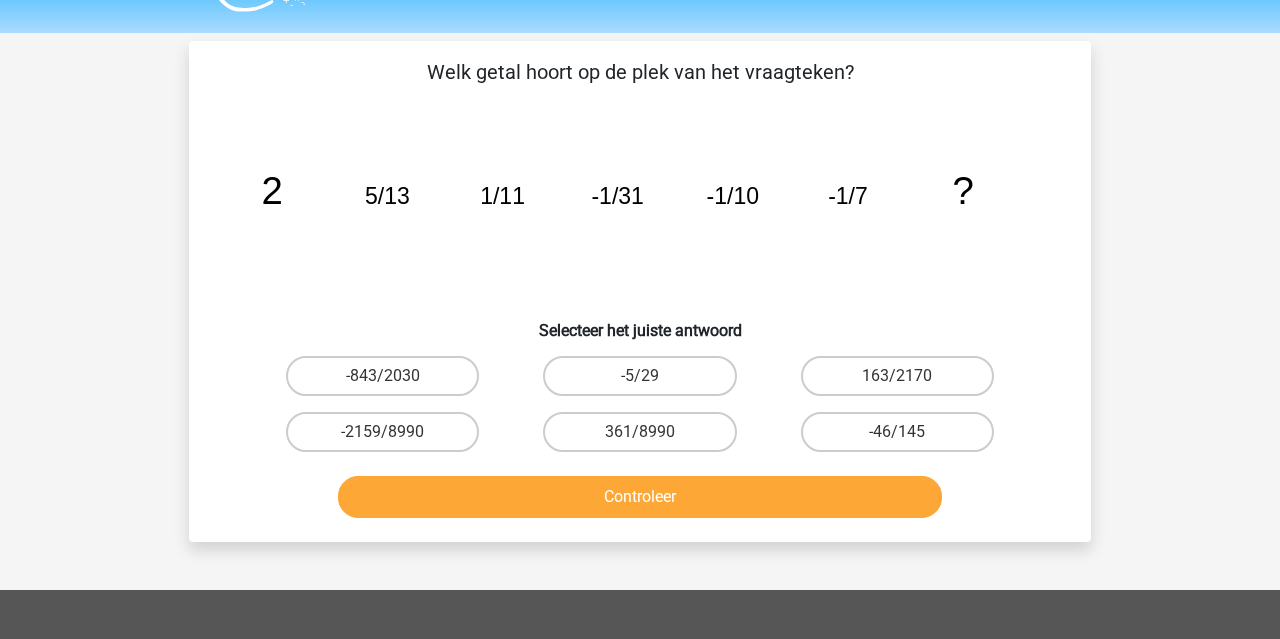 scroll, scrollTop: 50, scrollLeft: 0, axis: vertical 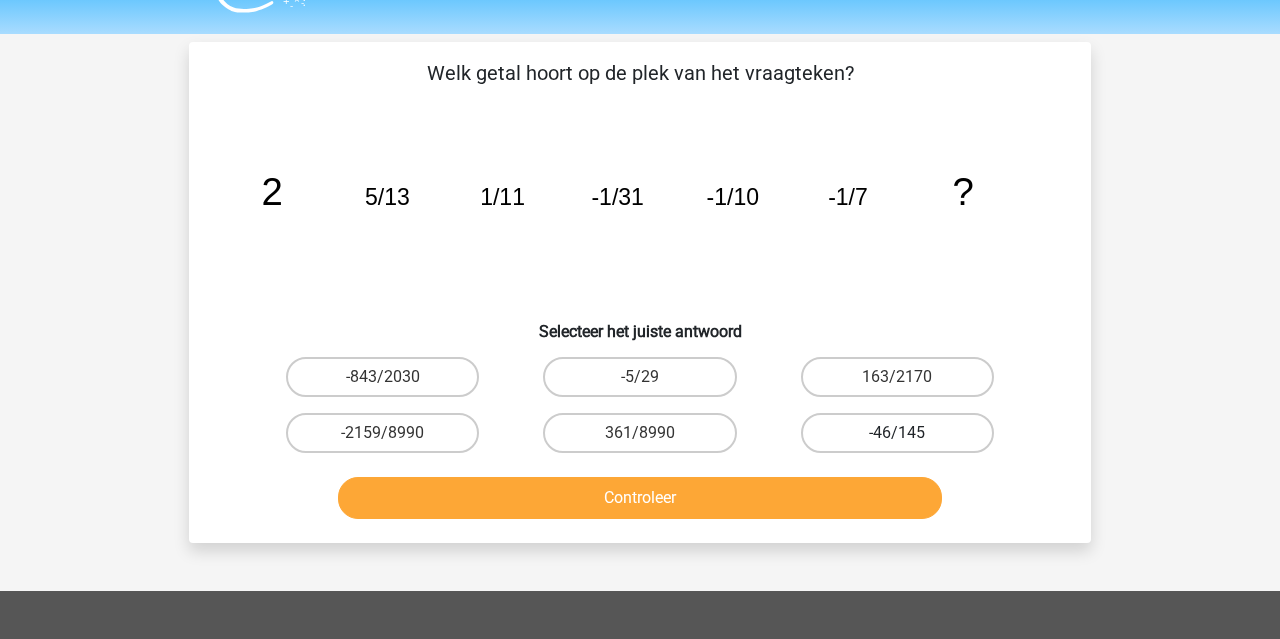 click on "-46/145" at bounding box center [897, 433] 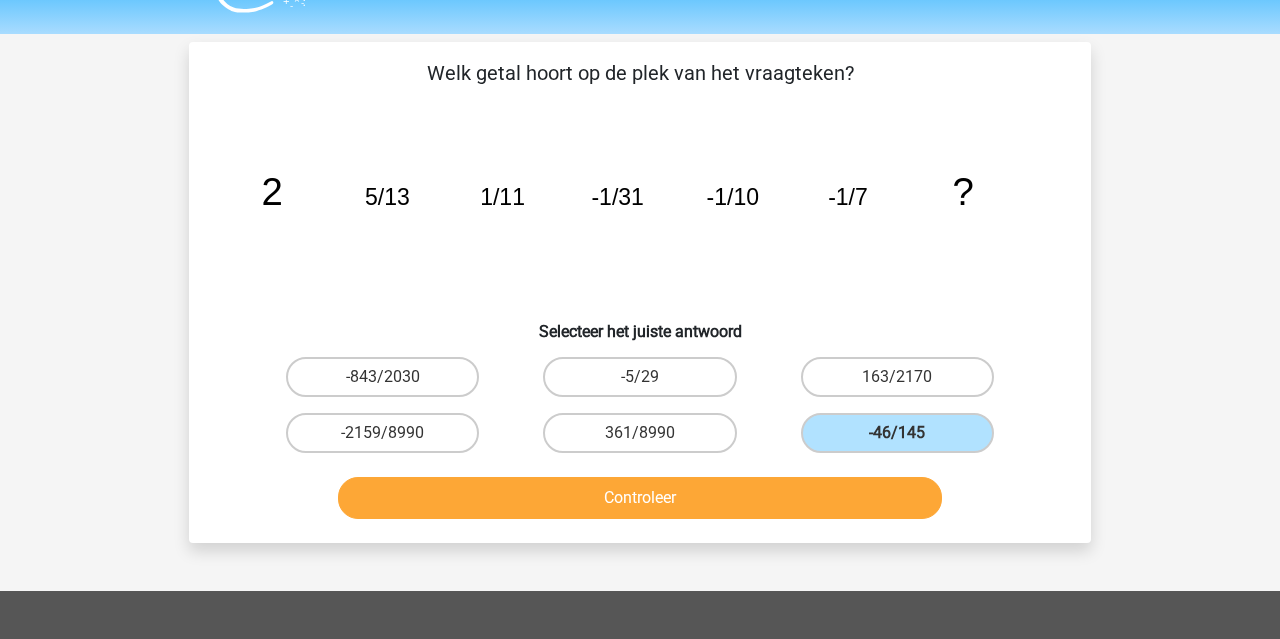 click on "Controleer" at bounding box center [640, 498] 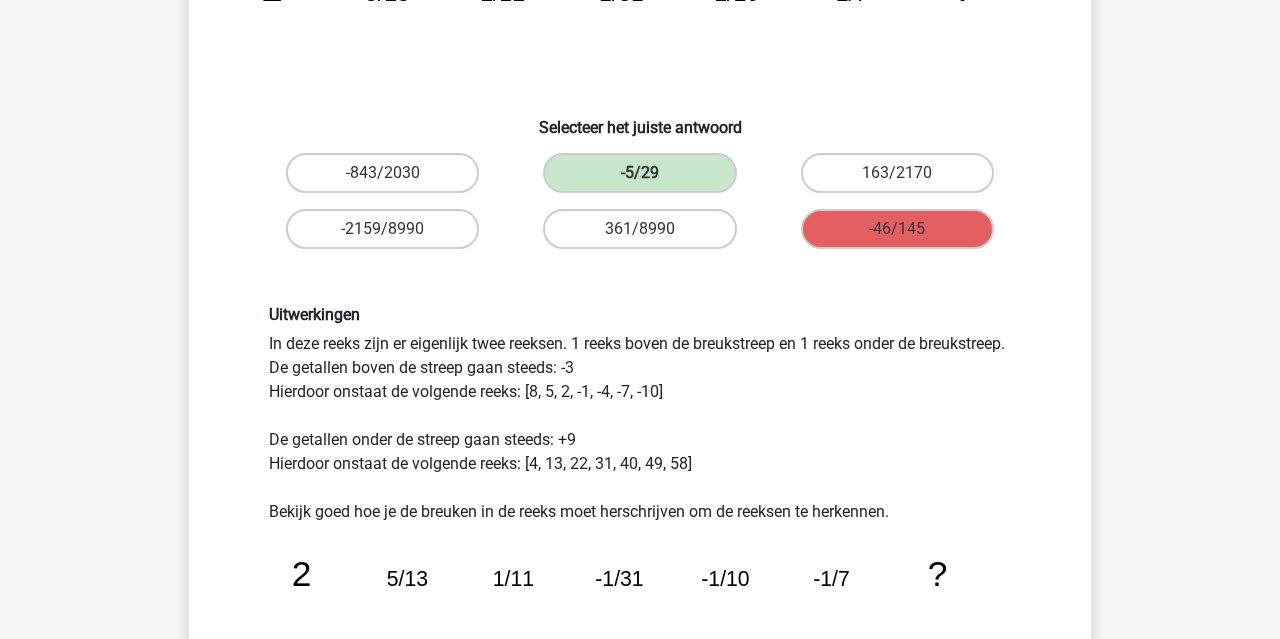 scroll, scrollTop: 215, scrollLeft: 1, axis: both 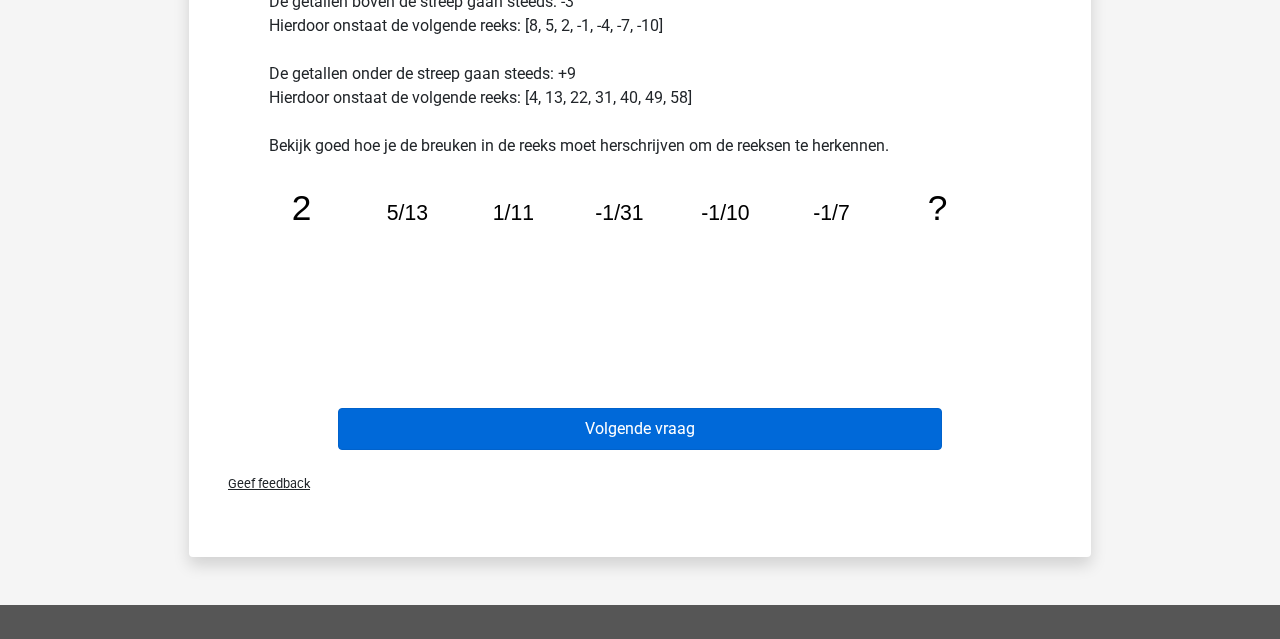 click on "Volgende vraag" at bounding box center (640, 429) 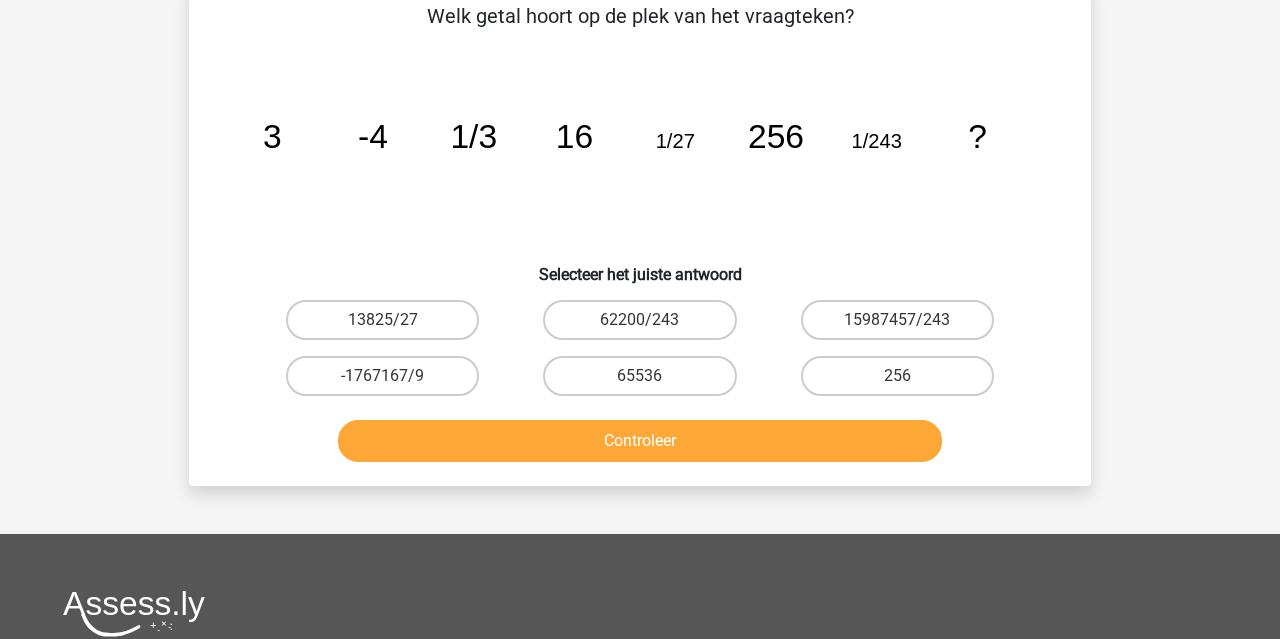 scroll, scrollTop: 92, scrollLeft: 0, axis: vertical 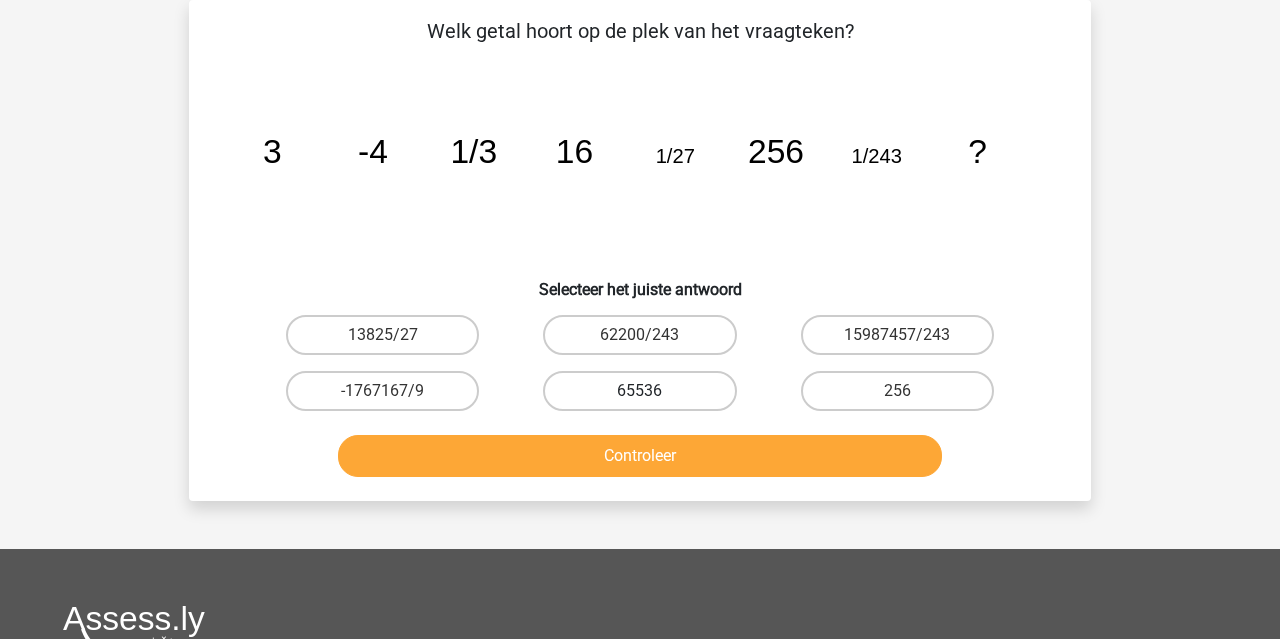 click on "65536" at bounding box center [639, 391] 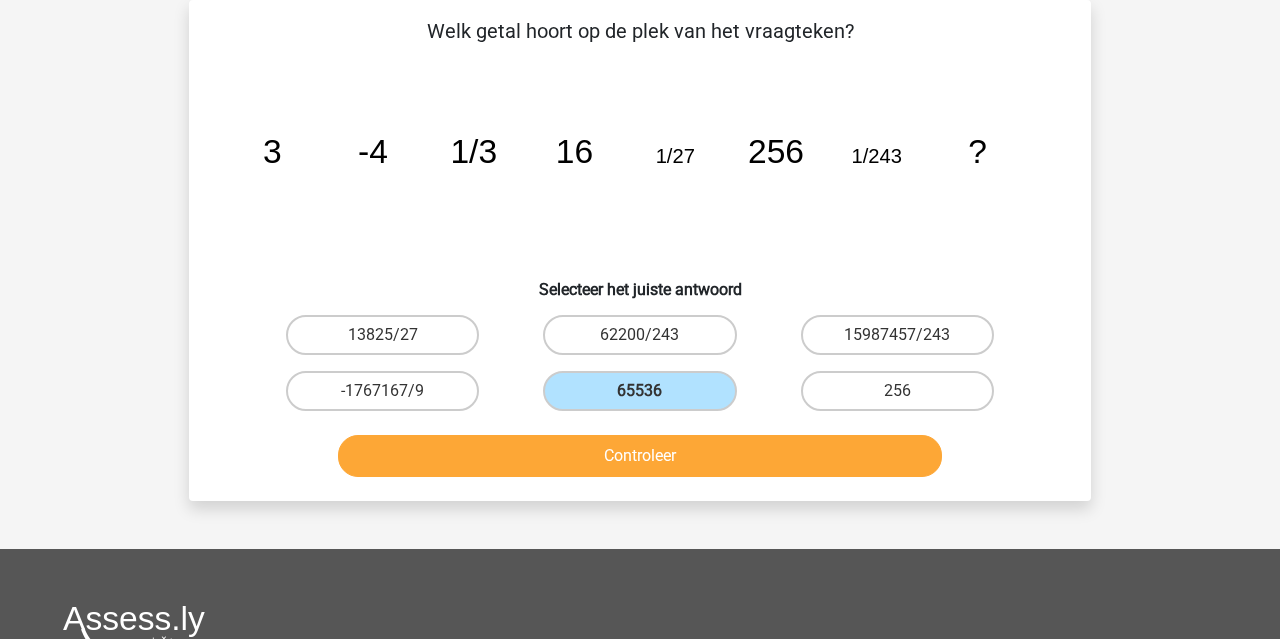 click on "Controleer" at bounding box center [640, 456] 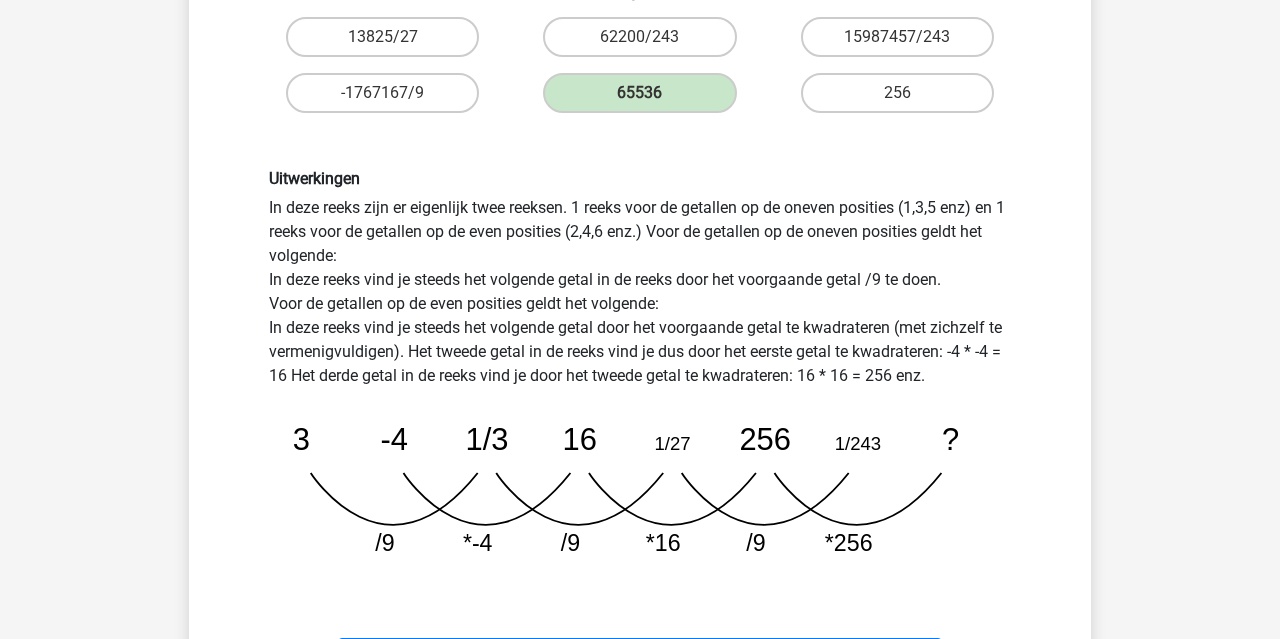 scroll, scrollTop: 498, scrollLeft: 0, axis: vertical 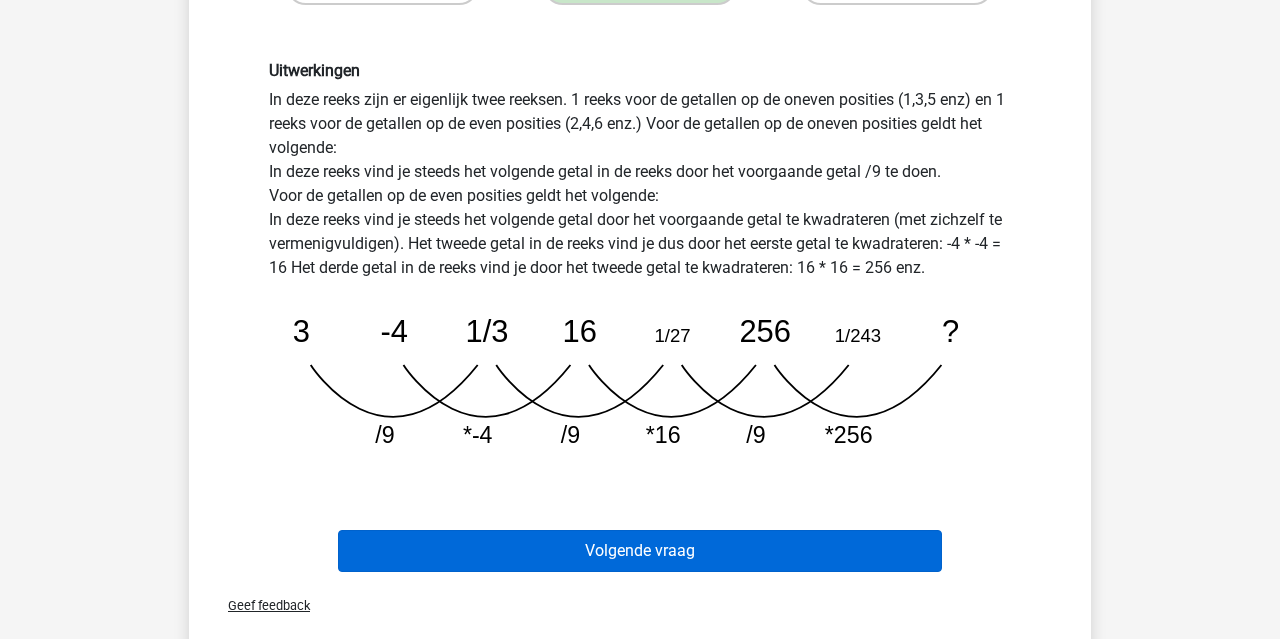 click on "Volgende vraag" at bounding box center [640, 551] 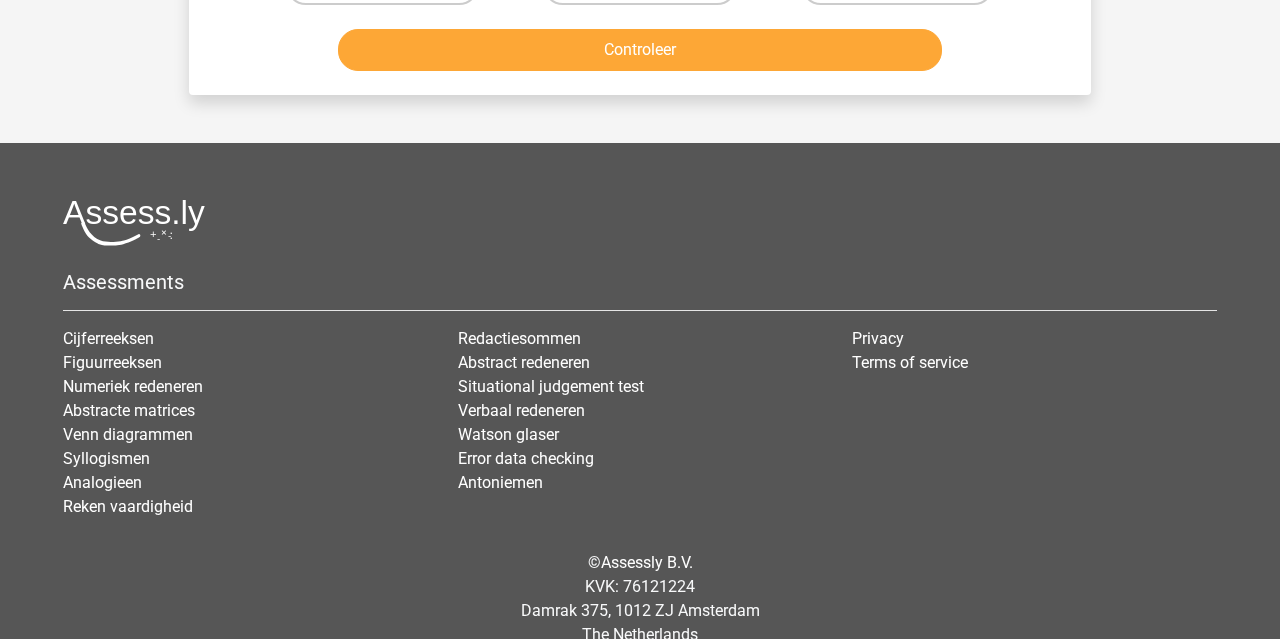 scroll, scrollTop: 92, scrollLeft: 0, axis: vertical 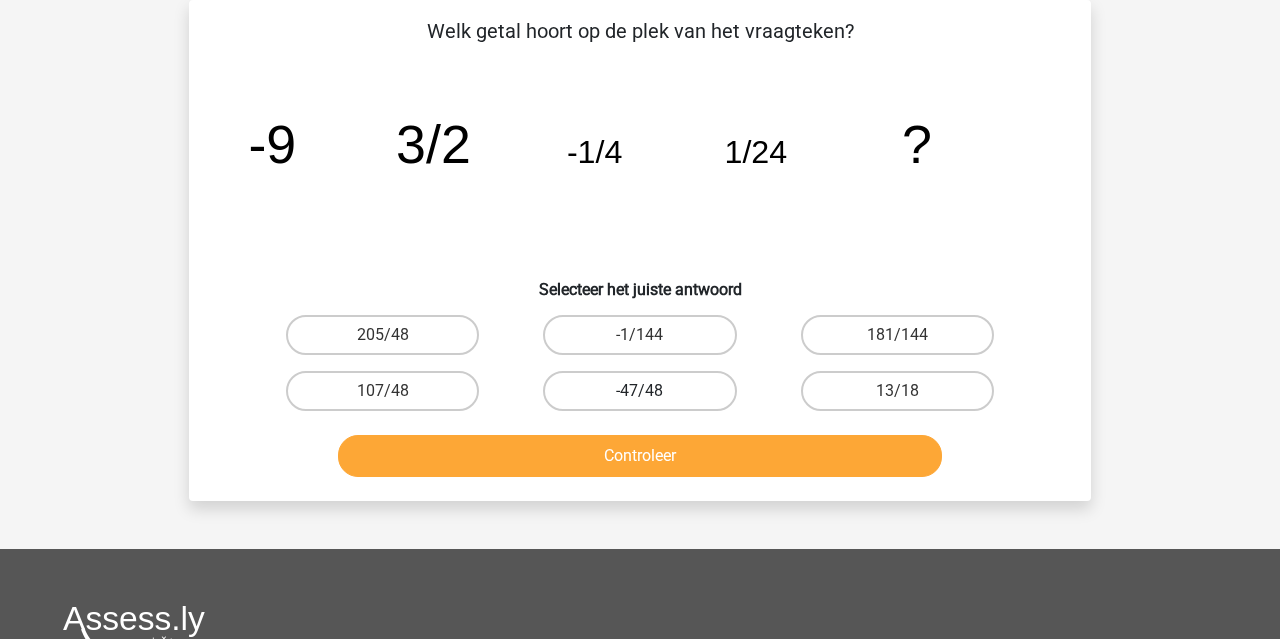 click on "-47/48" at bounding box center (639, 391) 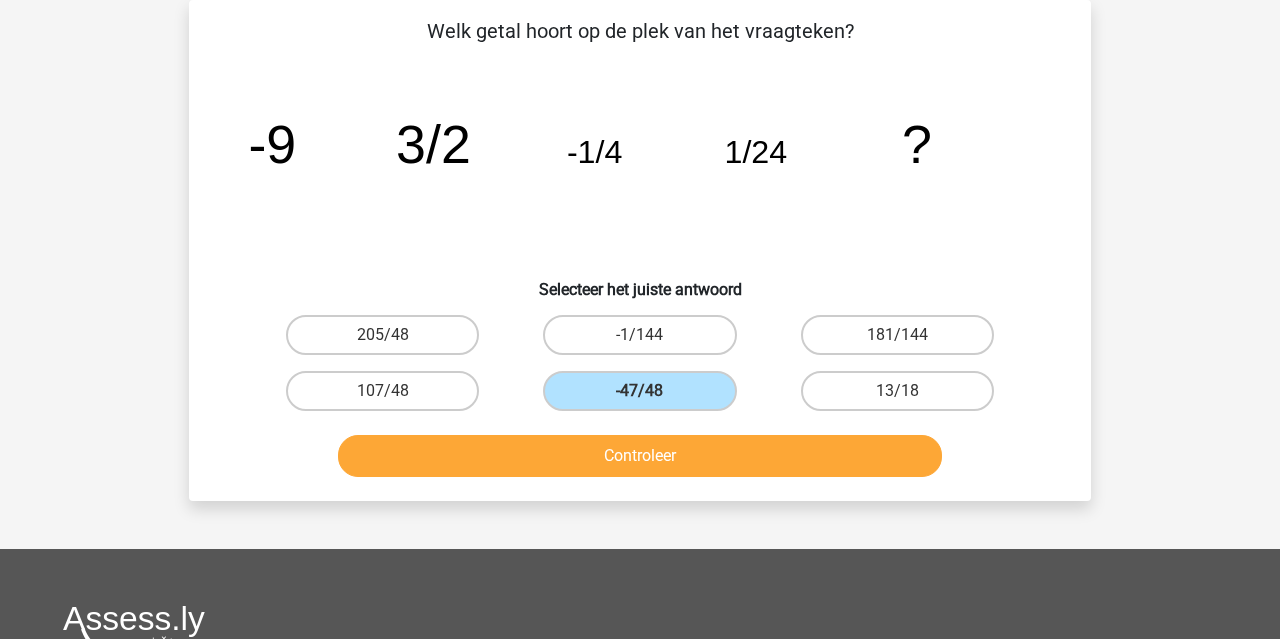 click on "Controleer" at bounding box center [640, 456] 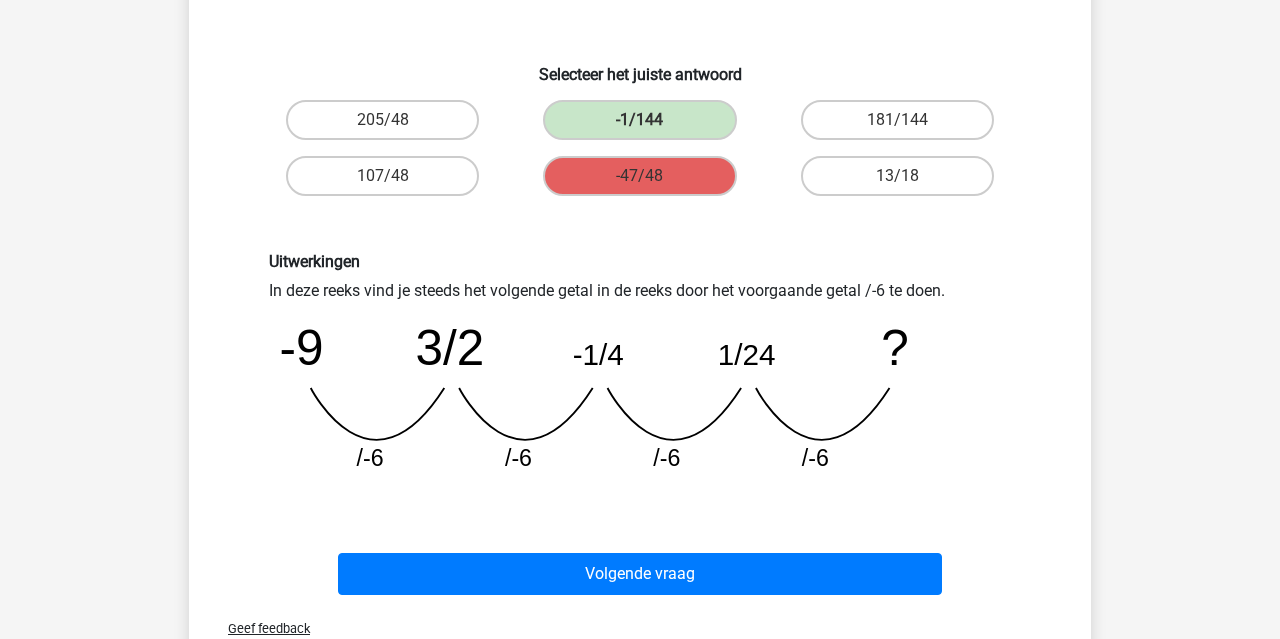 scroll, scrollTop: 307, scrollLeft: 0, axis: vertical 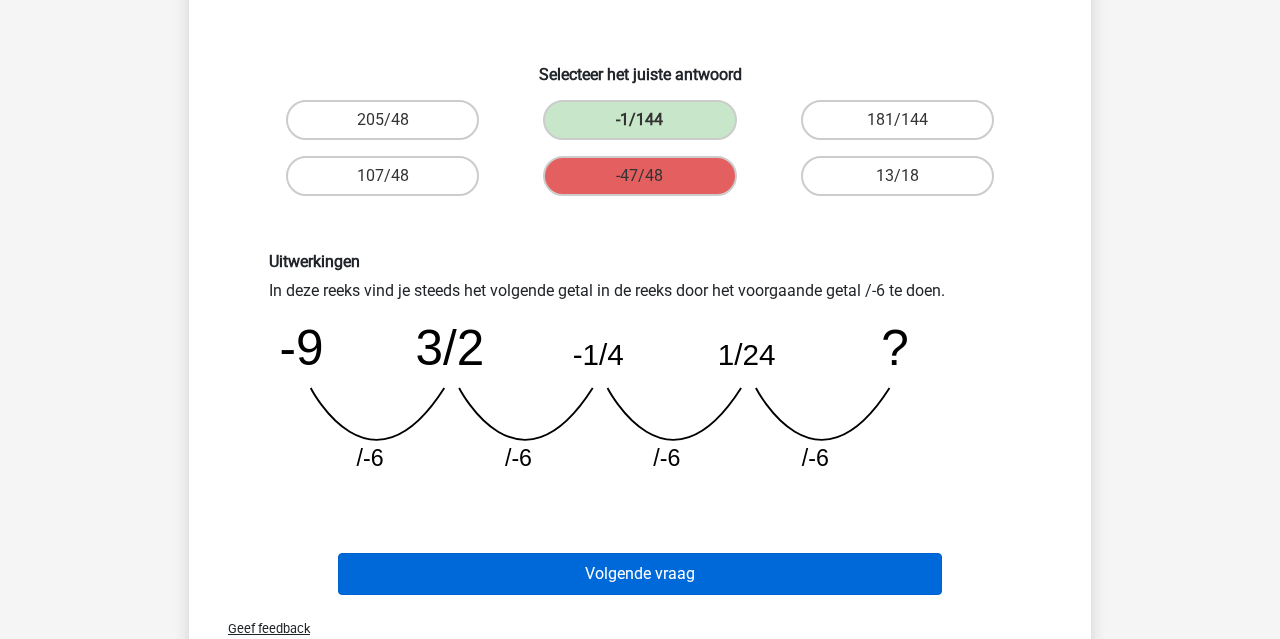 click on "Volgende vraag" at bounding box center (640, 574) 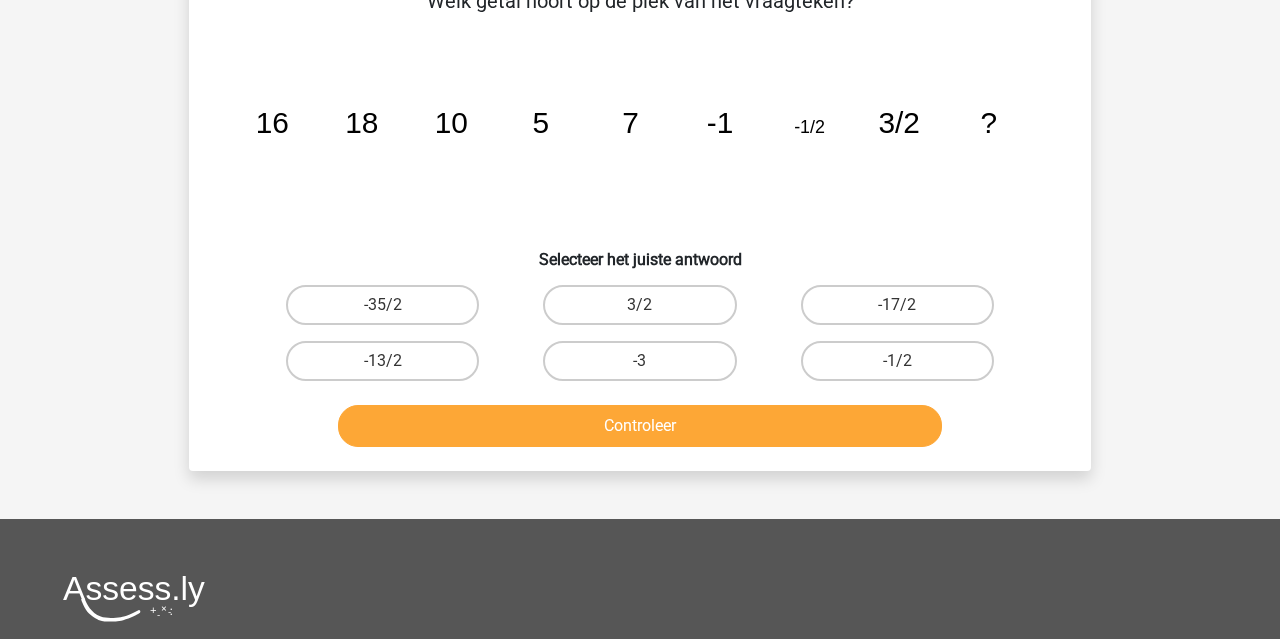 scroll, scrollTop: 92, scrollLeft: 0, axis: vertical 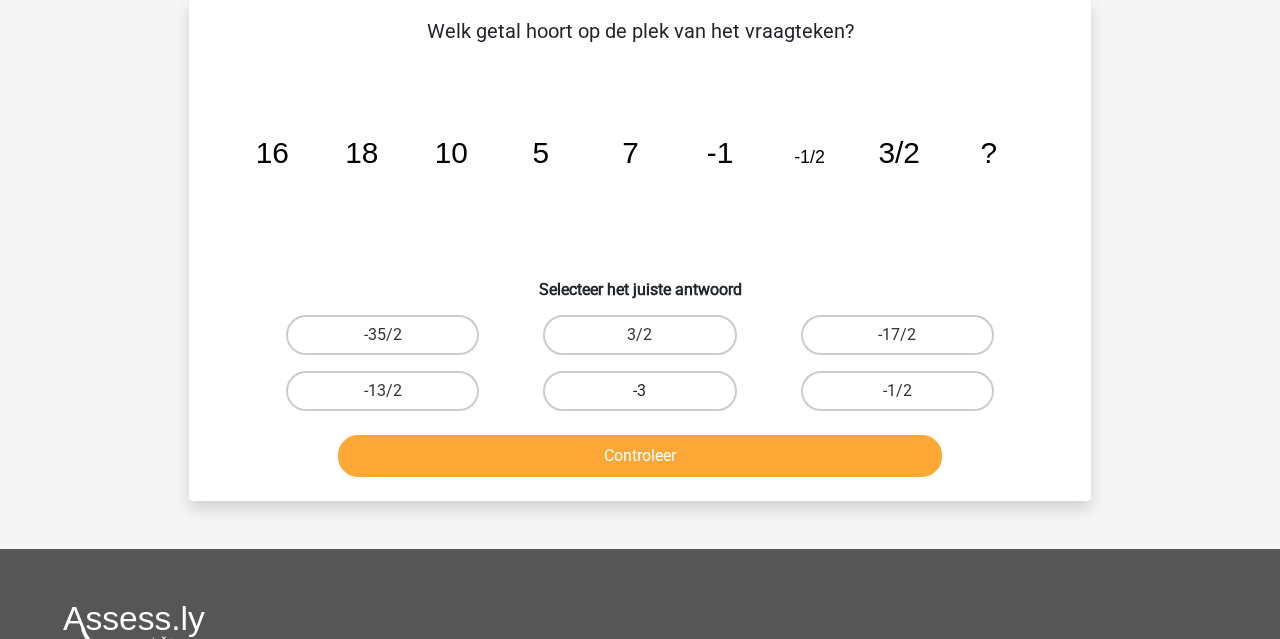 click on "-3" at bounding box center (639, 391) 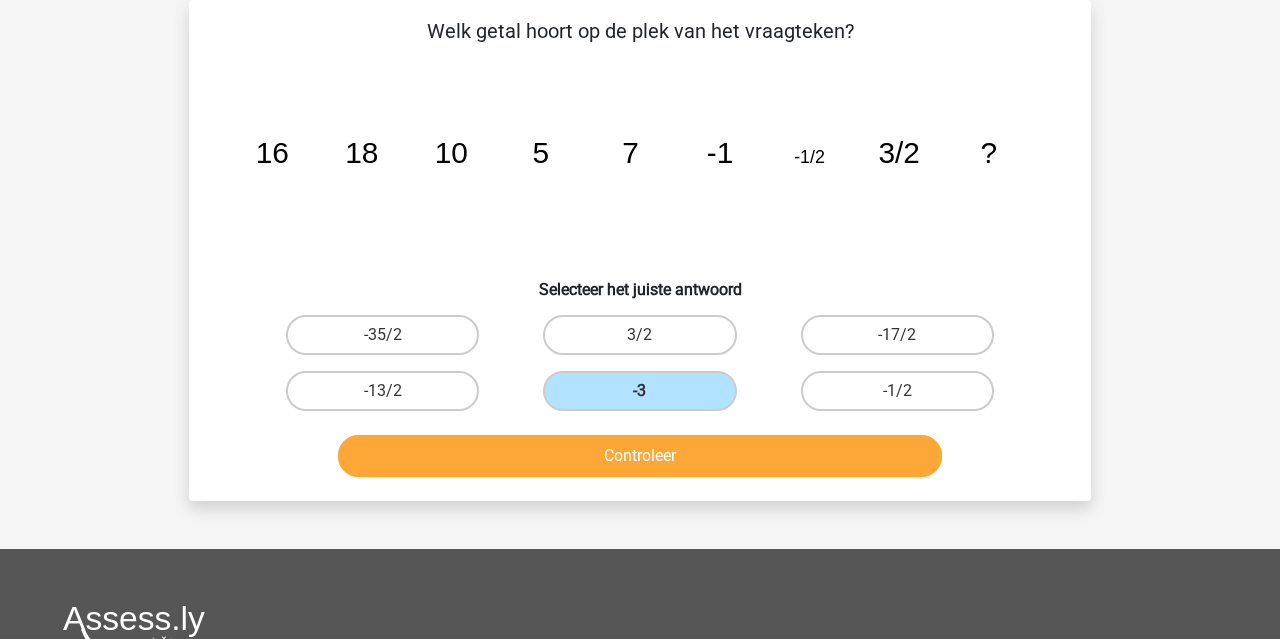 click on "Controleer" at bounding box center (640, 456) 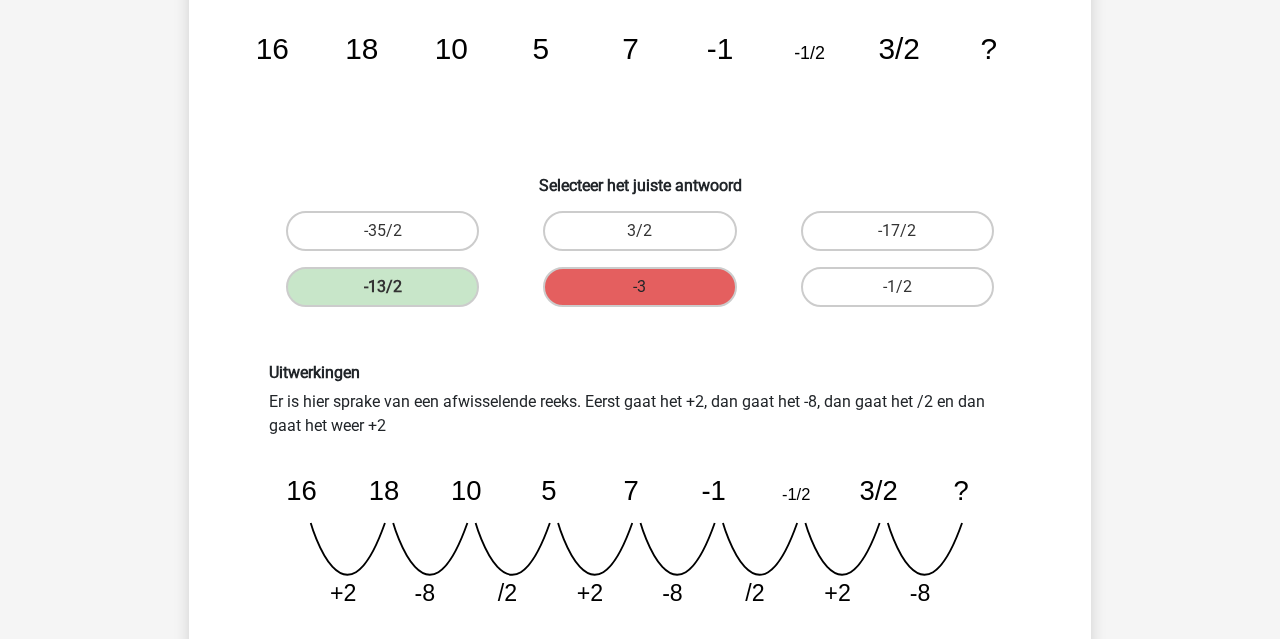 scroll, scrollTop: 203, scrollLeft: 0, axis: vertical 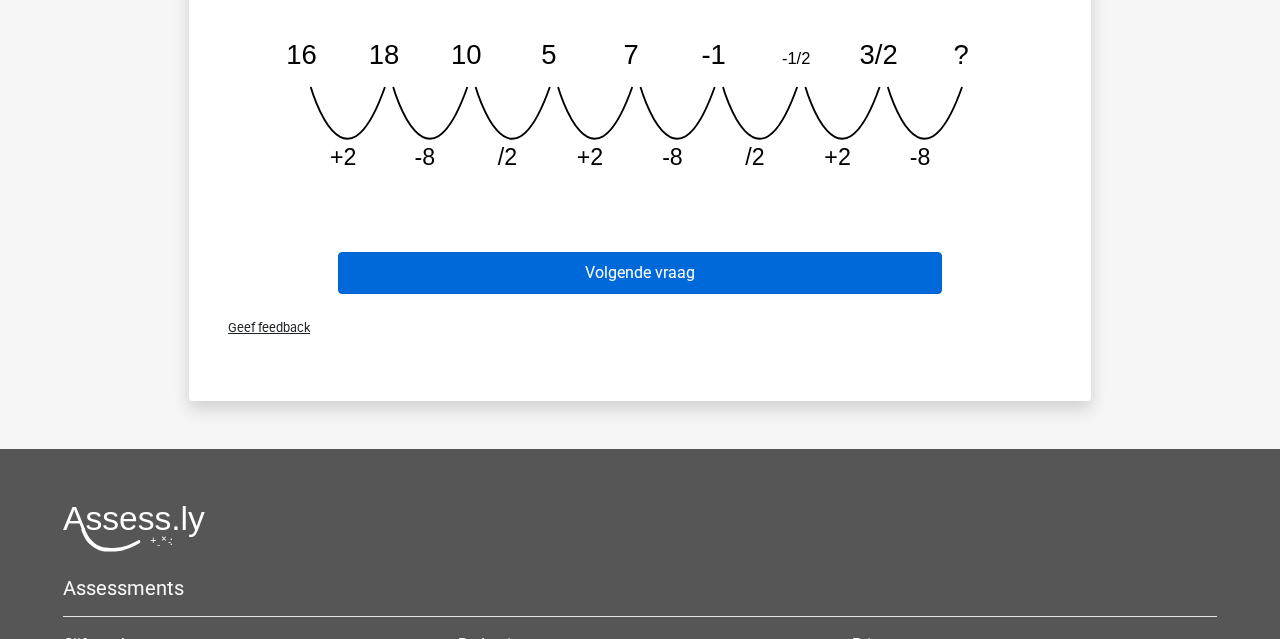 click on "Volgende vraag" at bounding box center [640, 273] 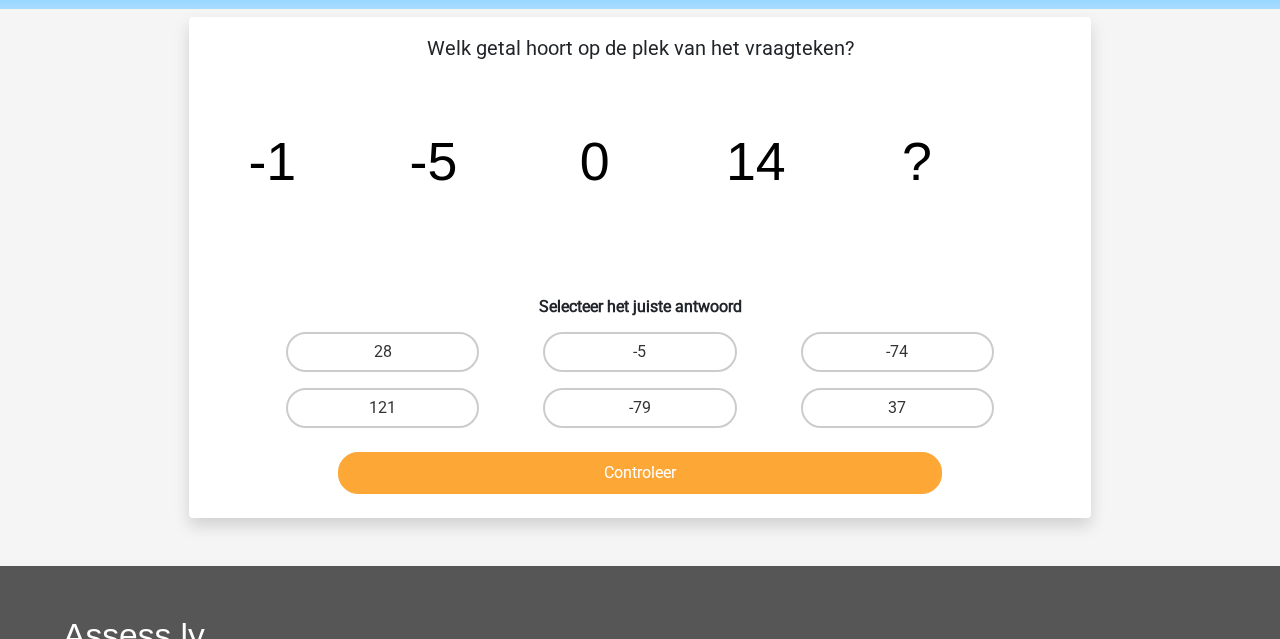 scroll, scrollTop: 67, scrollLeft: 0, axis: vertical 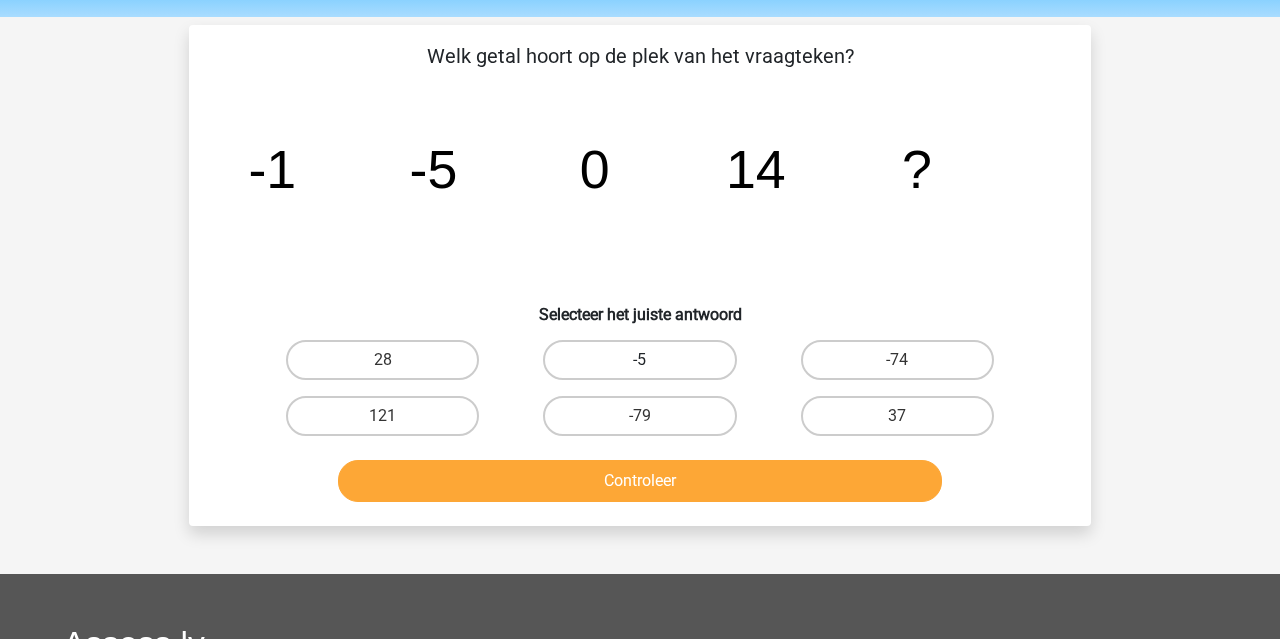 click on "-5" at bounding box center [639, 360] 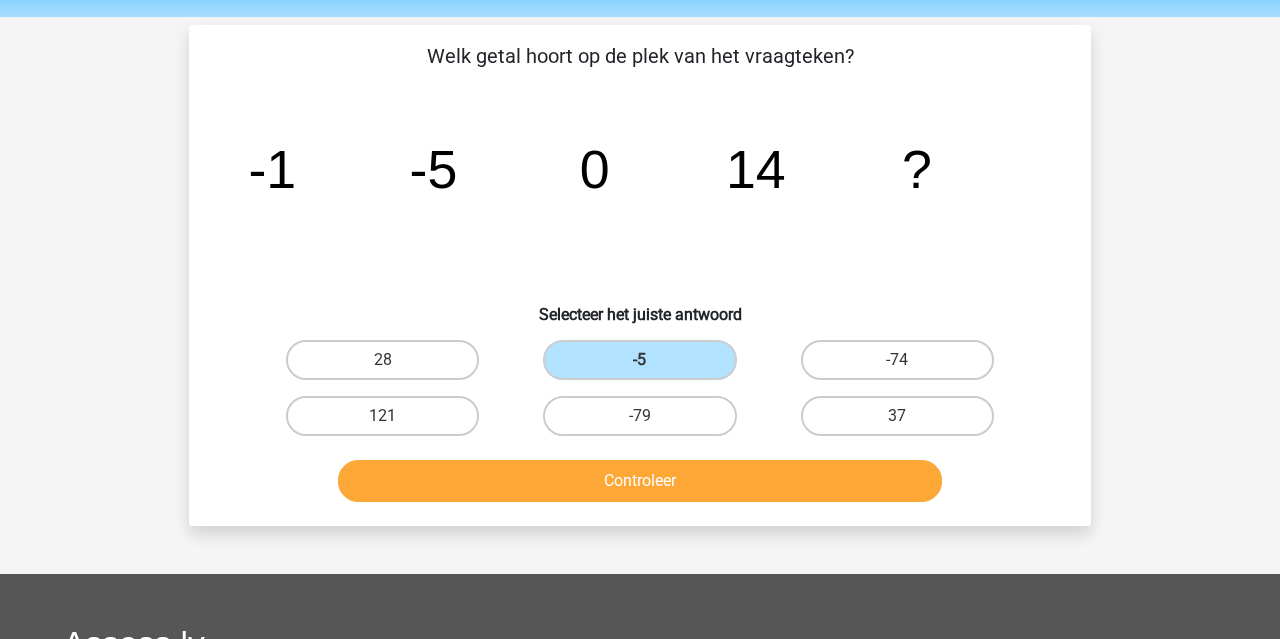 click on "Controleer" at bounding box center (640, 481) 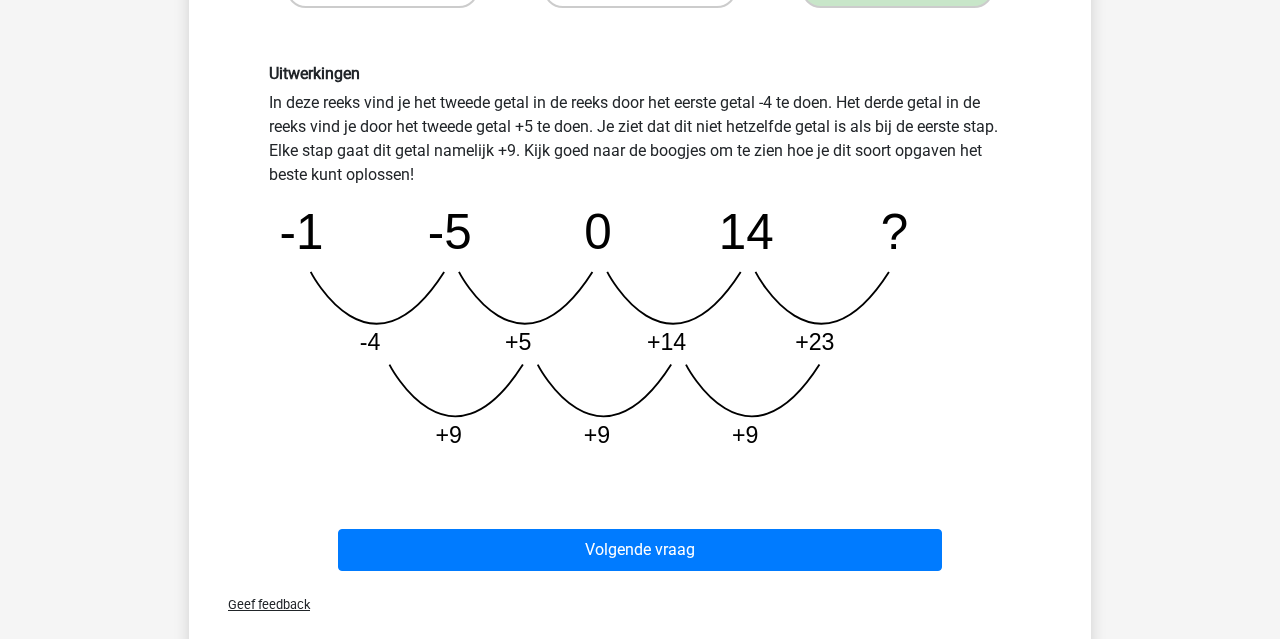 scroll, scrollTop: 498, scrollLeft: 0, axis: vertical 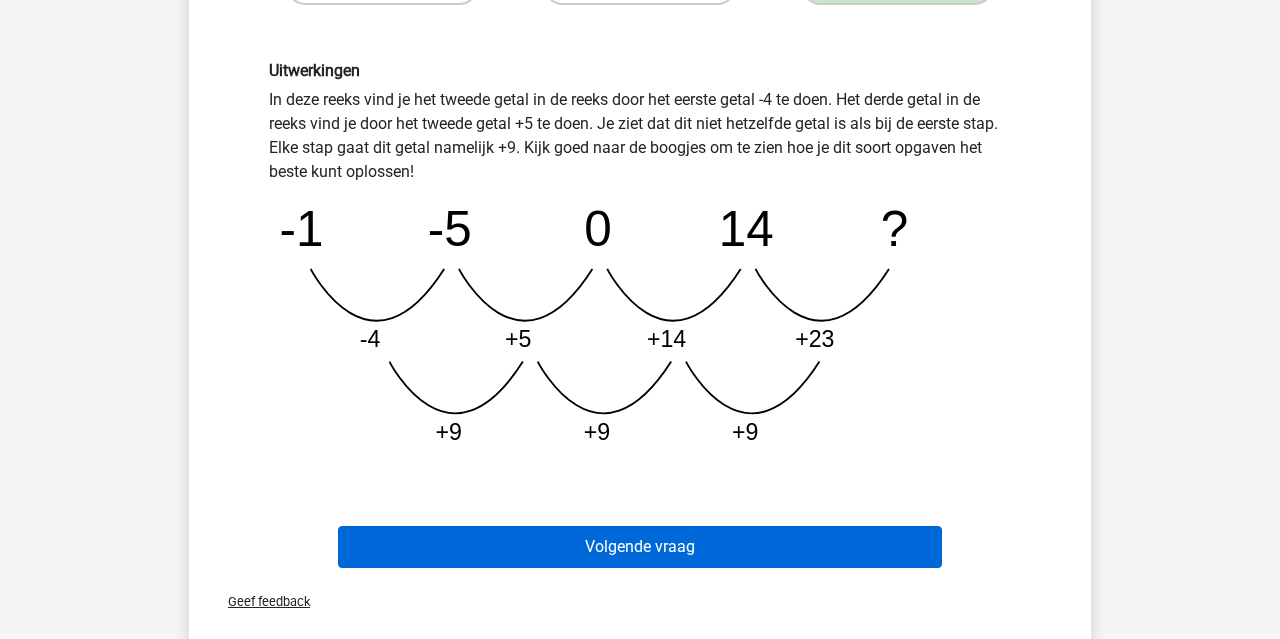 click on "Volgende vraag" at bounding box center [640, 547] 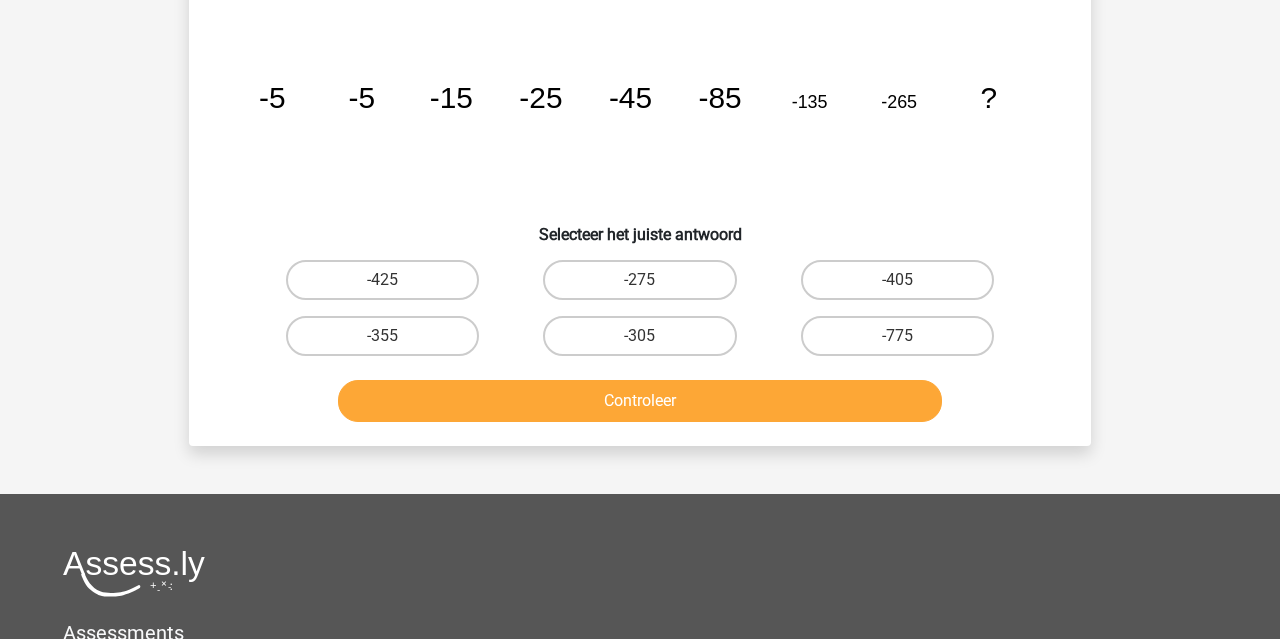 scroll, scrollTop: 92, scrollLeft: 0, axis: vertical 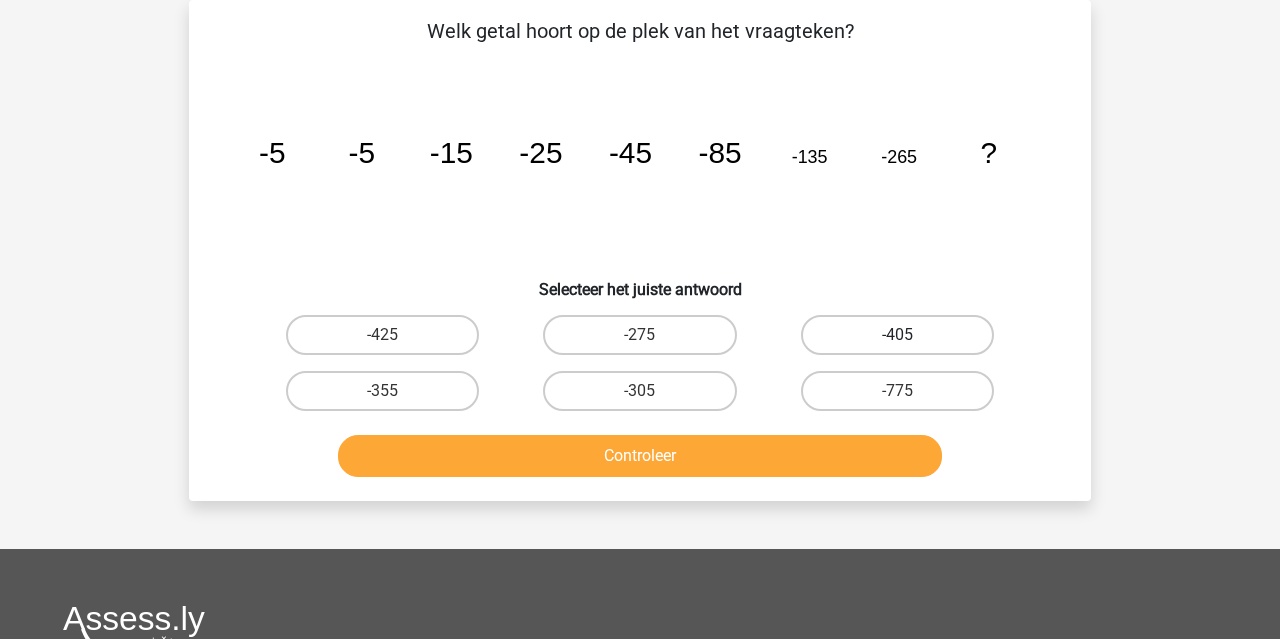 click on "-405" at bounding box center (897, 335) 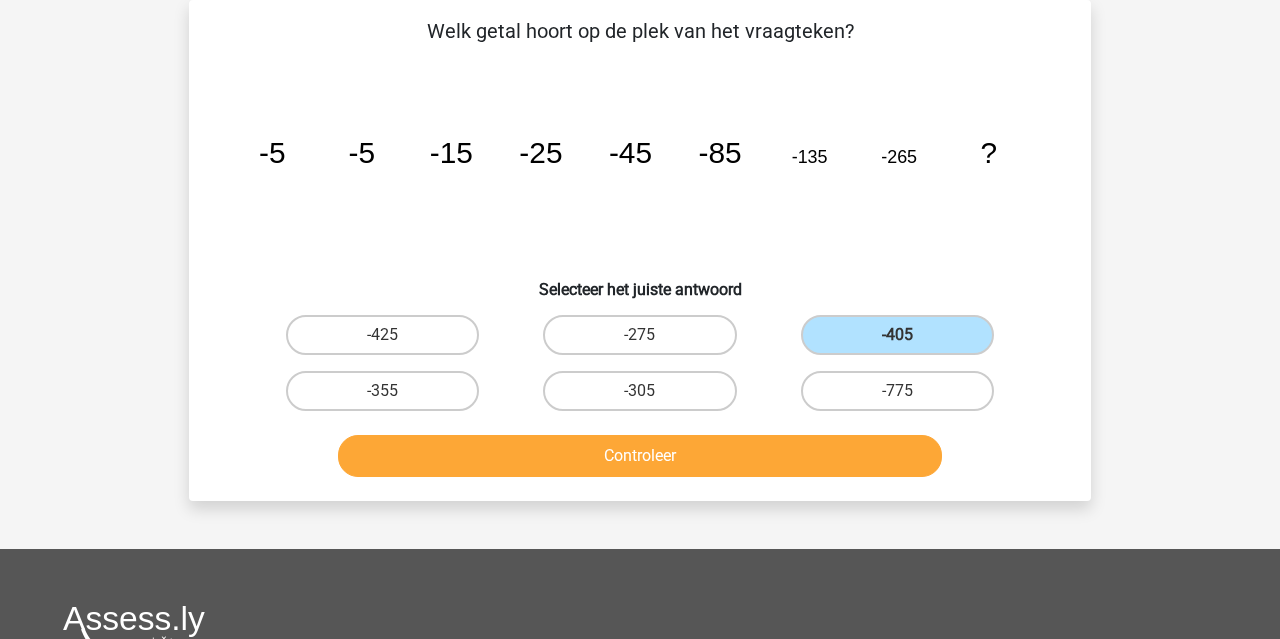 click on "Controleer" at bounding box center (640, 456) 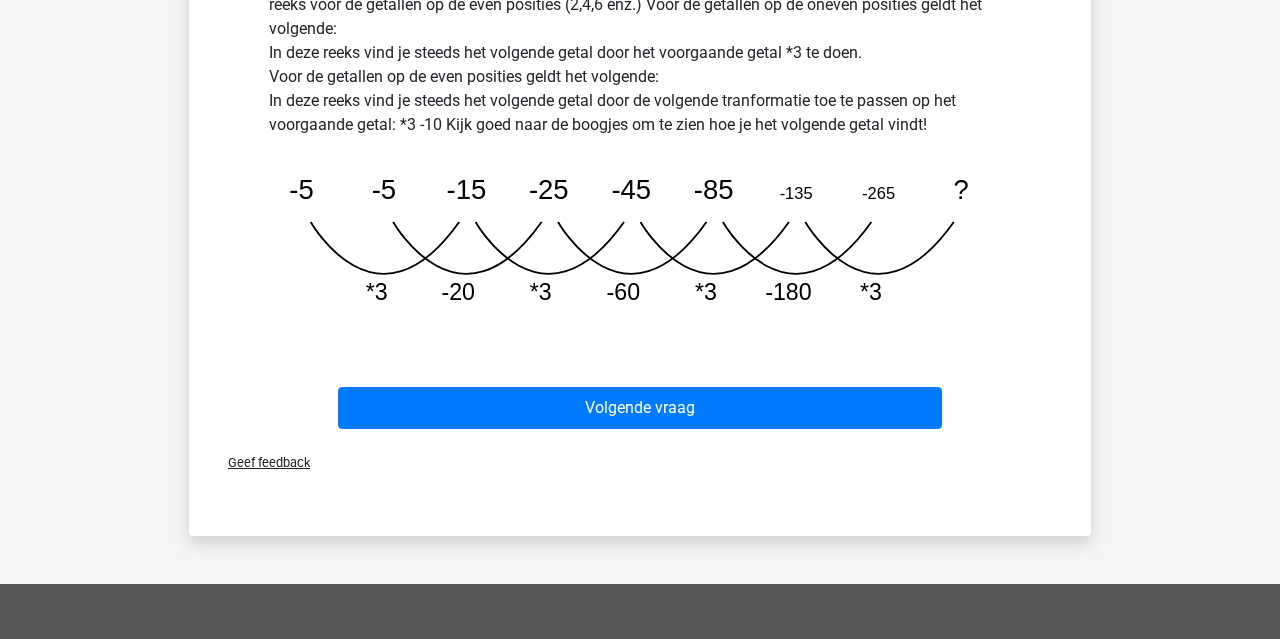 scroll, scrollTop: 612, scrollLeft: 0, axis: vertical 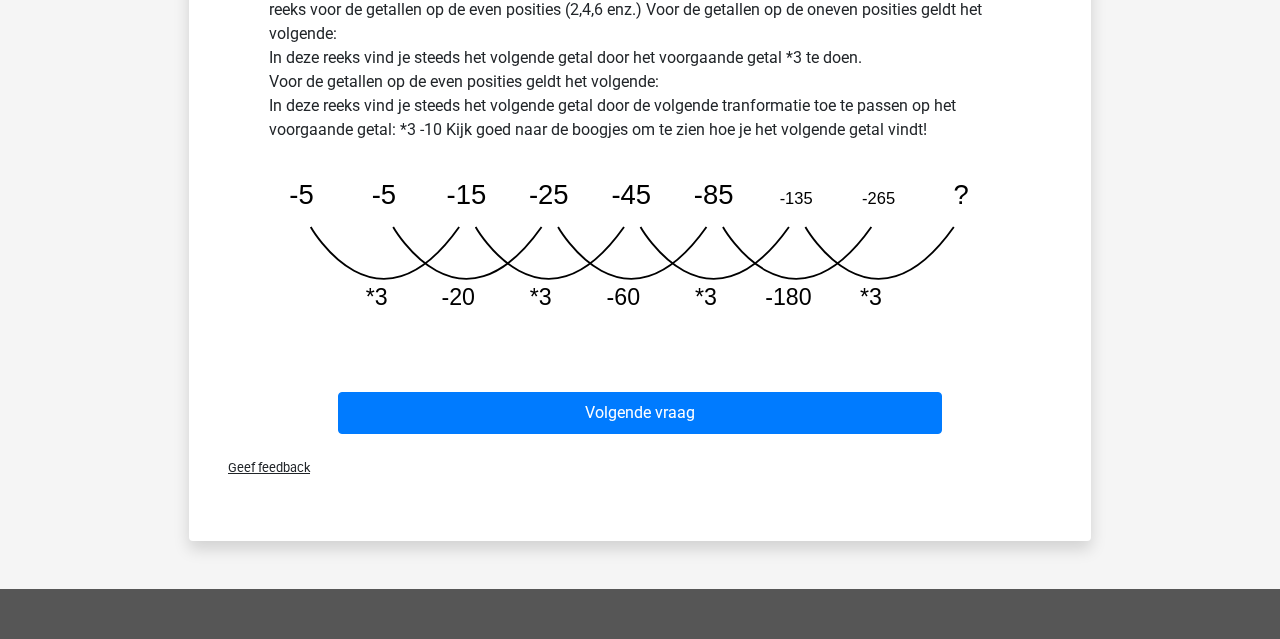 click on "Volgende vraag" at bounding box center [640, 409] 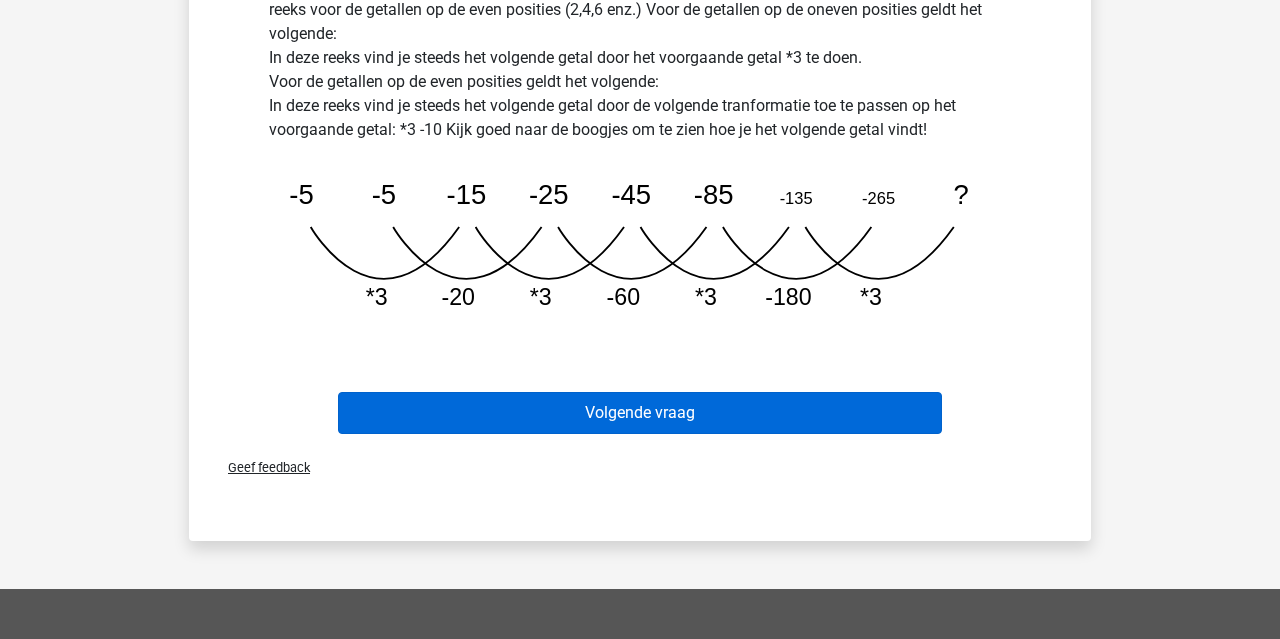 click on "Volgende vraag" at bounding box center [640, 413] 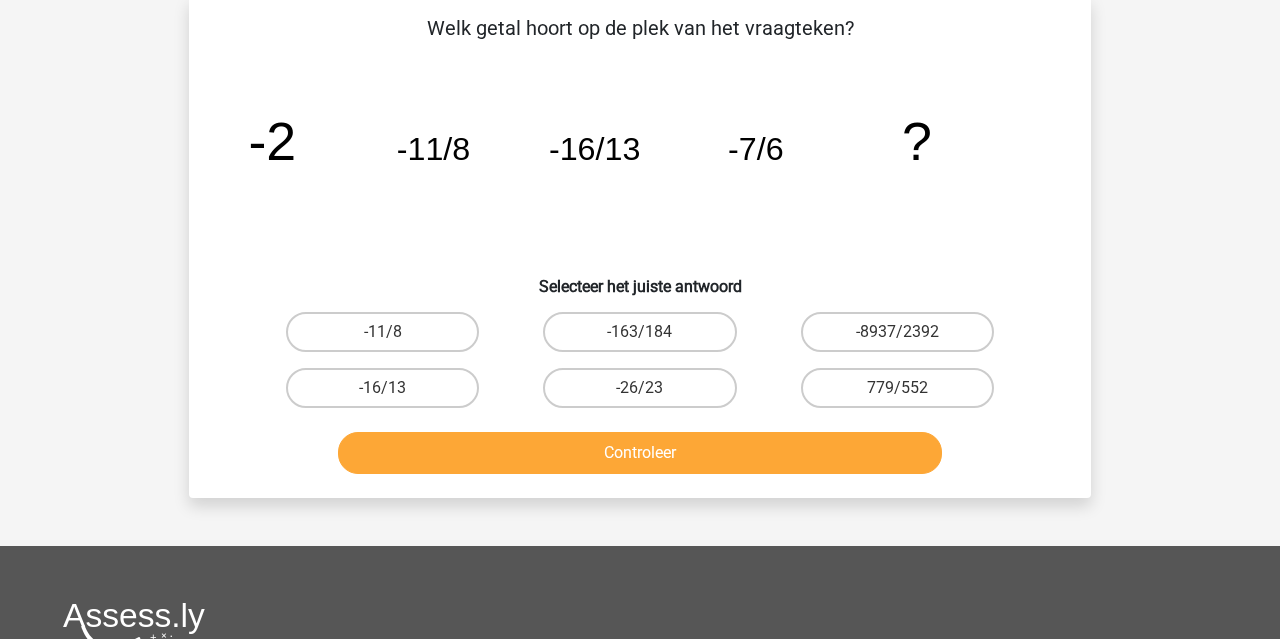 scroll, scrollTop: 92, scrollLeft: 0, axis: vertical 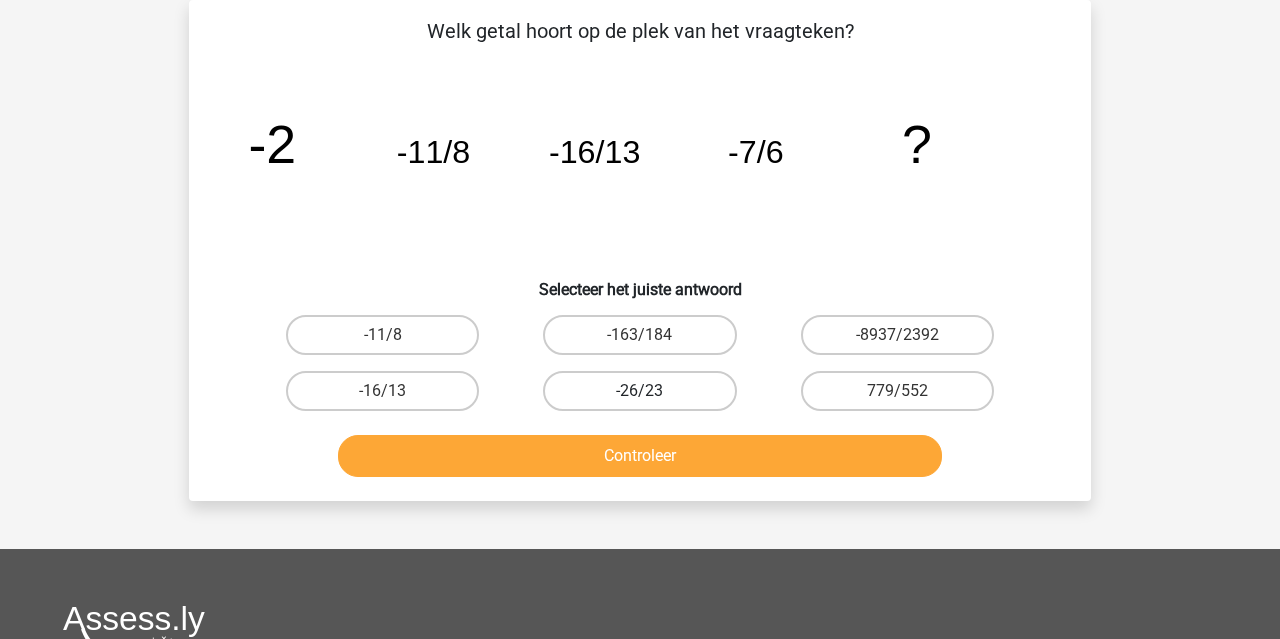 click on "-26/23" at bounding box center (639, 391) 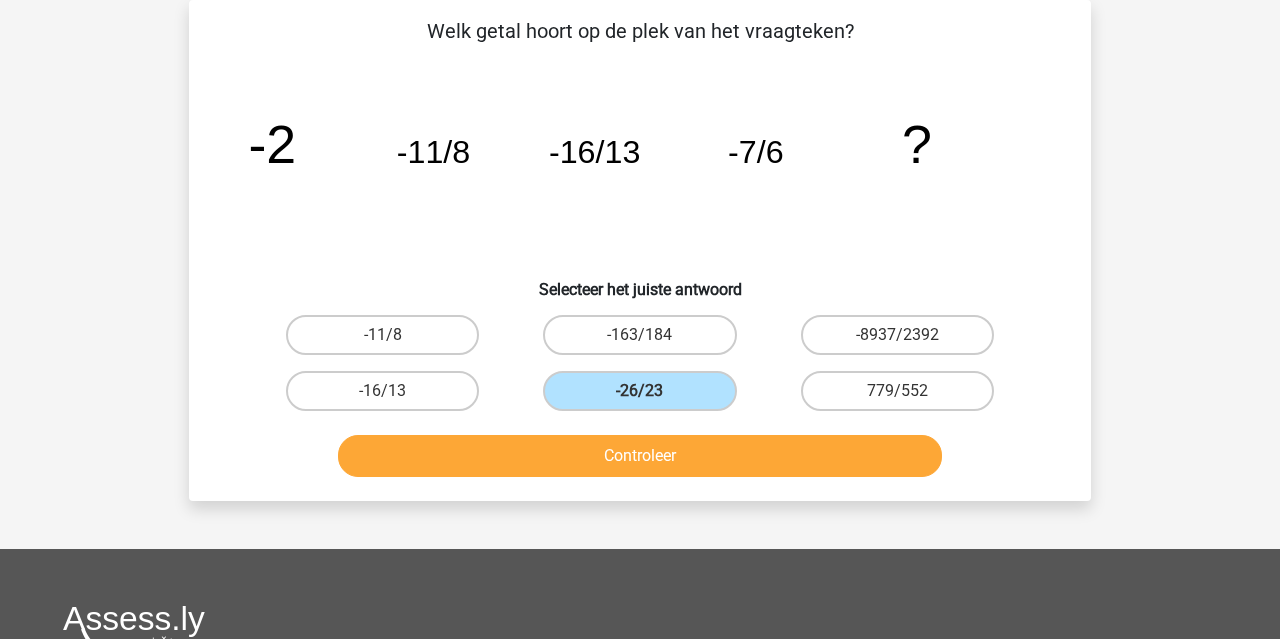 click on "Controleer" at bounding box center (640, 456) 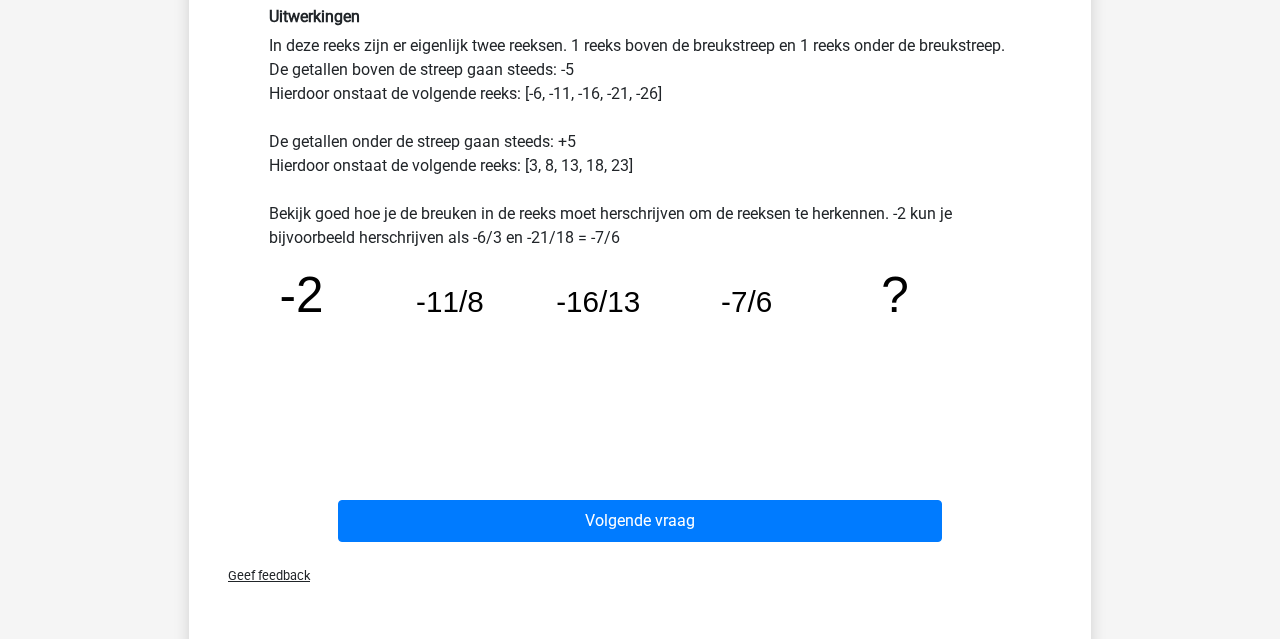 scroll, scrollTop: 557, scrollLeft: 0, axis: vertical 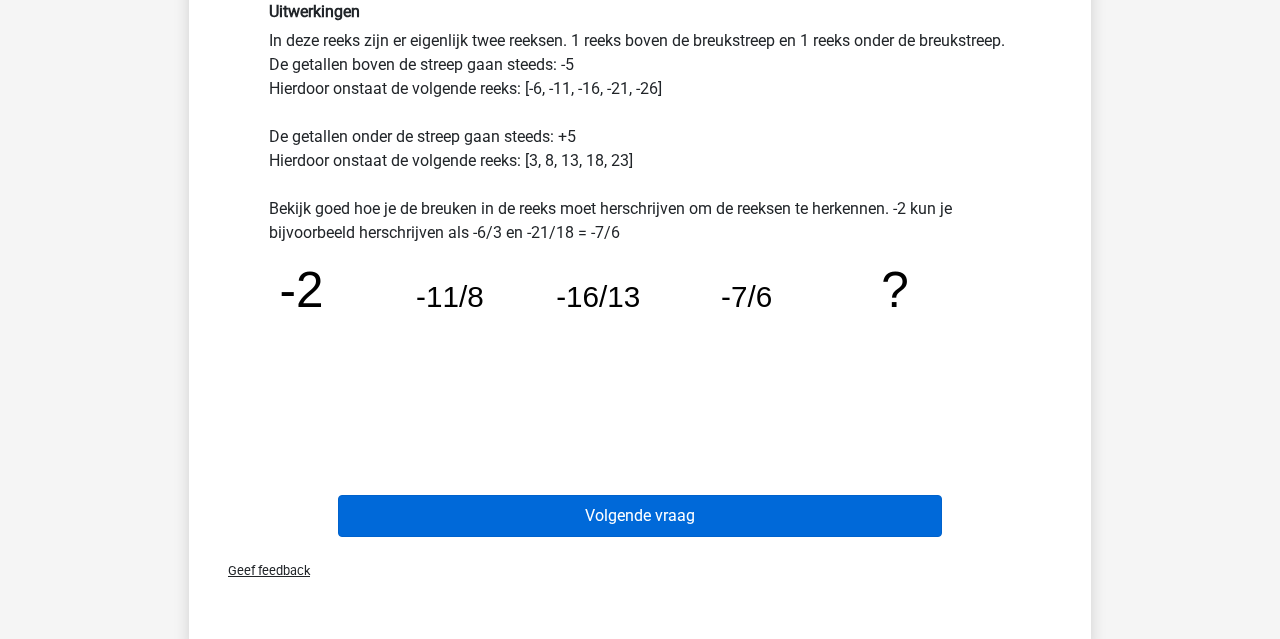 click on "Volgende vraag" at bounding box center (640, 516) 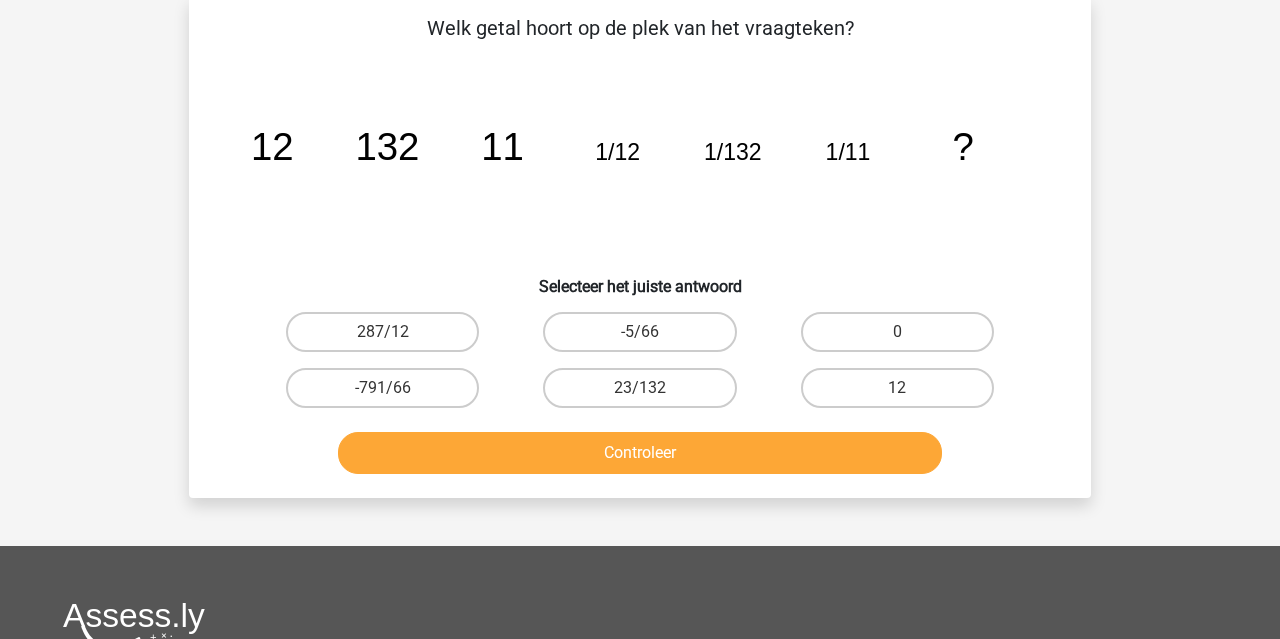 scroll, scrollTop: 92, scrollLeft: 0, axis: vertical 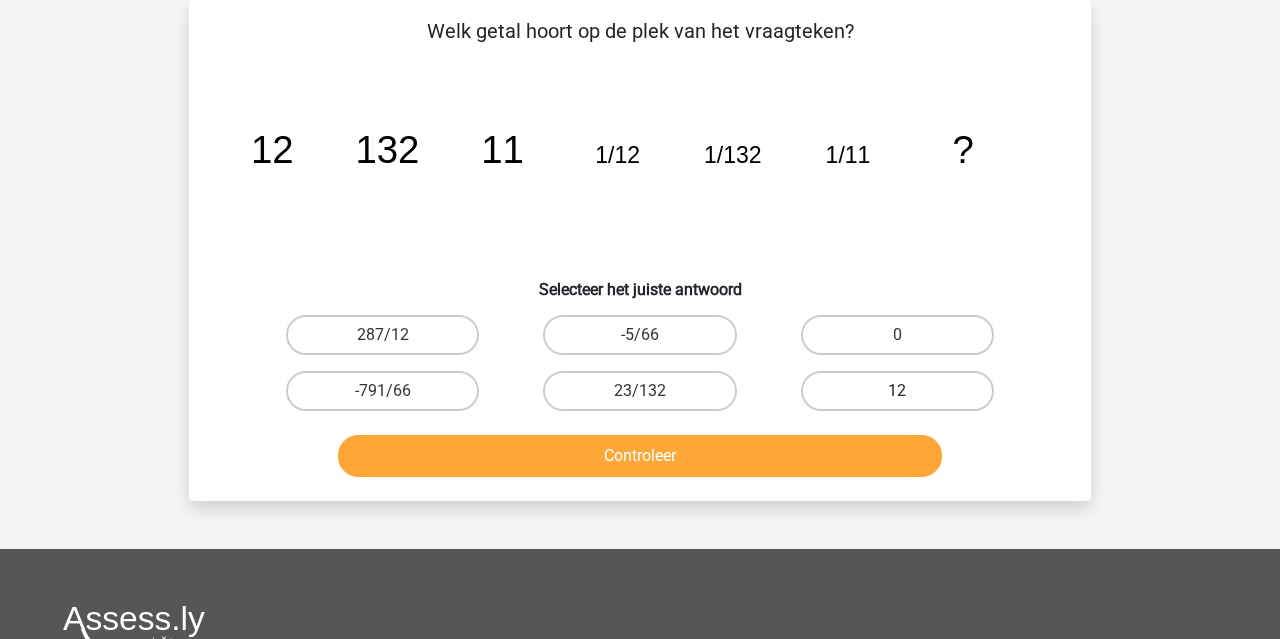 click on "12" at bounding box center (897, 391) 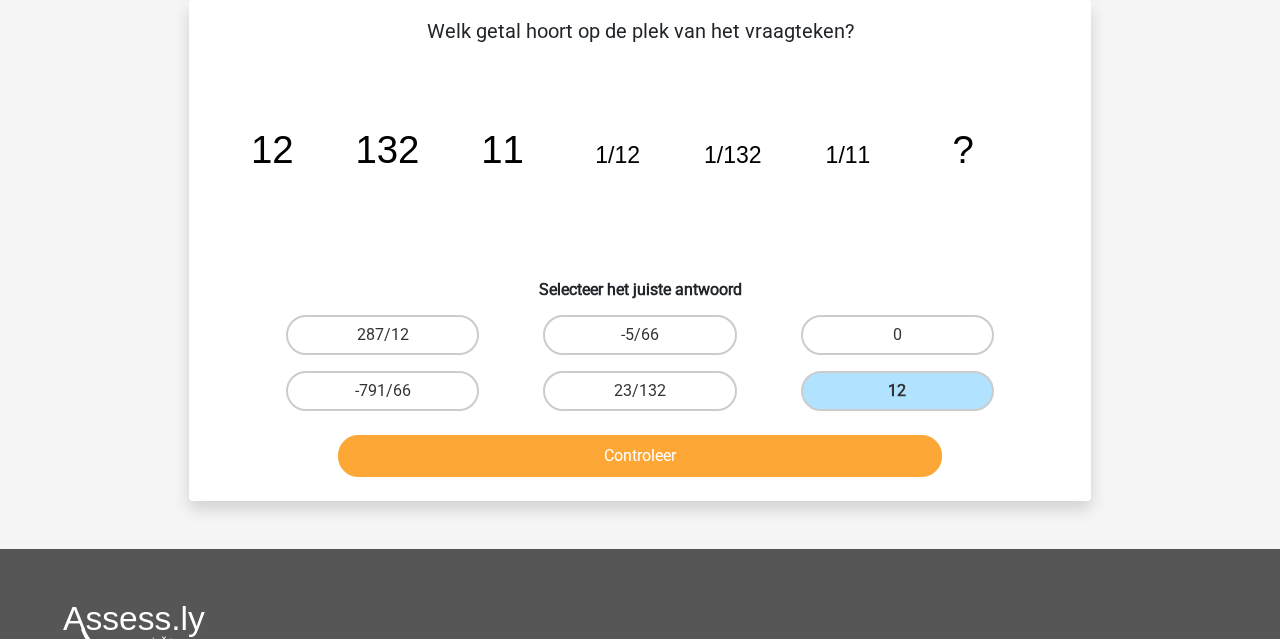 click on "Welk getal hoort op de plek van het vraagteken?
image/svg+xml
12
132
11
1/12
1/132
1/11
?
Selecteer het juiste antwoord" at bounding box center (640, 250) 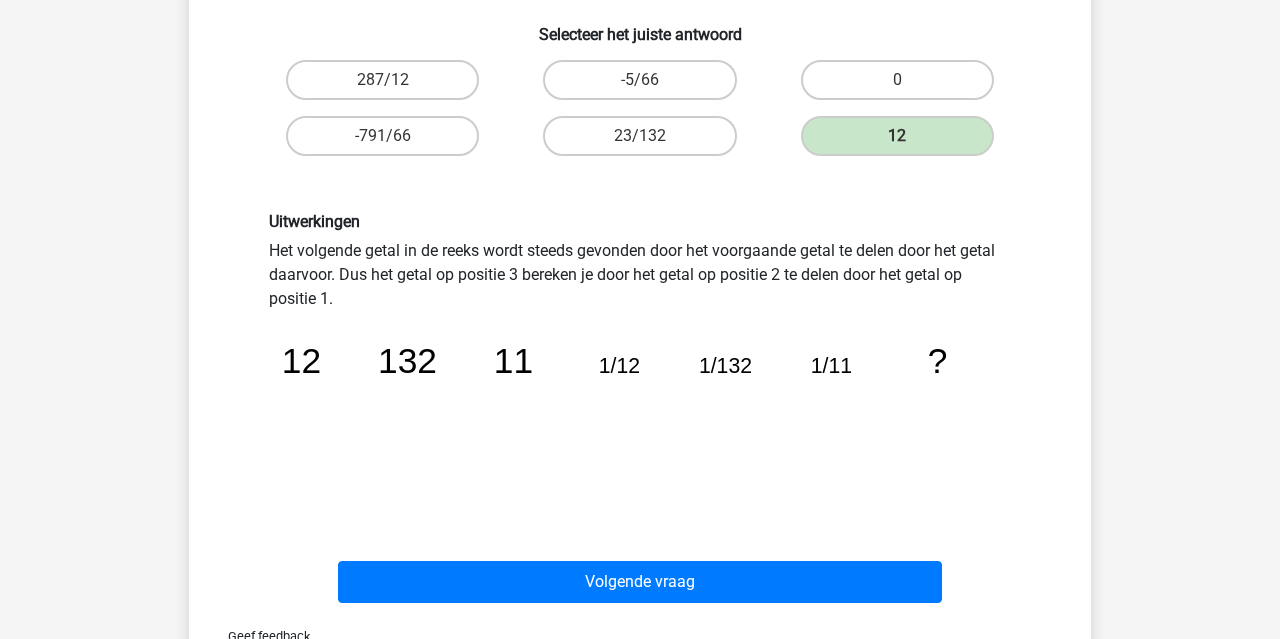 scroll, scrollTop: 359, scrollLeft: 0, axis: vertical 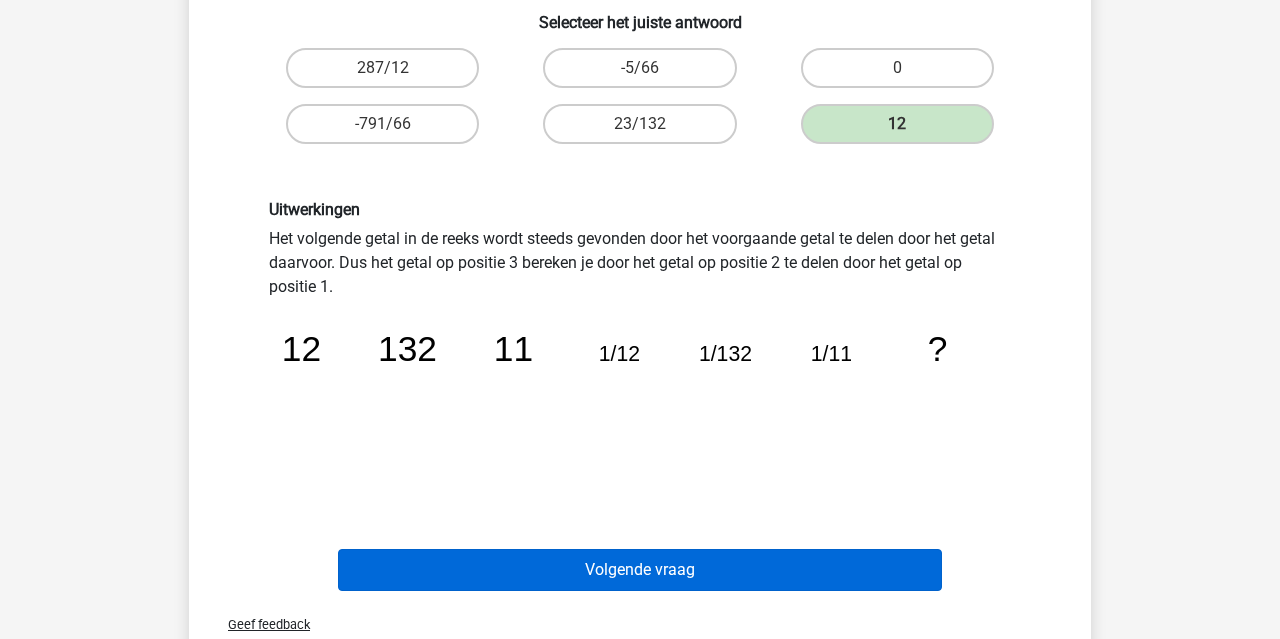 click on "Volgende vraag" at bounding box center [640, 570] 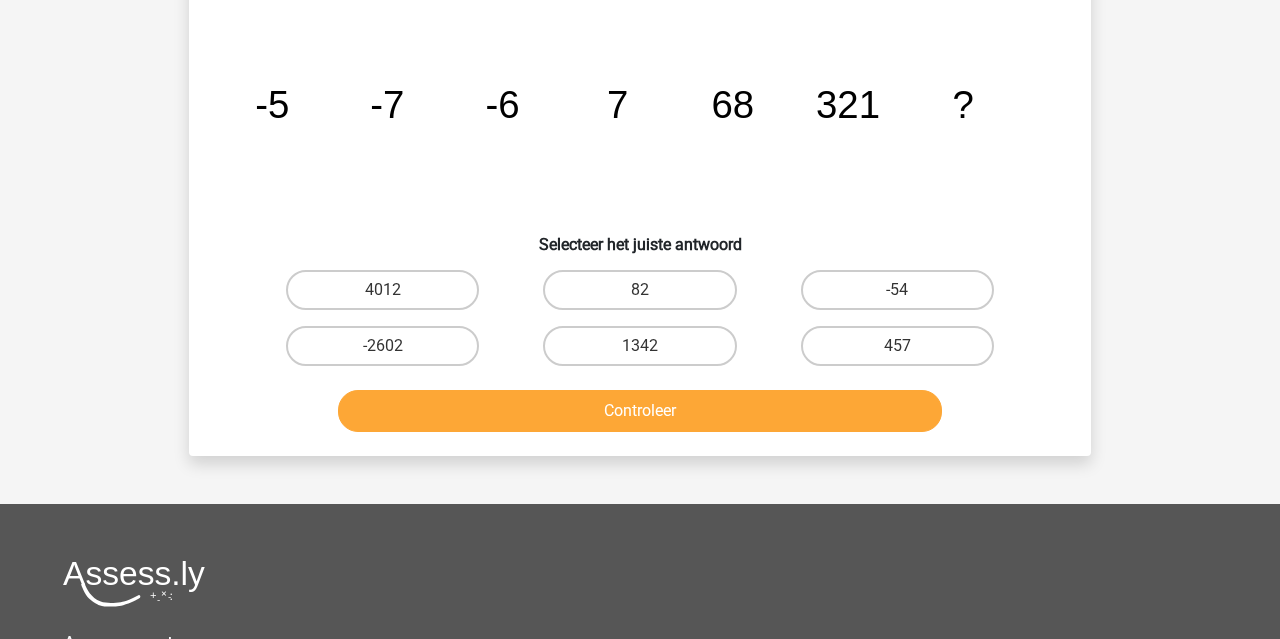 scroll, scrollTop: 92, scrollLeft: 0, axis: vertical 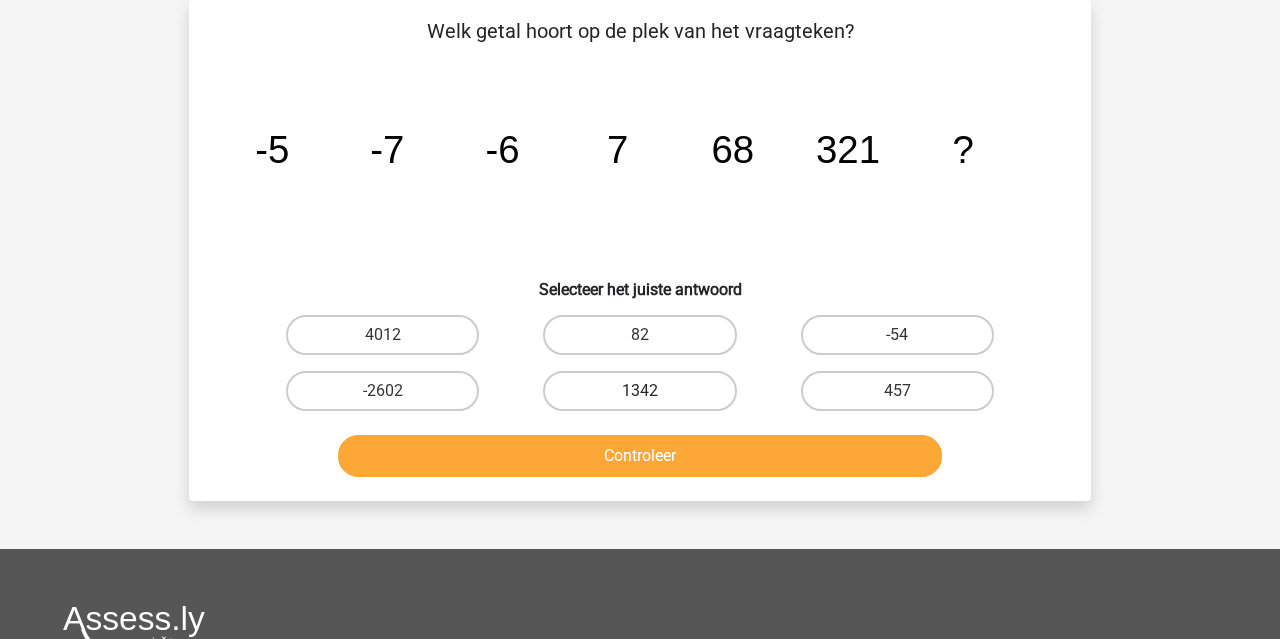 click on "1342" at bounding box center (639, 391) 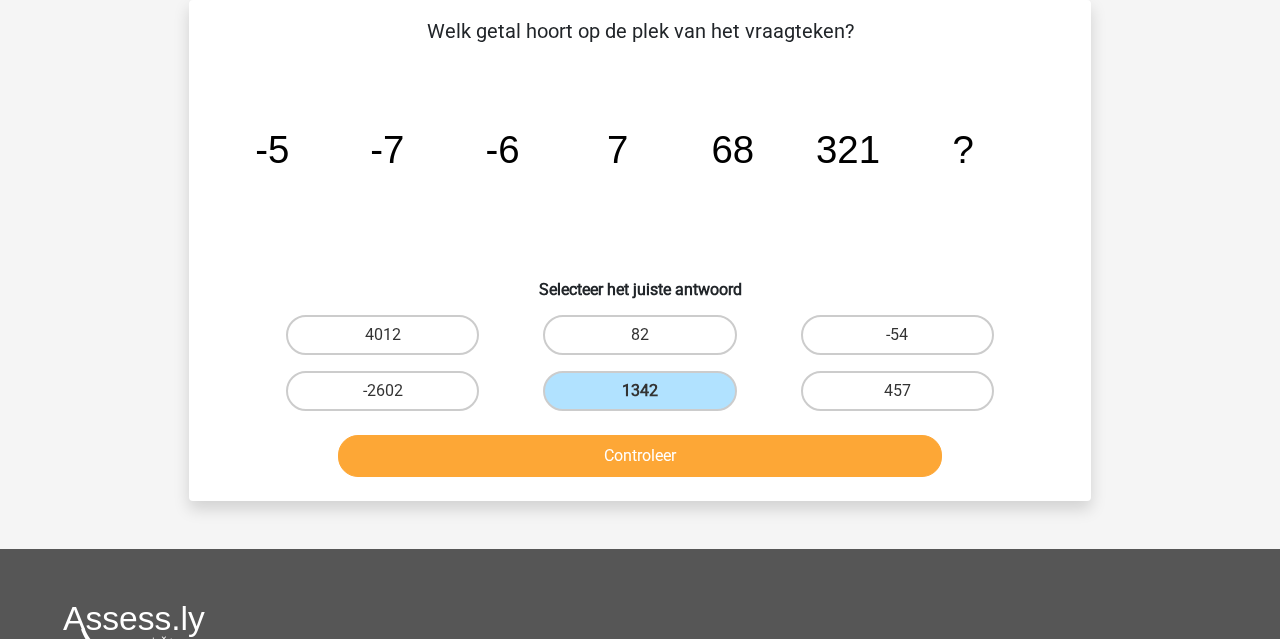 click on "Controleer" at bounding box center [640, 456] 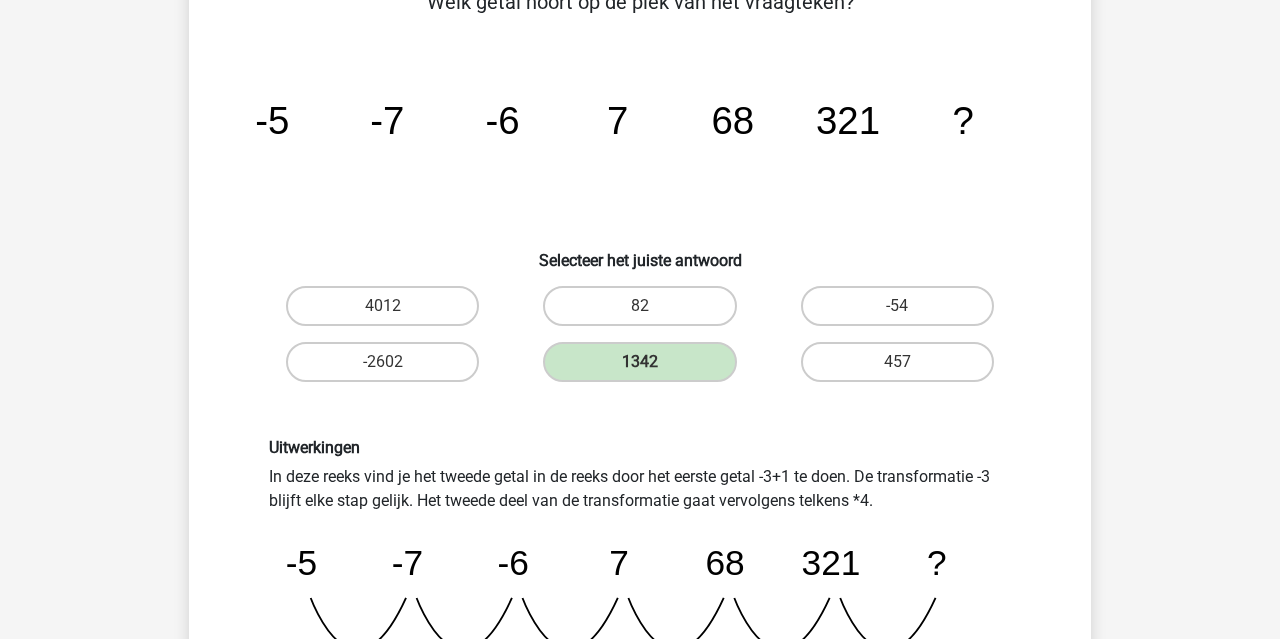 scroll, scrollTop: 0, scrollLeft: 0, axis: both 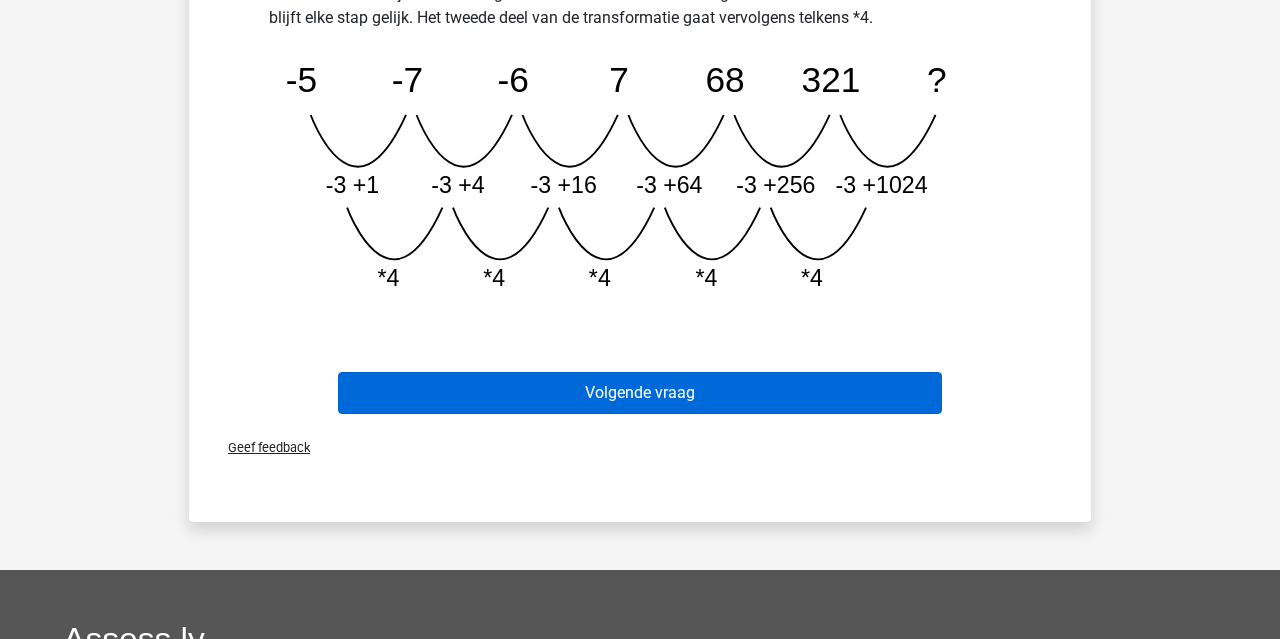 click on "Volgende vraag" at bounding box center (640, 393) 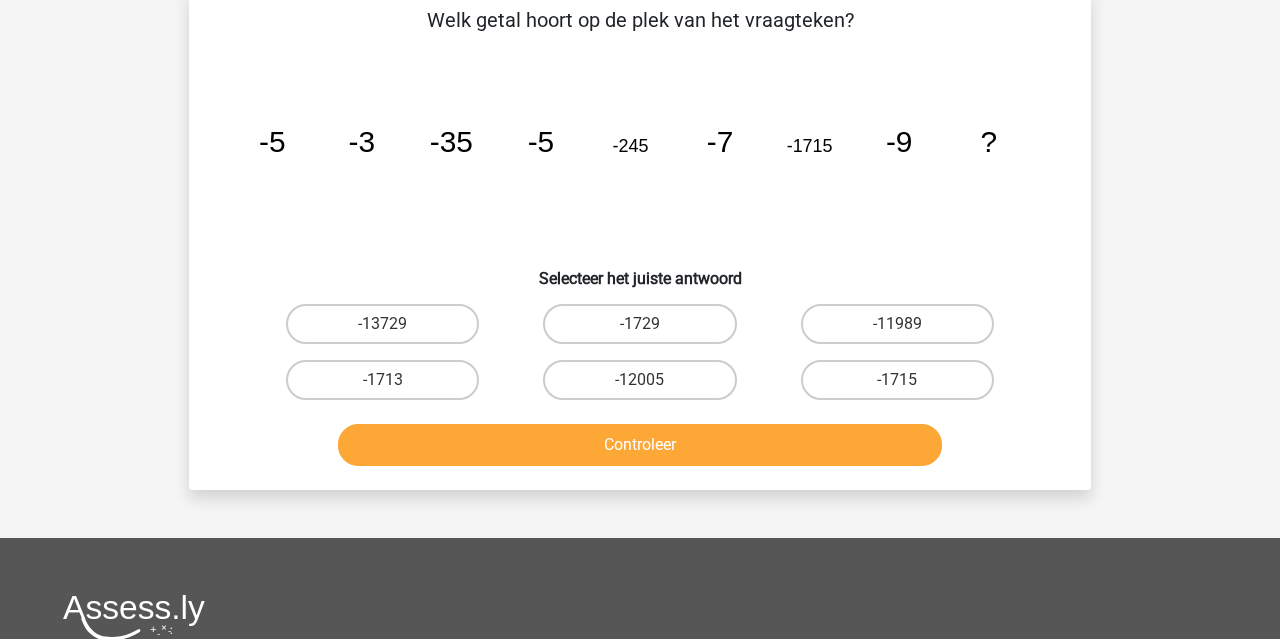 scroll, scrollTop: 92, scrollLeft: 0, axis: vertical 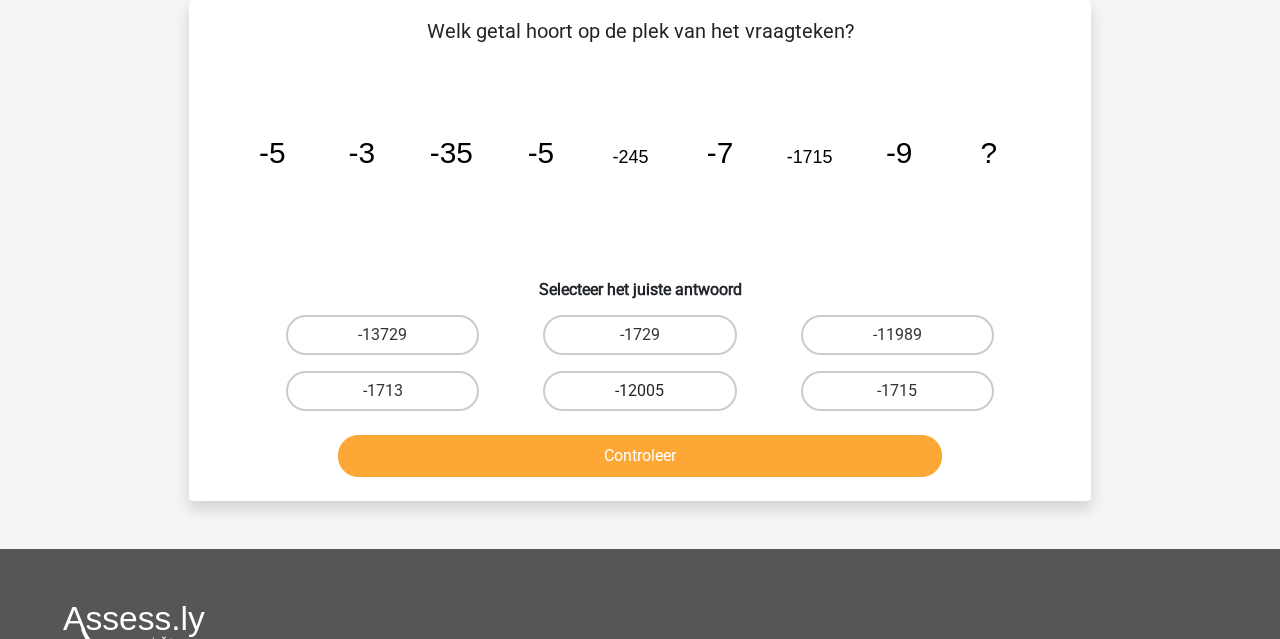 click on "-12005" at bounding box center (639, 391) 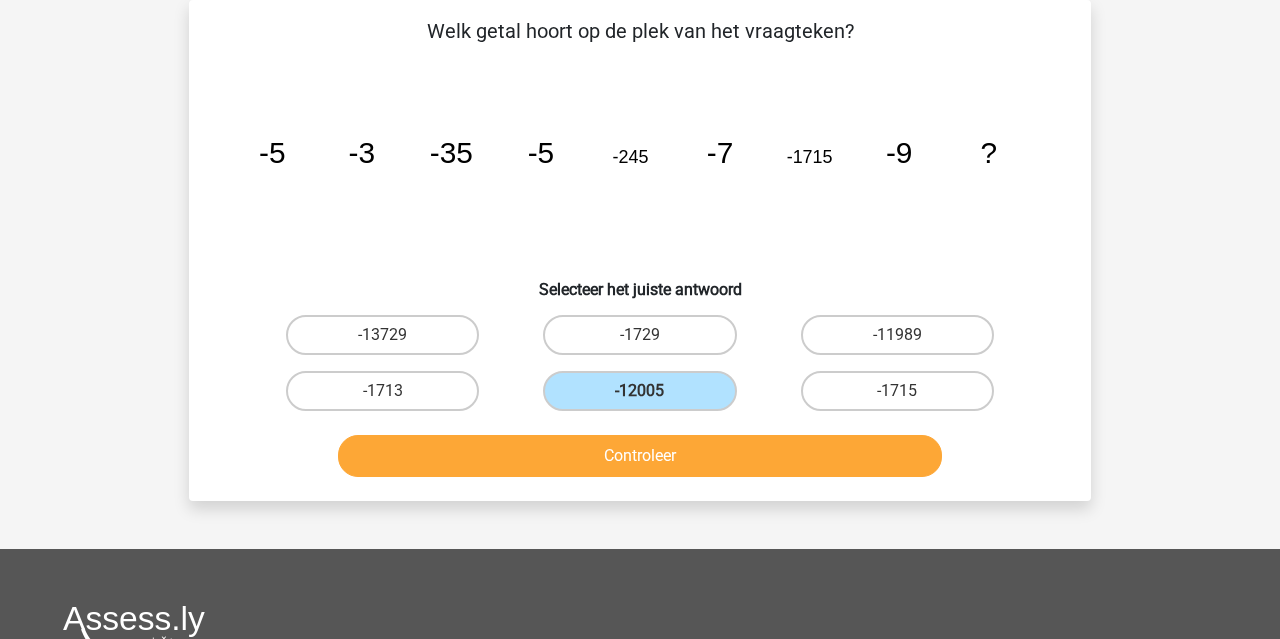 click on "Controleer" at bounding box center [640, 456] 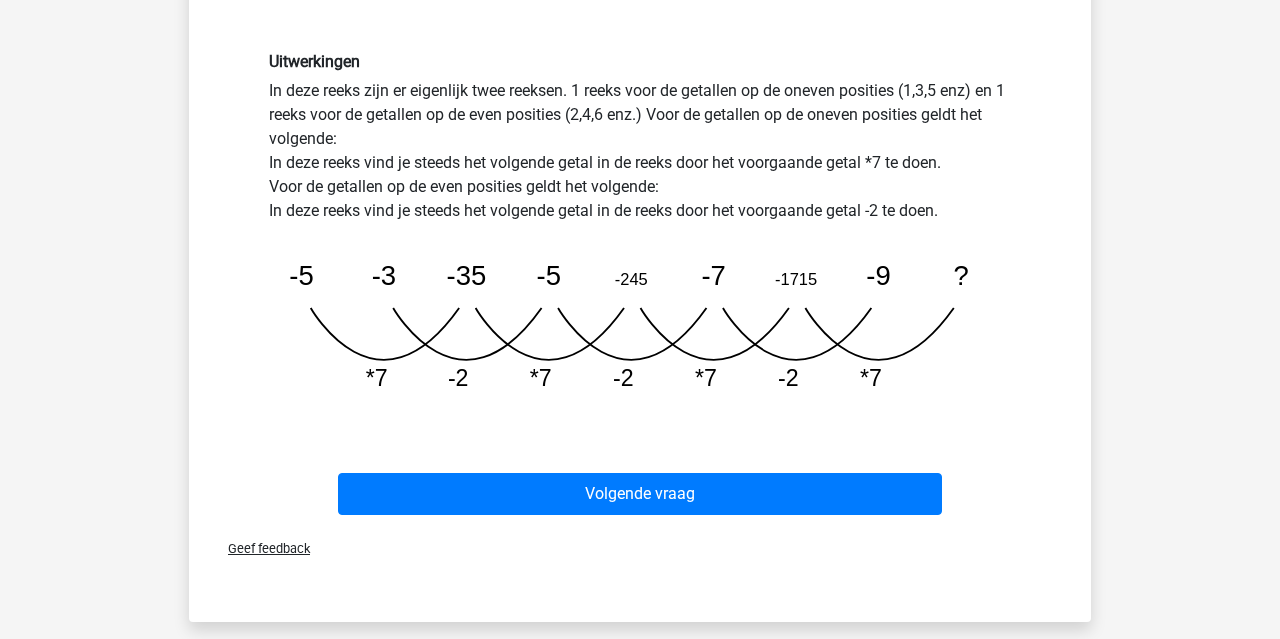 scroll, scrollTop: 522, scrollLeft: 0, axis: vertical 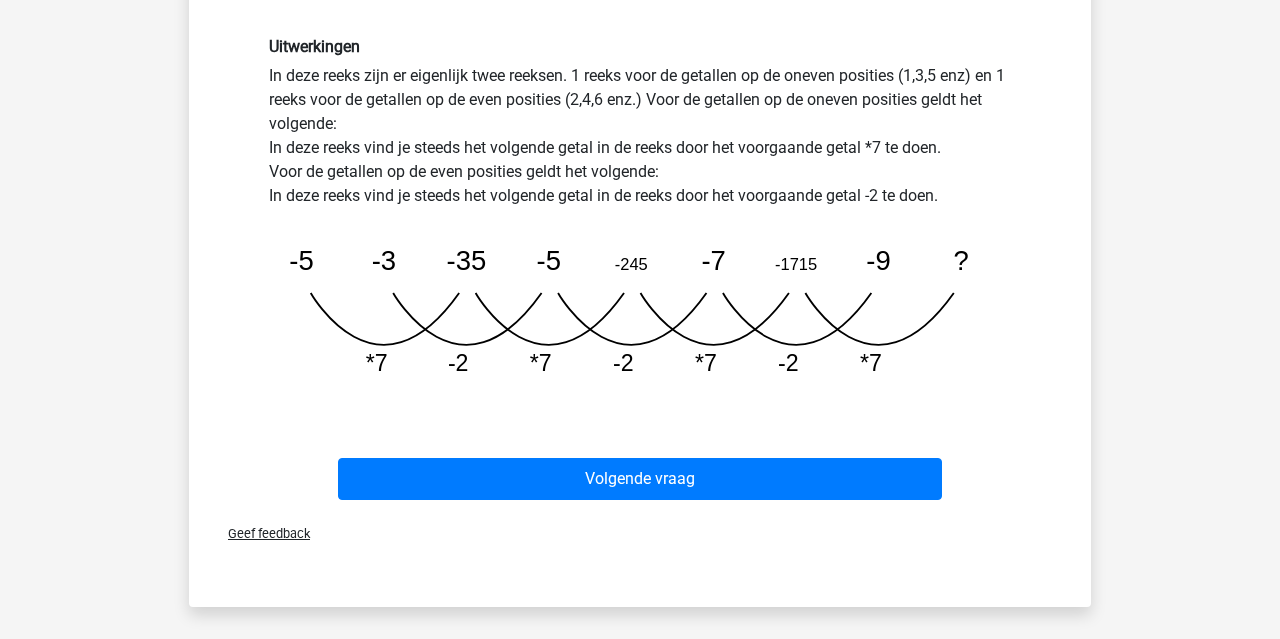 click on "Geef feedback" at bounding box center (640, 533) 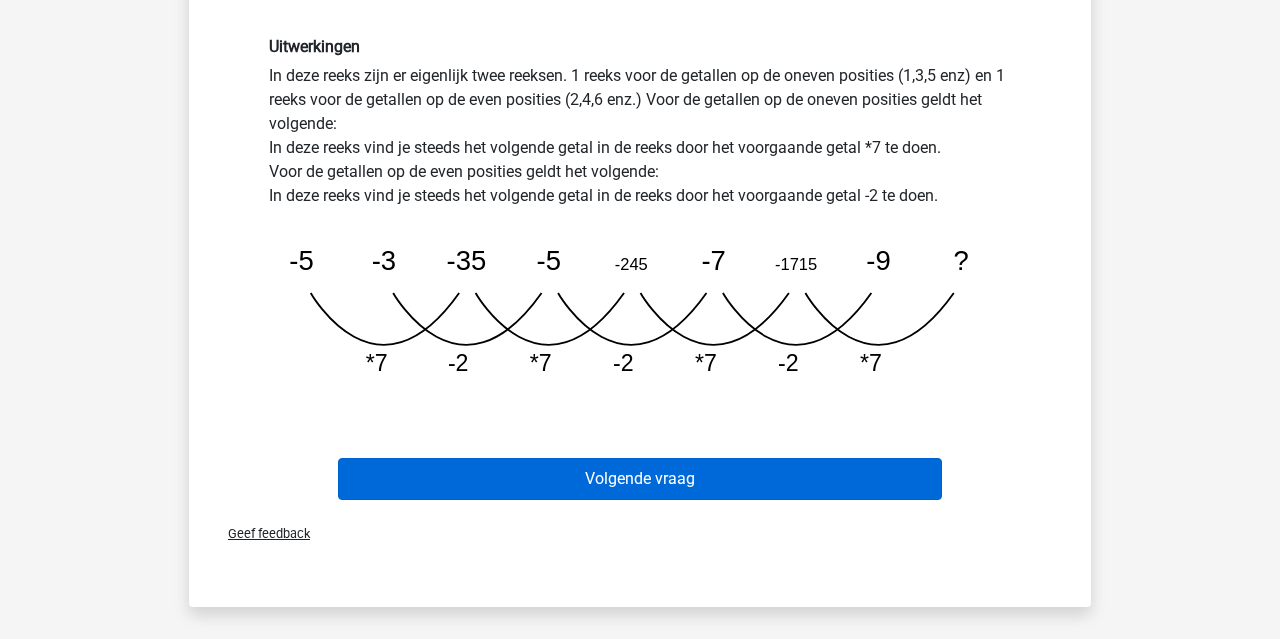 click on "Volgende vraag" at bounding box center (640, 479) 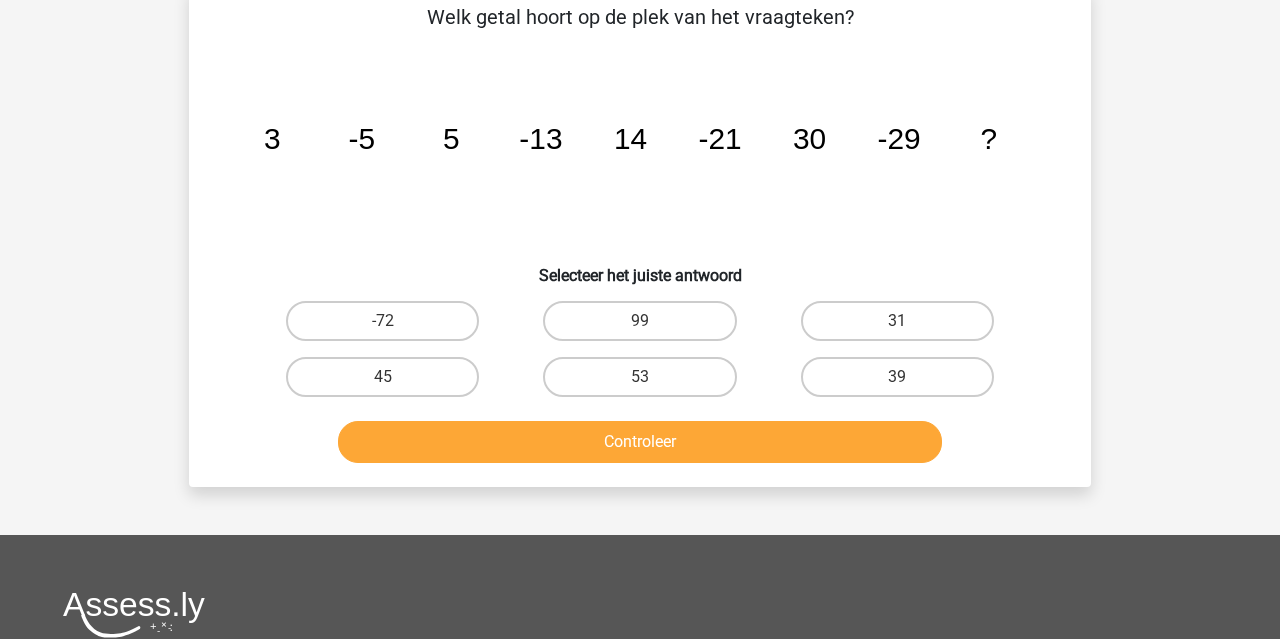 scroll, scrollTop: 92, scrollLeft: 0, axis: vertical 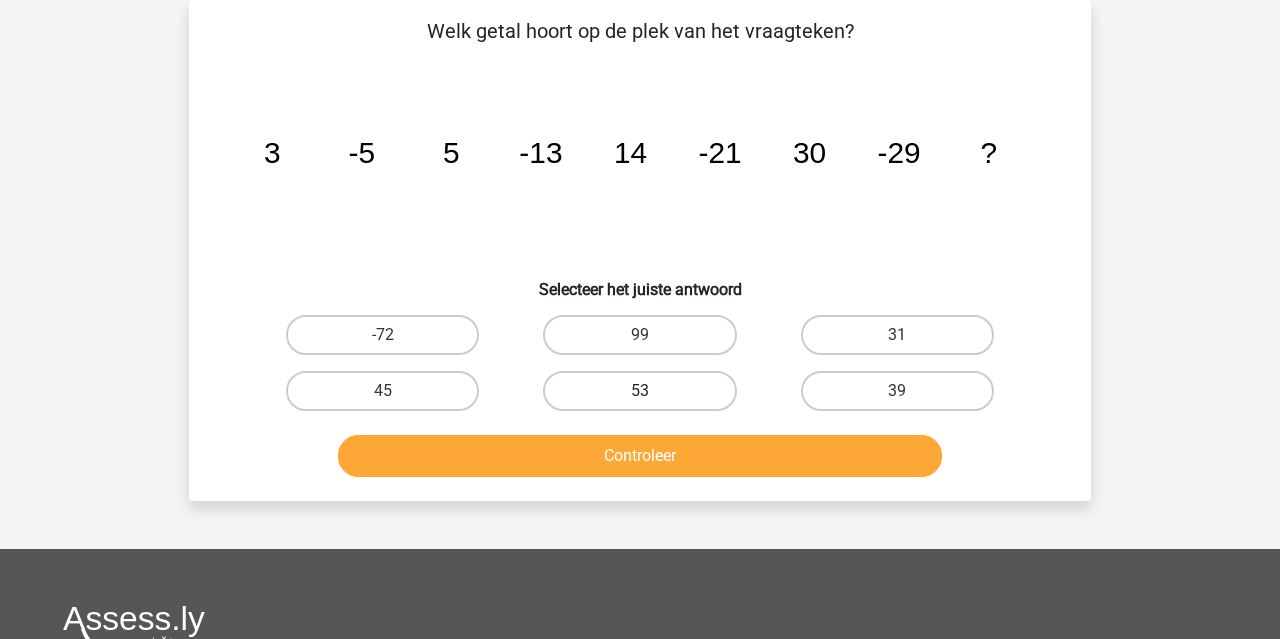 click on "53" at bounding box center [639, 391] 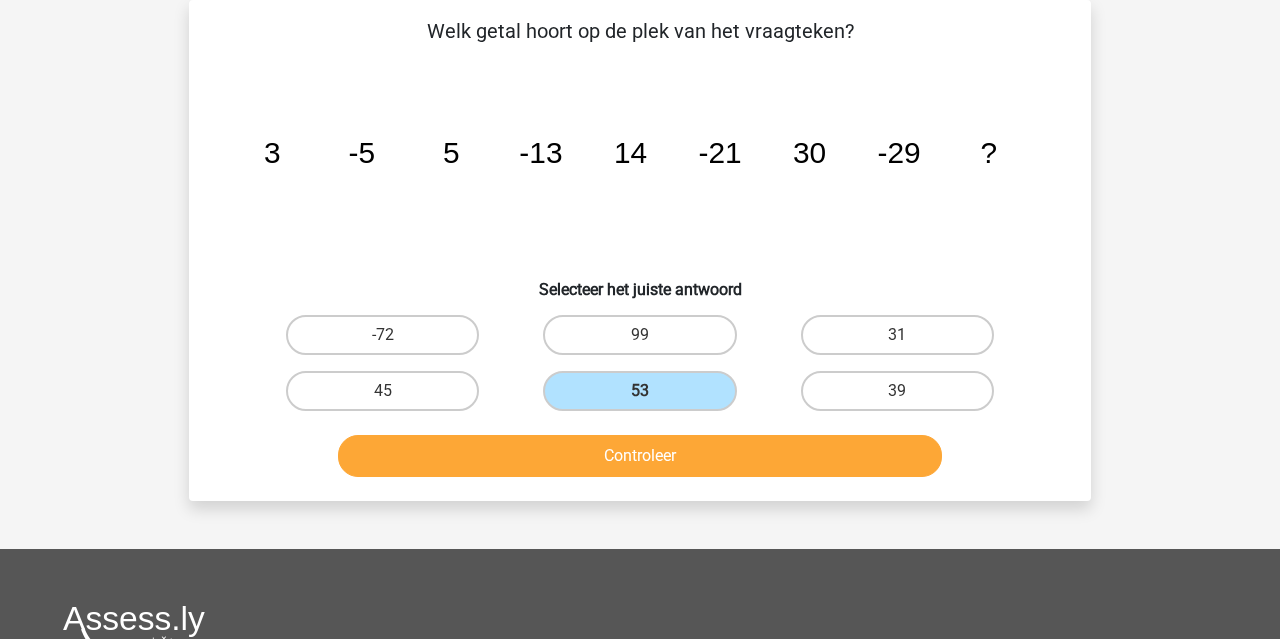 click on "Controleer" at bounding box center (640, 456) 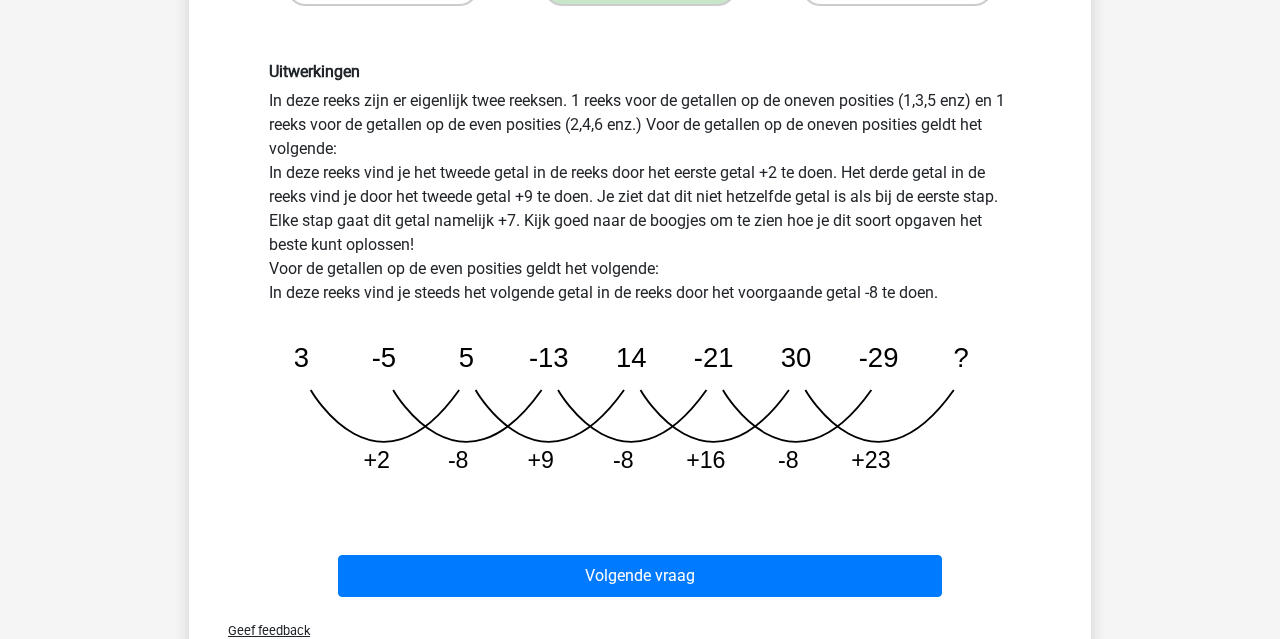 scroll, scrollTop: 499, scrollLeft: 0, axis: vertical 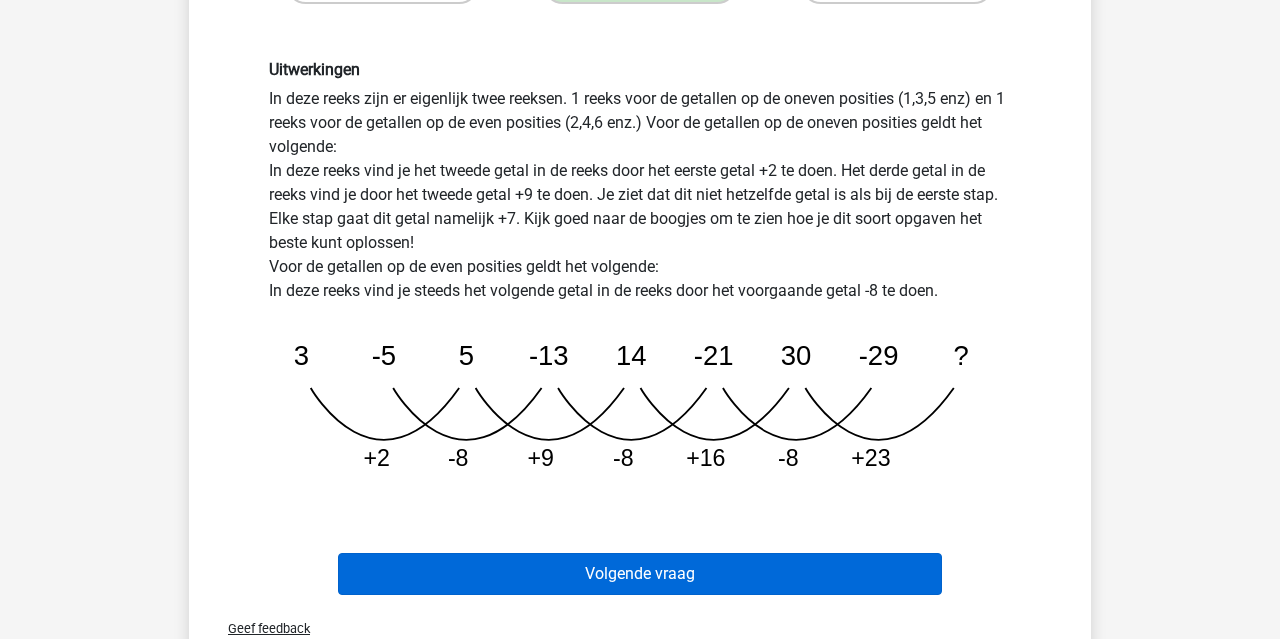 click on "Volgende vraag" at bounding box center (640, 574) 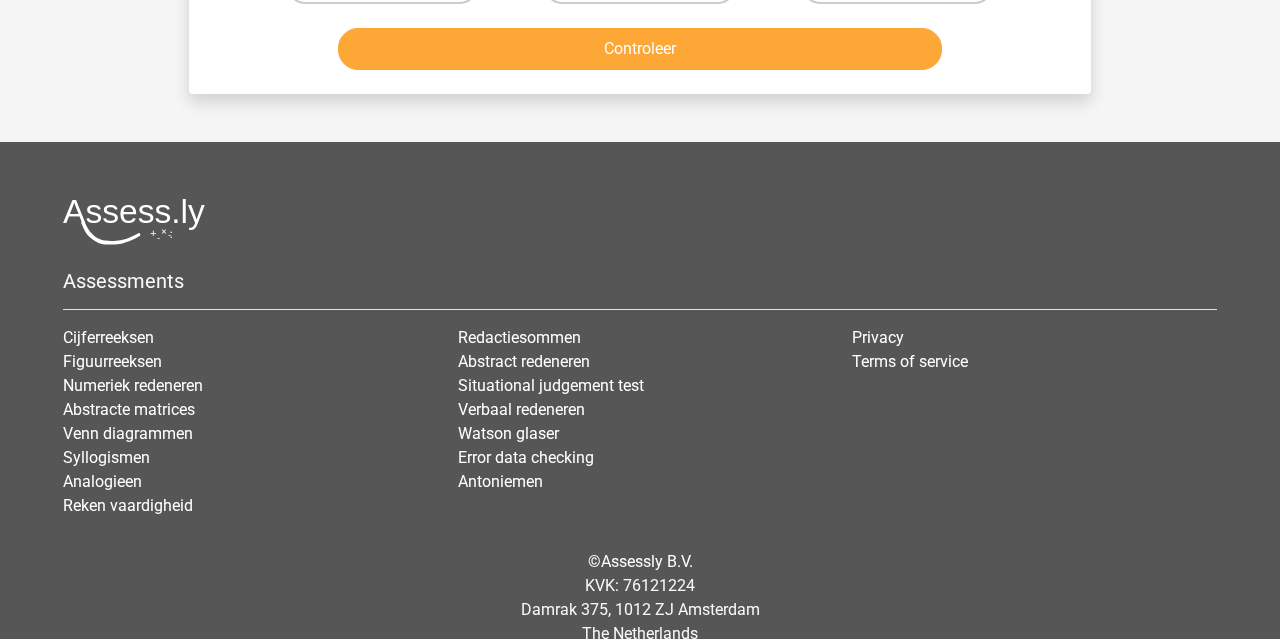 scroll, scrollTop: 92, scrollLeft: 0, axis: vertical 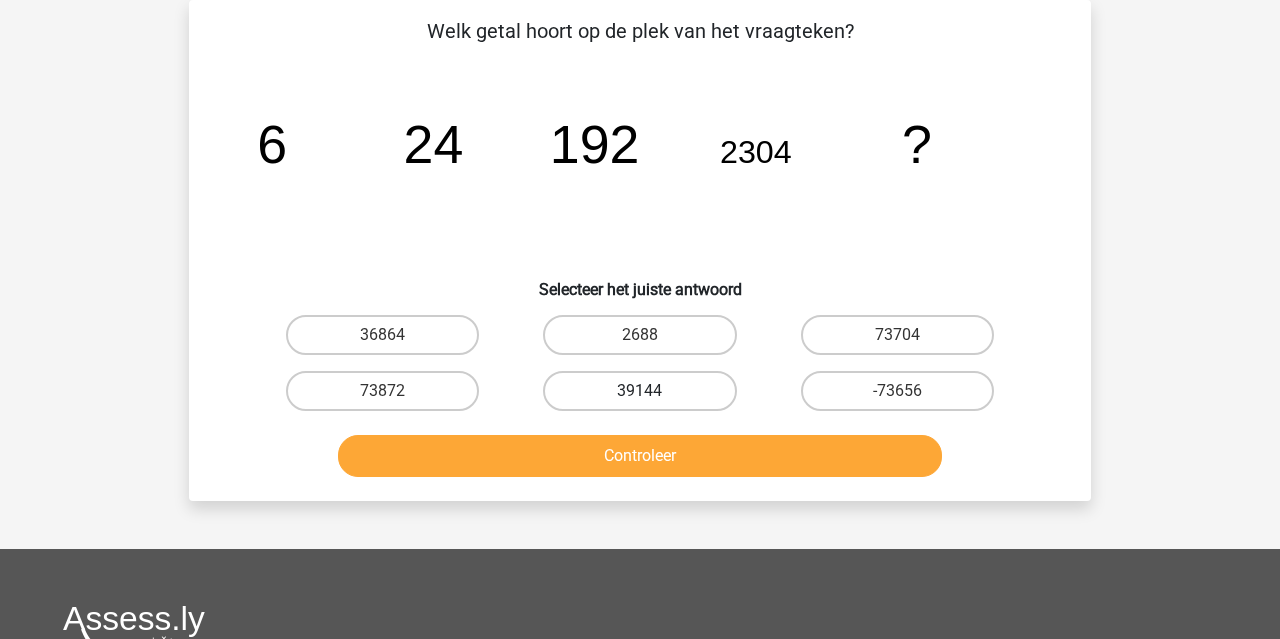 click on "39144" at bounding box center [639, 391] 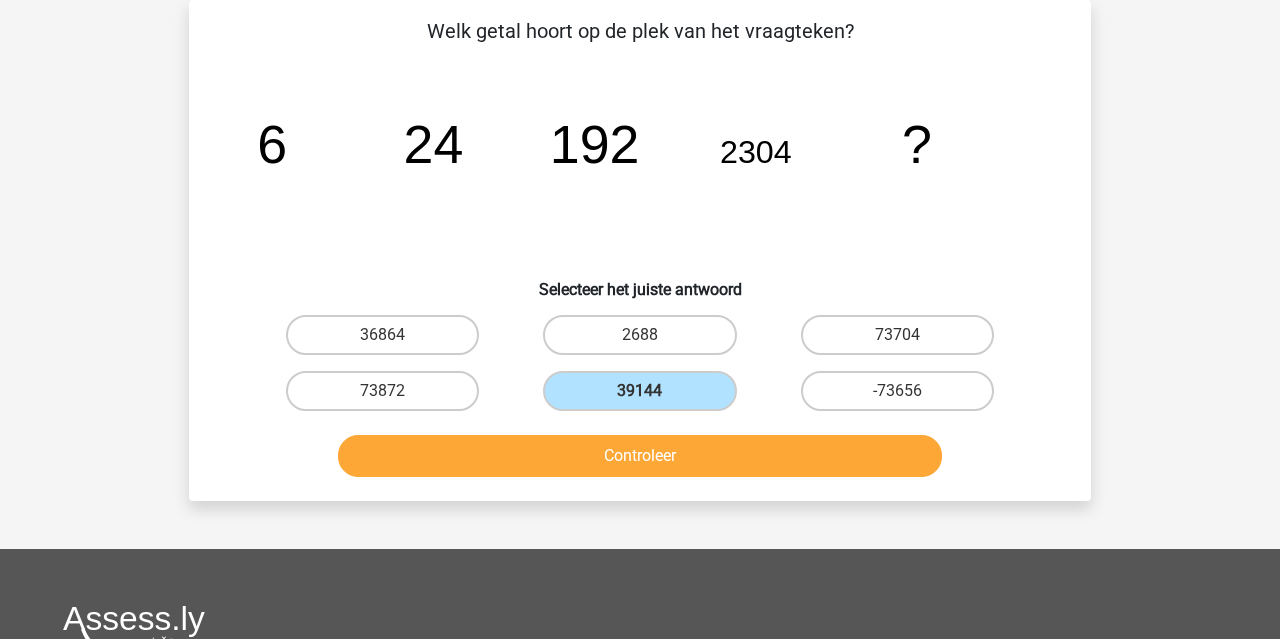 click on "Controleer" at bounding box center (640, 456) 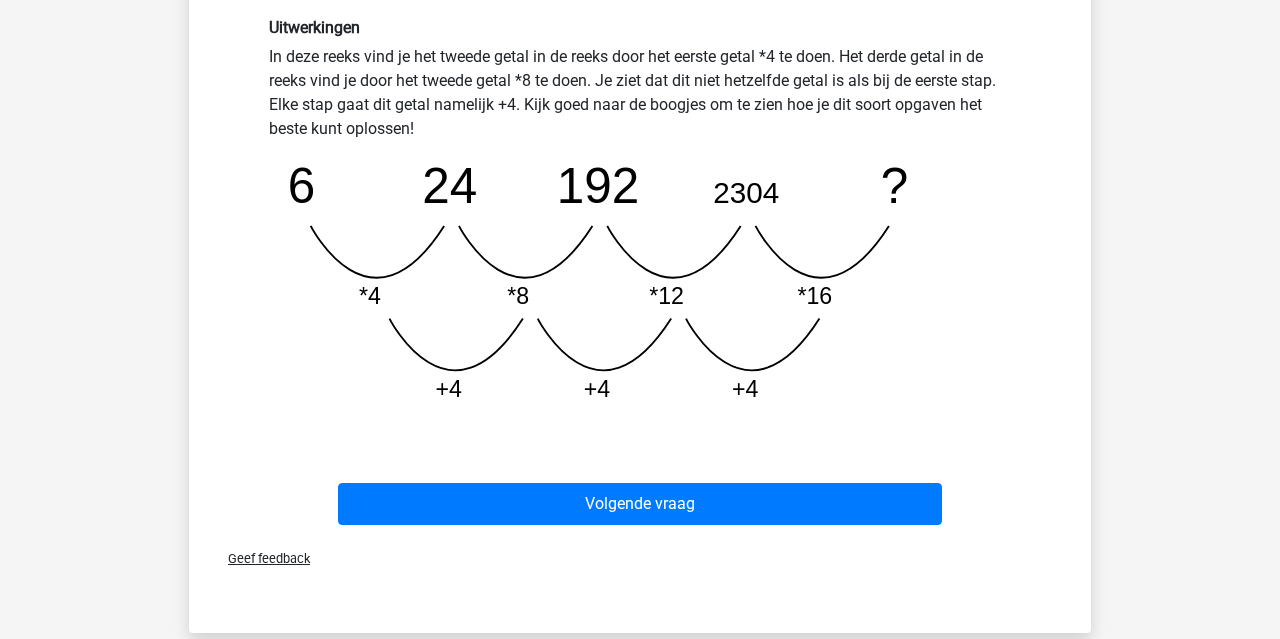 scroll, scrollTop: 560, scrollLeft: 0, axis: vertical 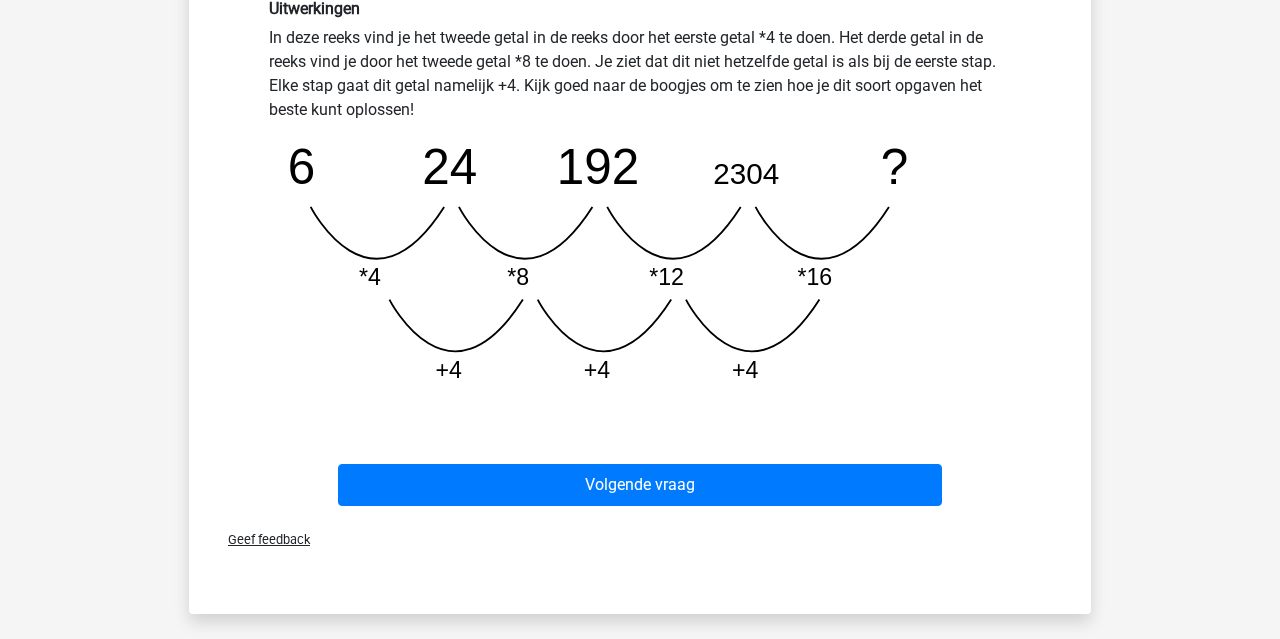 click on "Volgende vraag" at bounding box center (640, 489) 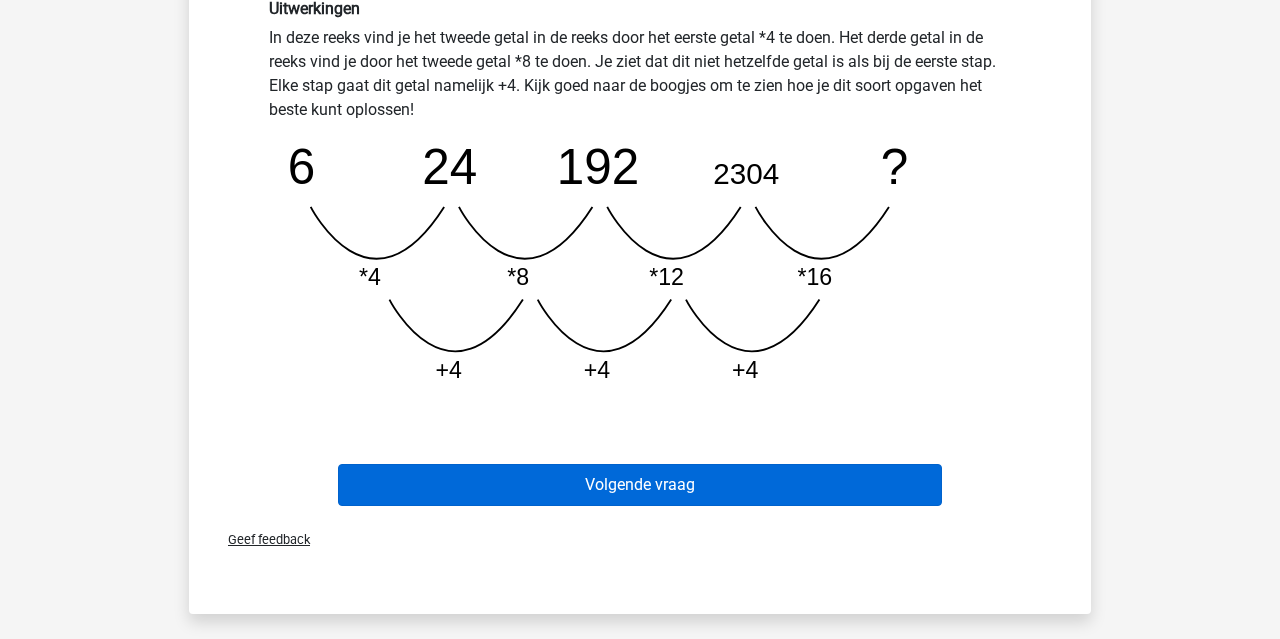 click on "Volgende vraag" at bounding box center (640, 485) 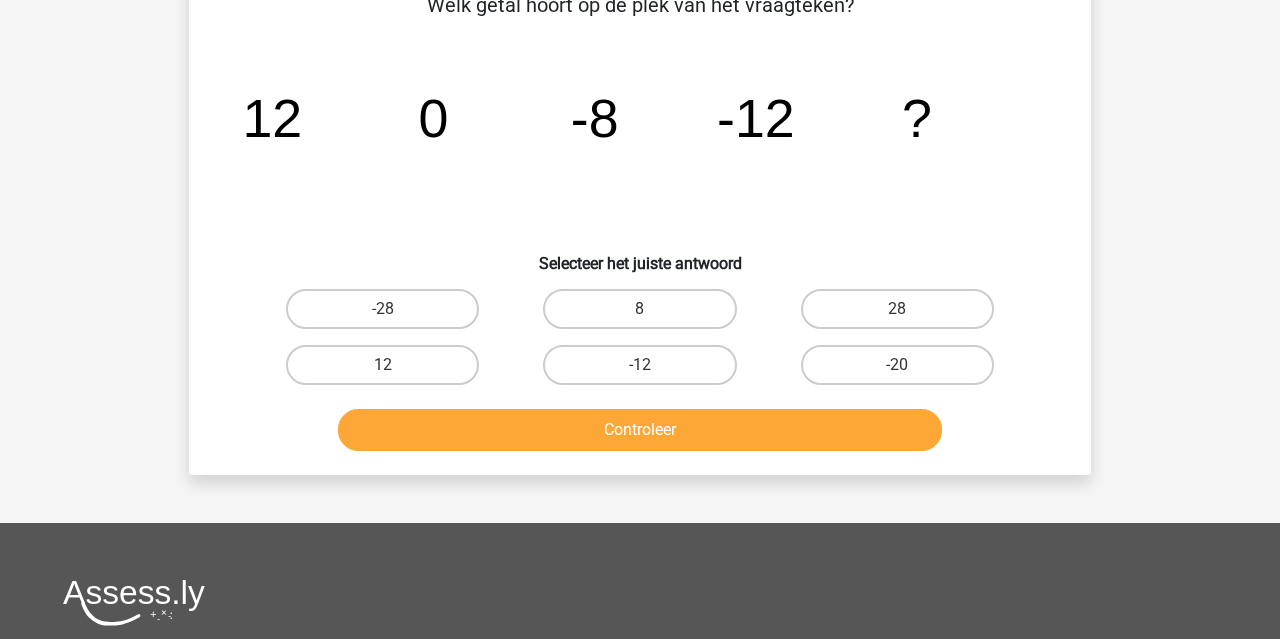 scroll, scrollTop: 92, scrollLeft: 0, axis: vertical 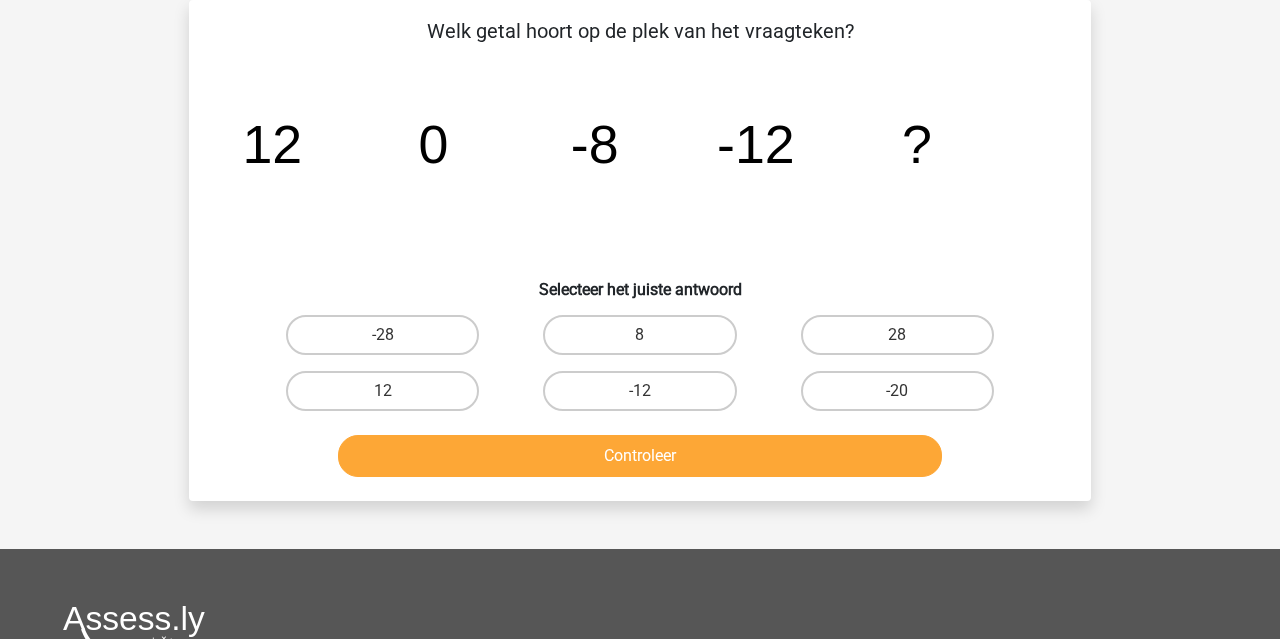 click on "-12" at bounding box center (646, 397) 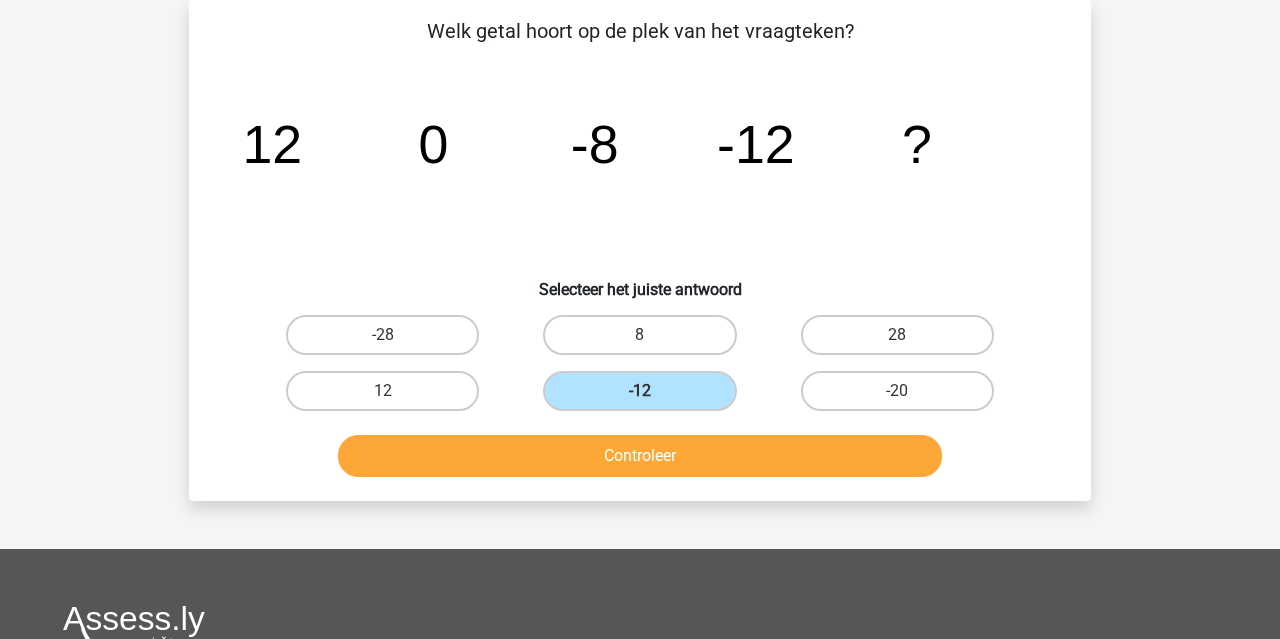 click on "Controleer" at bounding box center (640, 456) 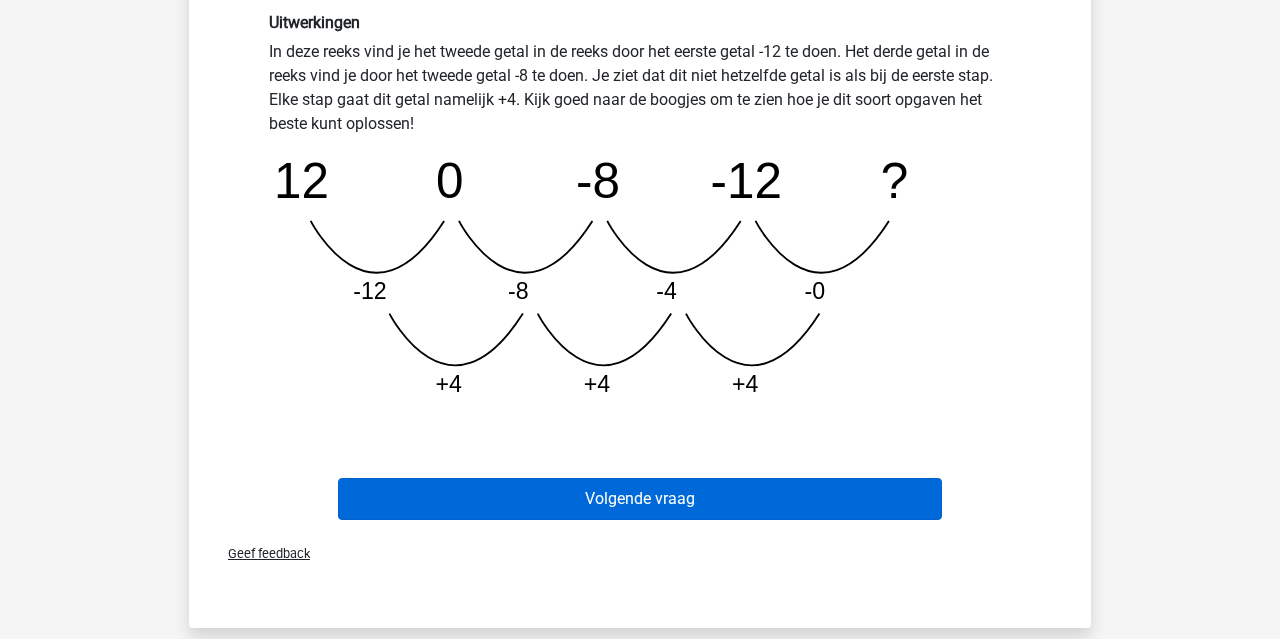 click on "Volgende vraag" at bounding box center [640, 499] 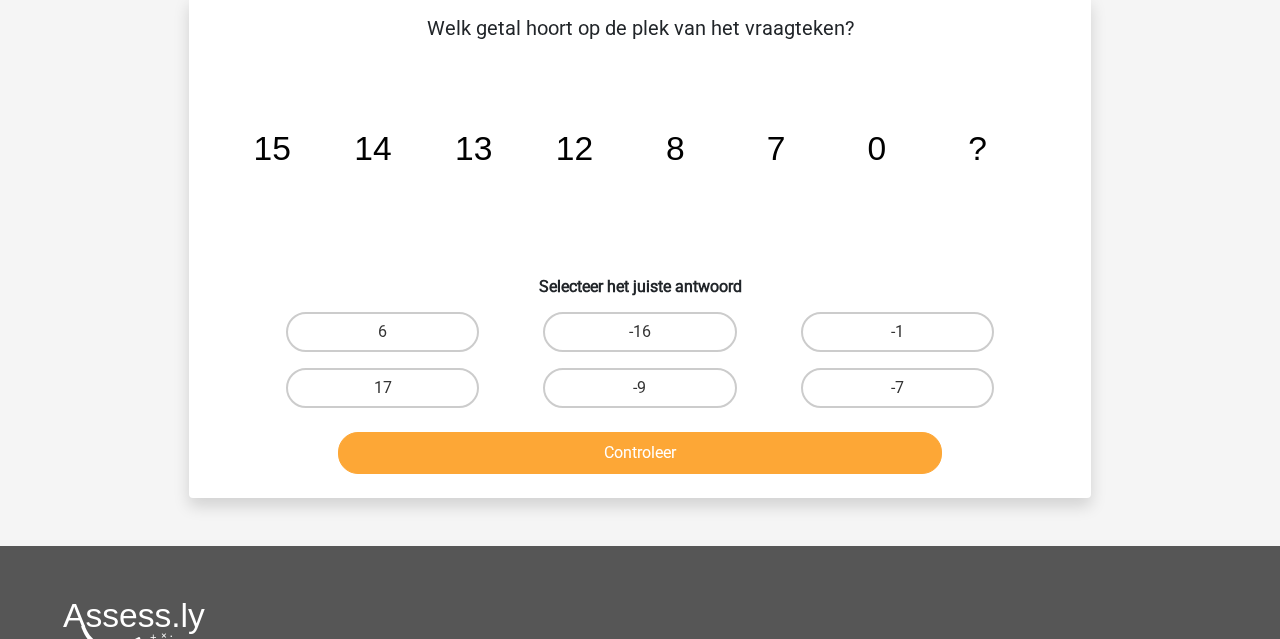 scroll, scrollTop: 92, scrollLeft: 0, axis: vertical 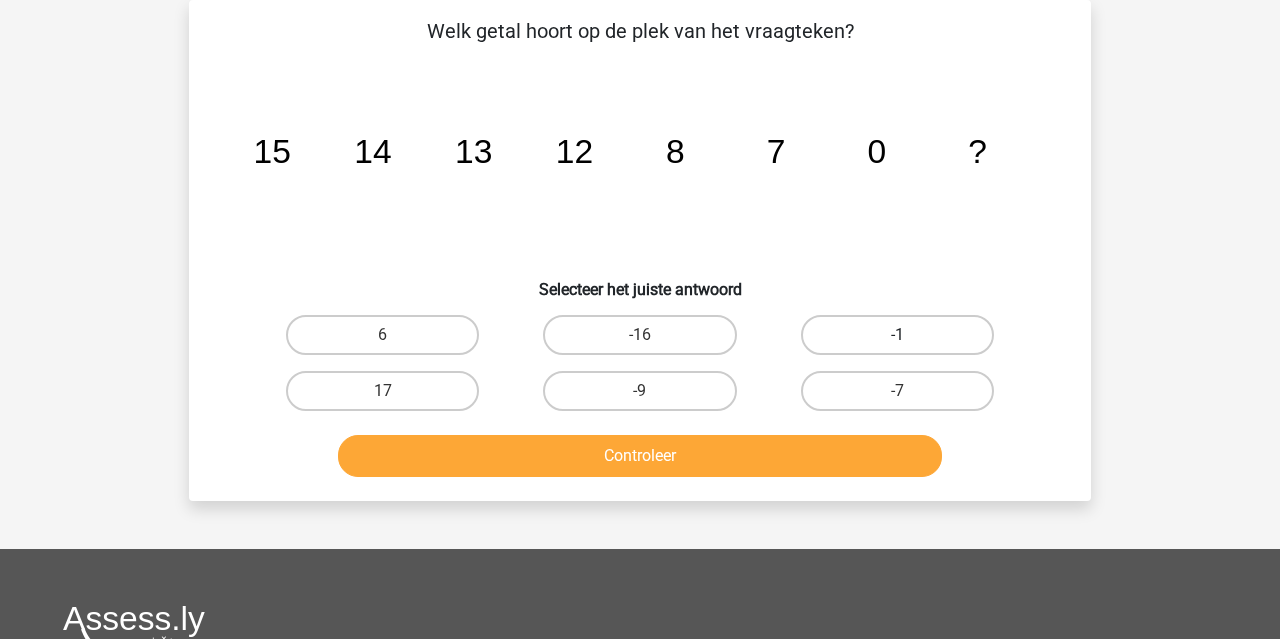 click on "-1" at bounding box center (897, 335) 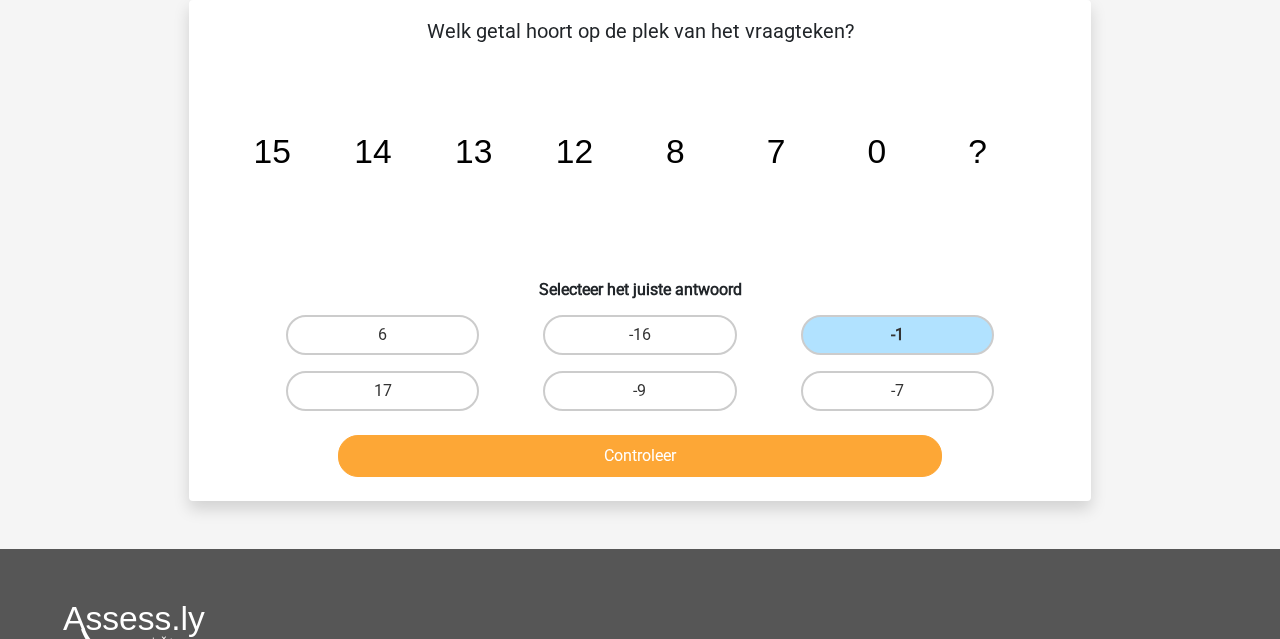 click on "Controleer" at bounding box center (640, 456) 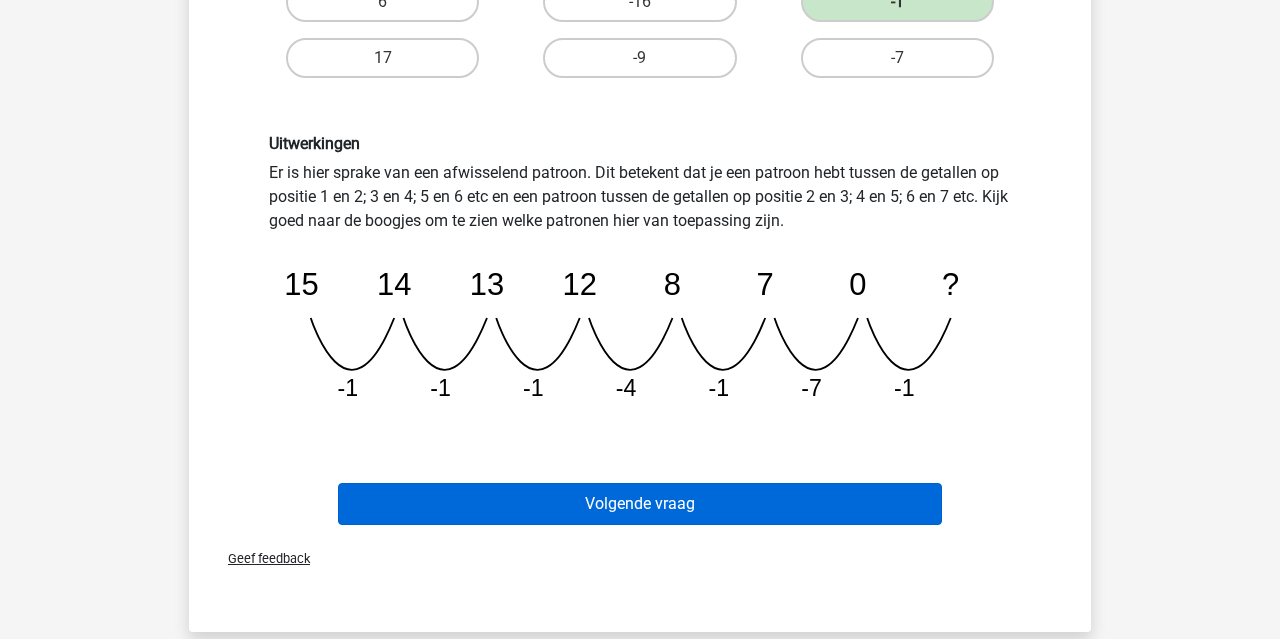 click on "Volgende vraag" at bounding box center [640, 504] 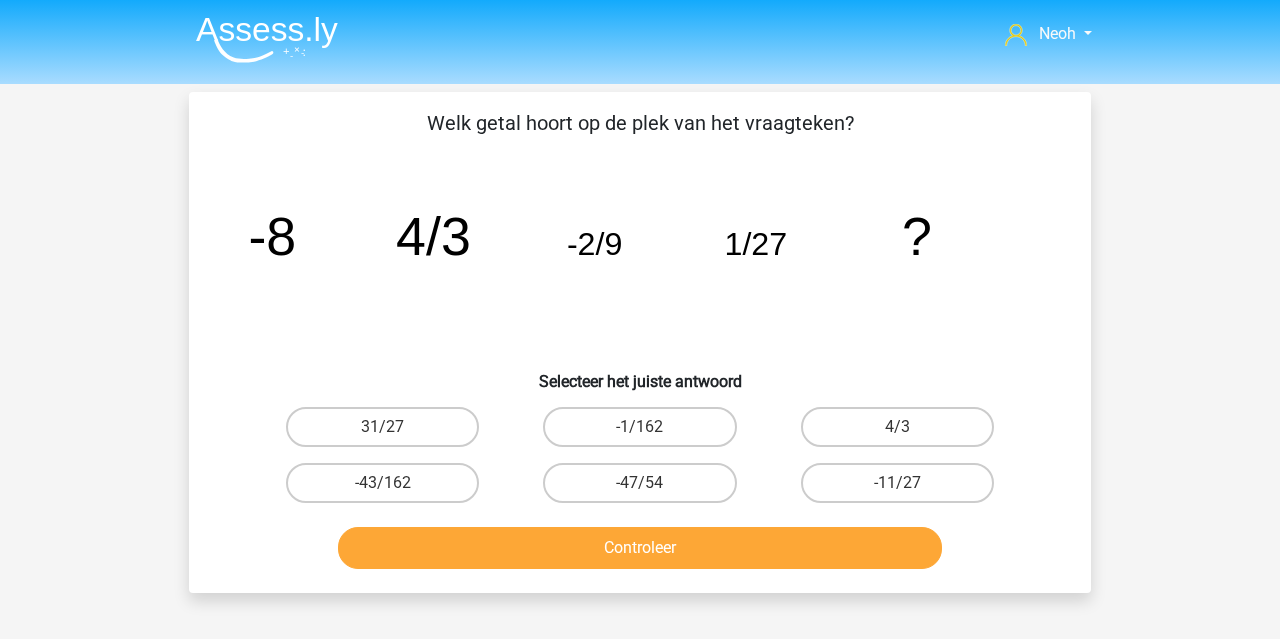 scroll, scrollTop: 0, scrollLeft: 0, axis: both 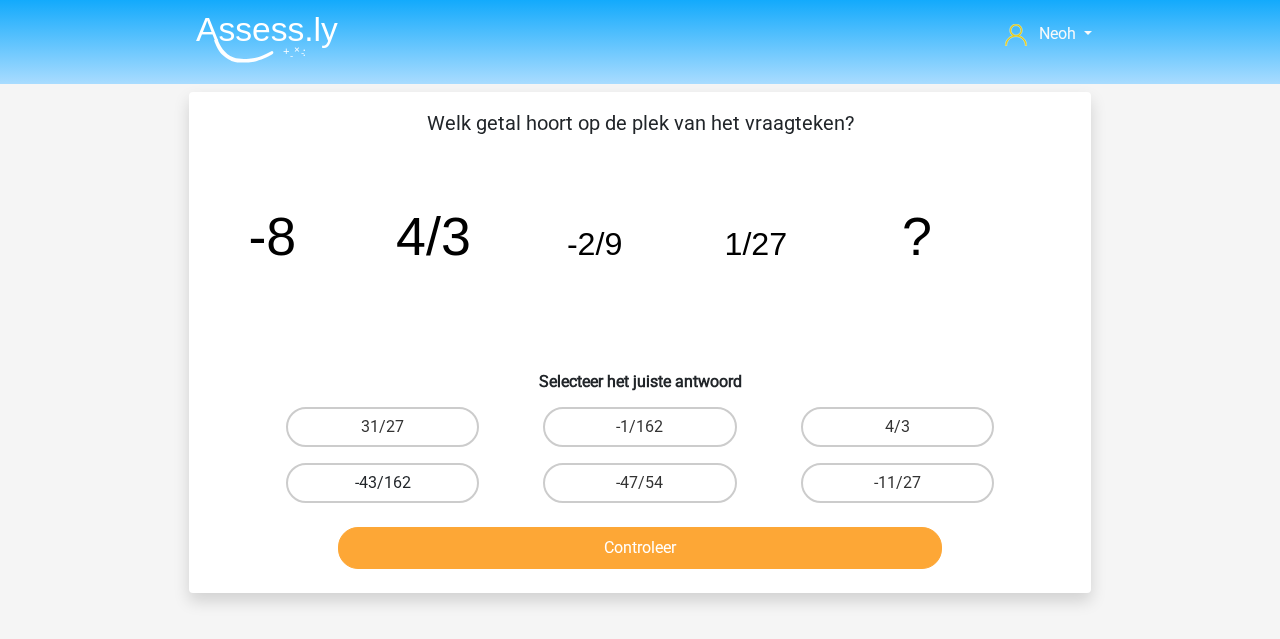 click on "-43/162" at bounding box center [382, 483] 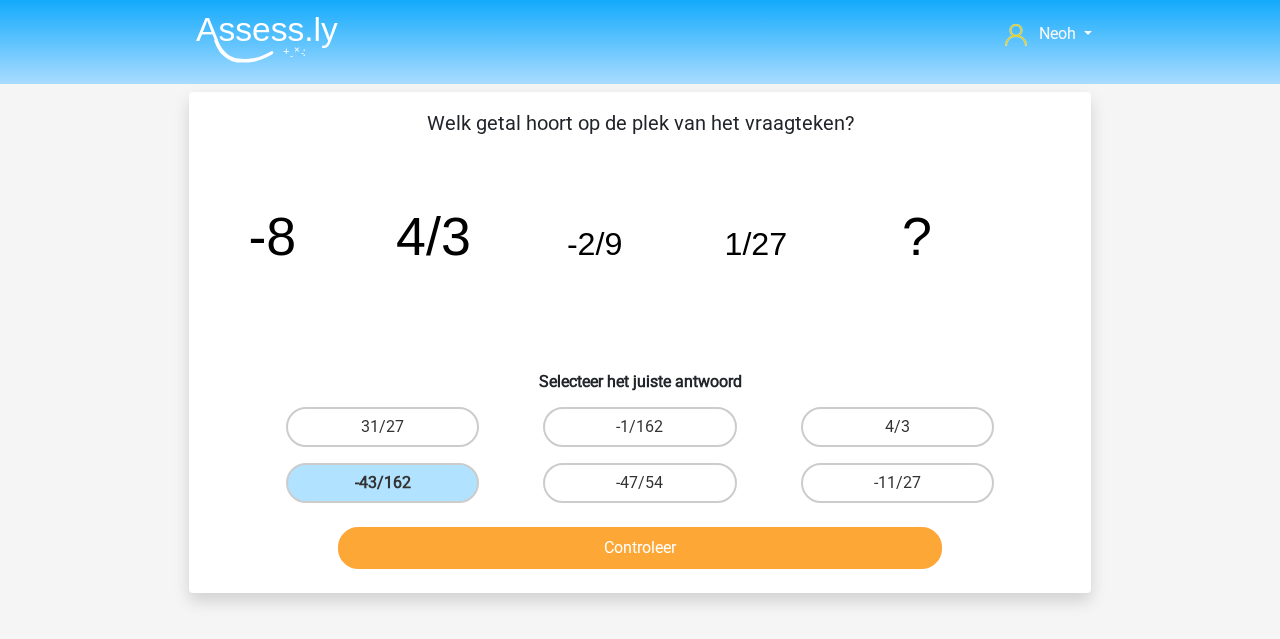 click on "Controleer" at bounding box center (640, 548) 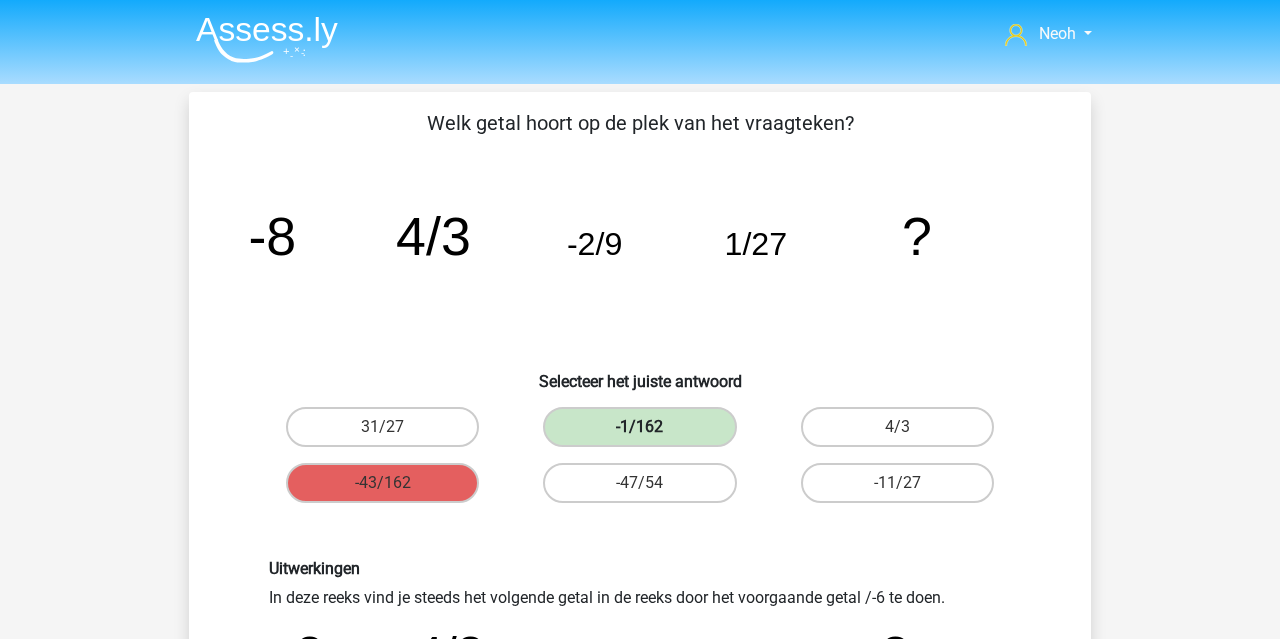 click on "-1/162" at bounding box center (639, 427) 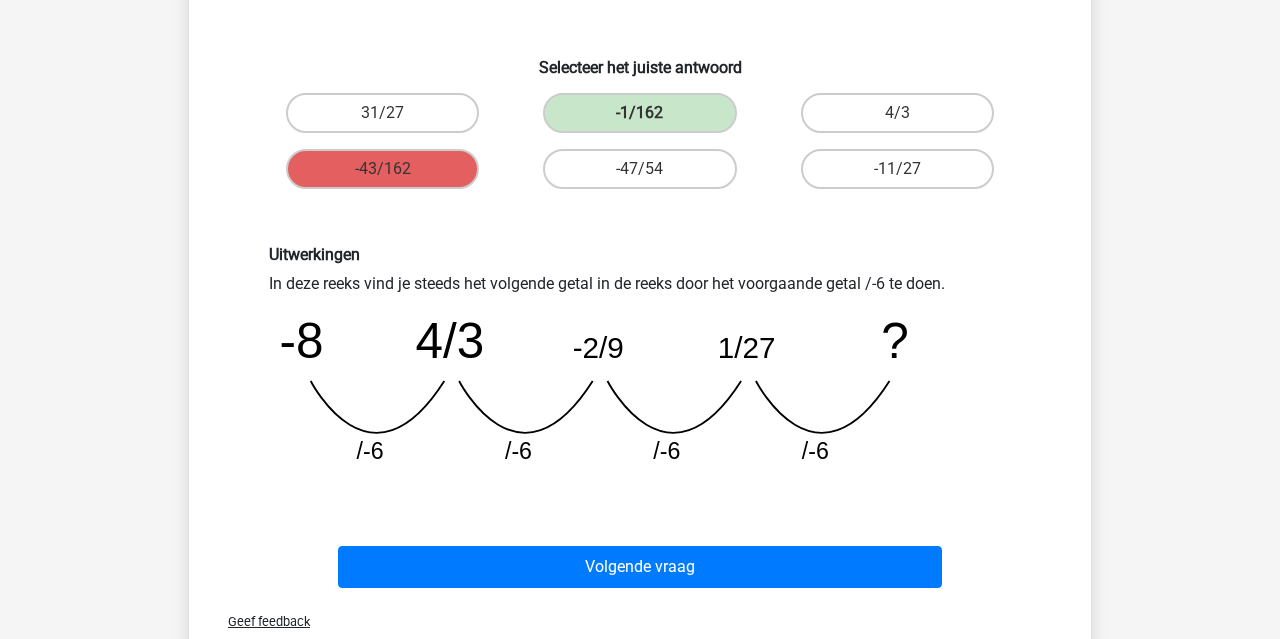 scroll, scrollTop: 372, scrollLeft: 0, axis: vertical 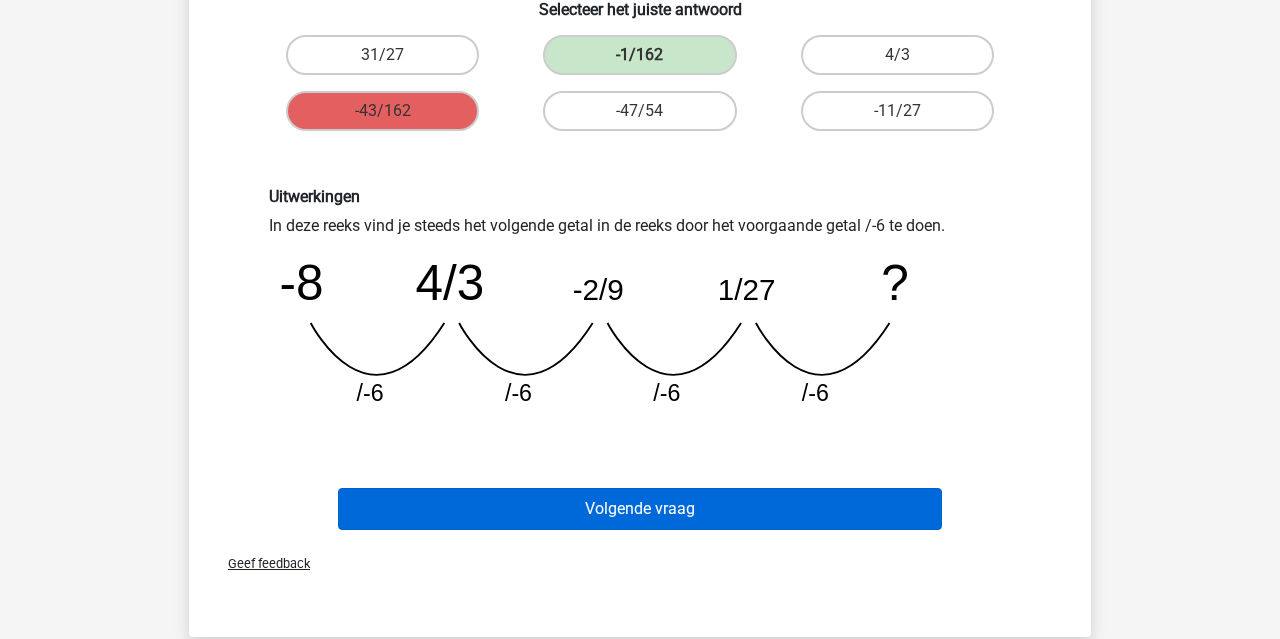 click on "Volgende vraag" at bounding box center [640, 509] 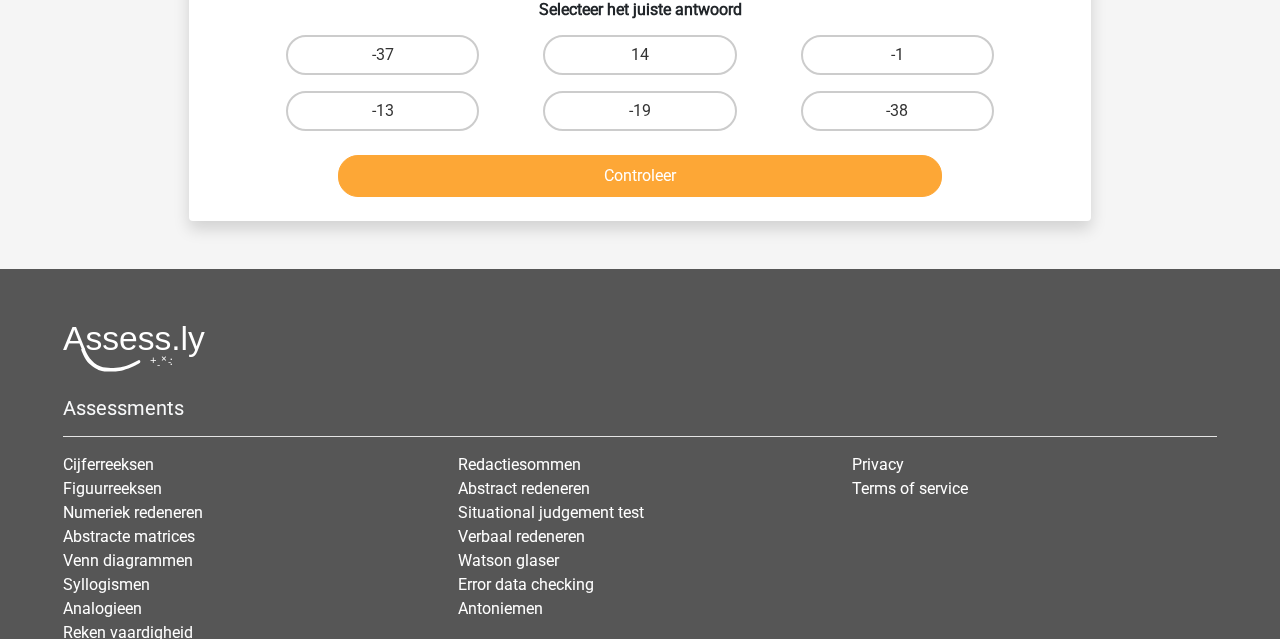 scroll, scrollTop: 92, scrollLeft: 0, axis: vertical 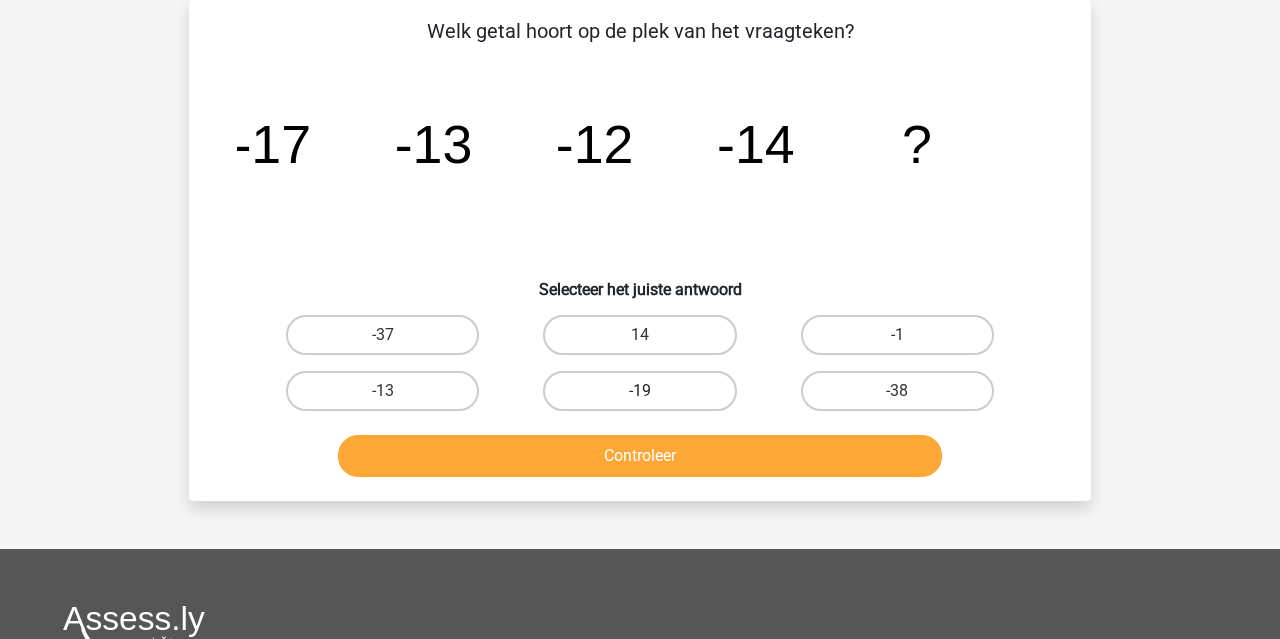 click on "-19" at bounding box center (639, 391) 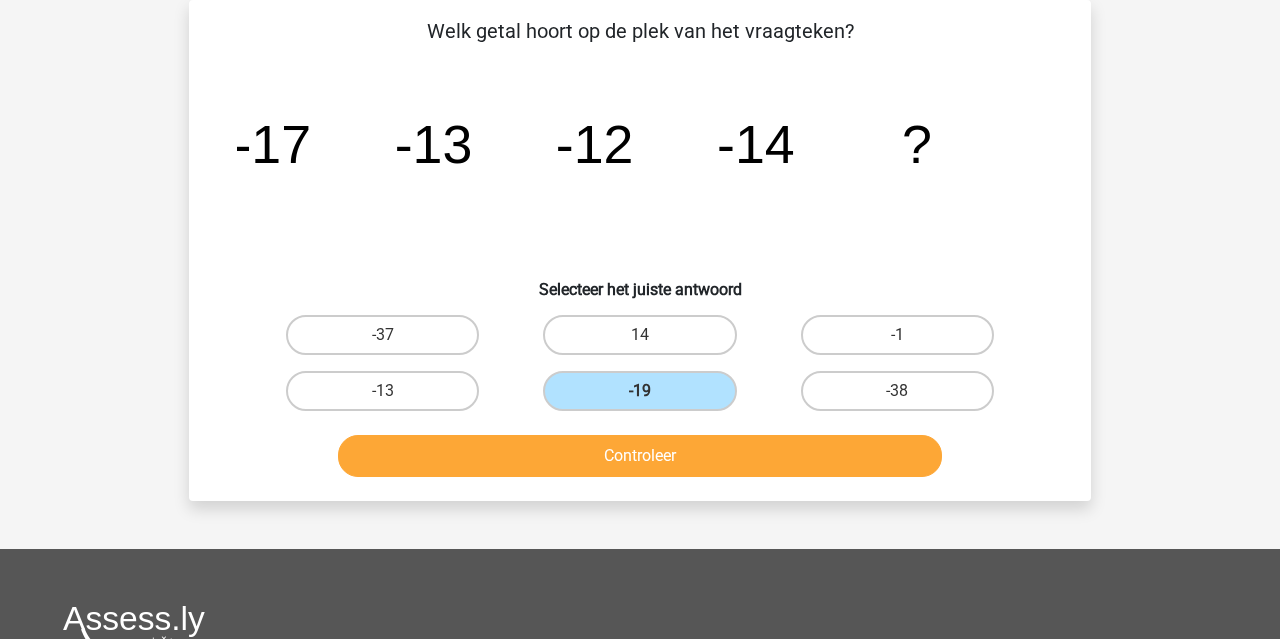 click on "Controleer" at bounding box center (640, 456) 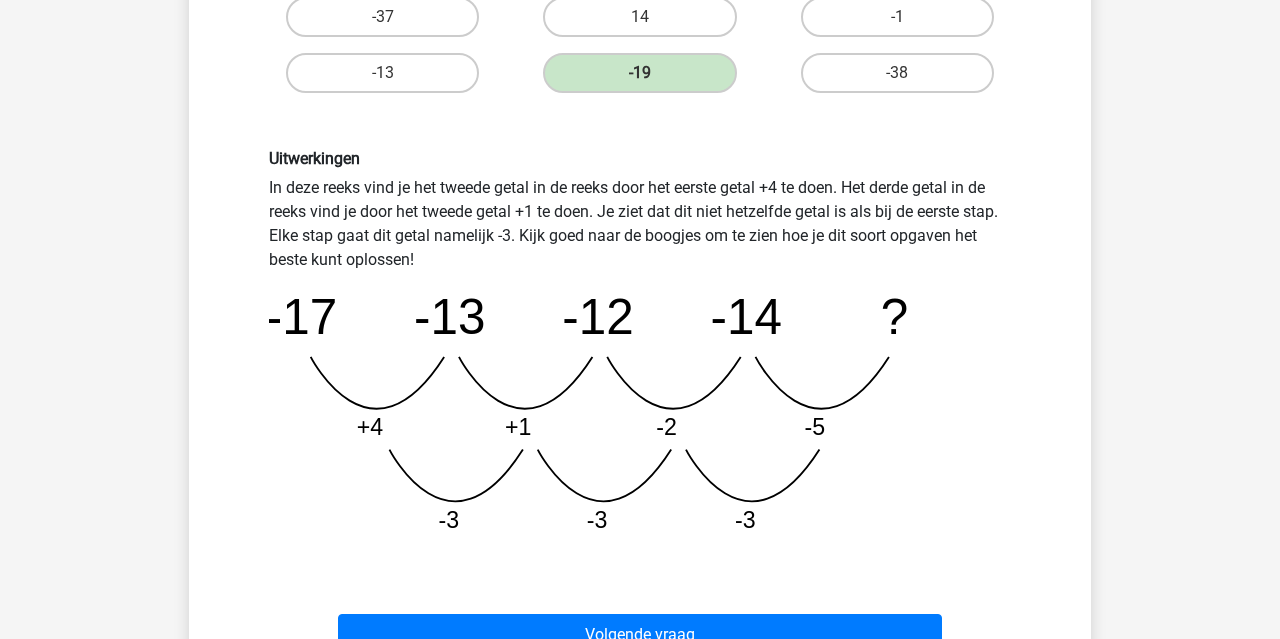 scroll, scrollTop: 624, scrollLeft: 0, axis: vertical 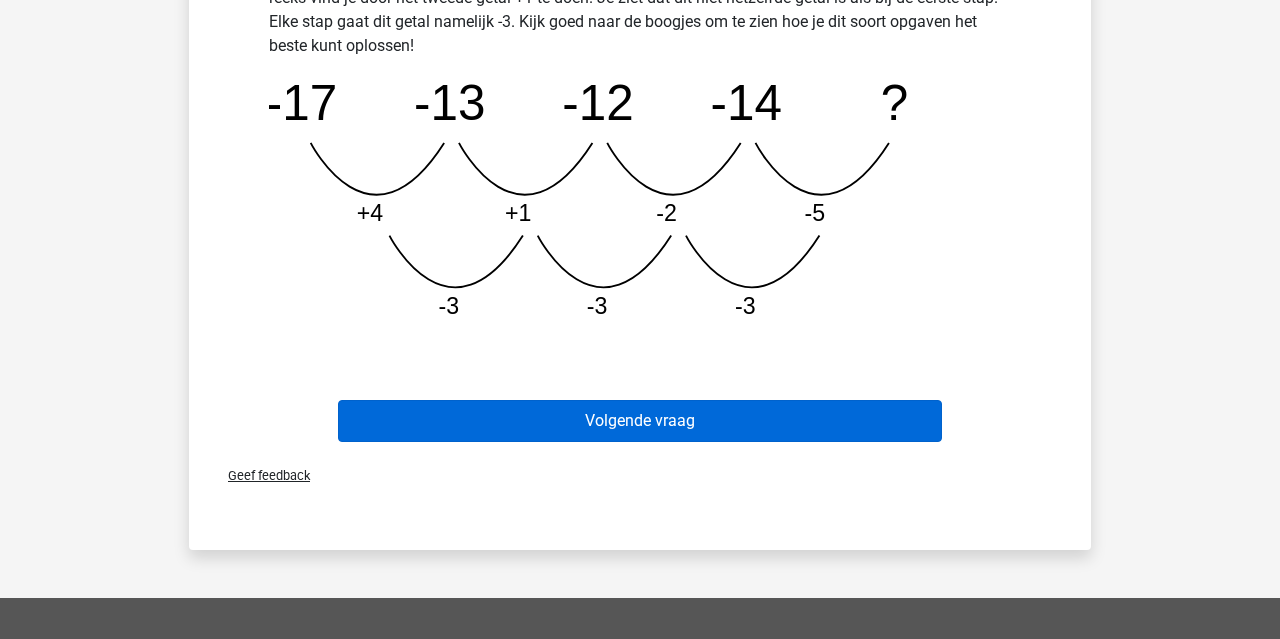 click on "Volgende vraag" at bounding box center (640, 421) 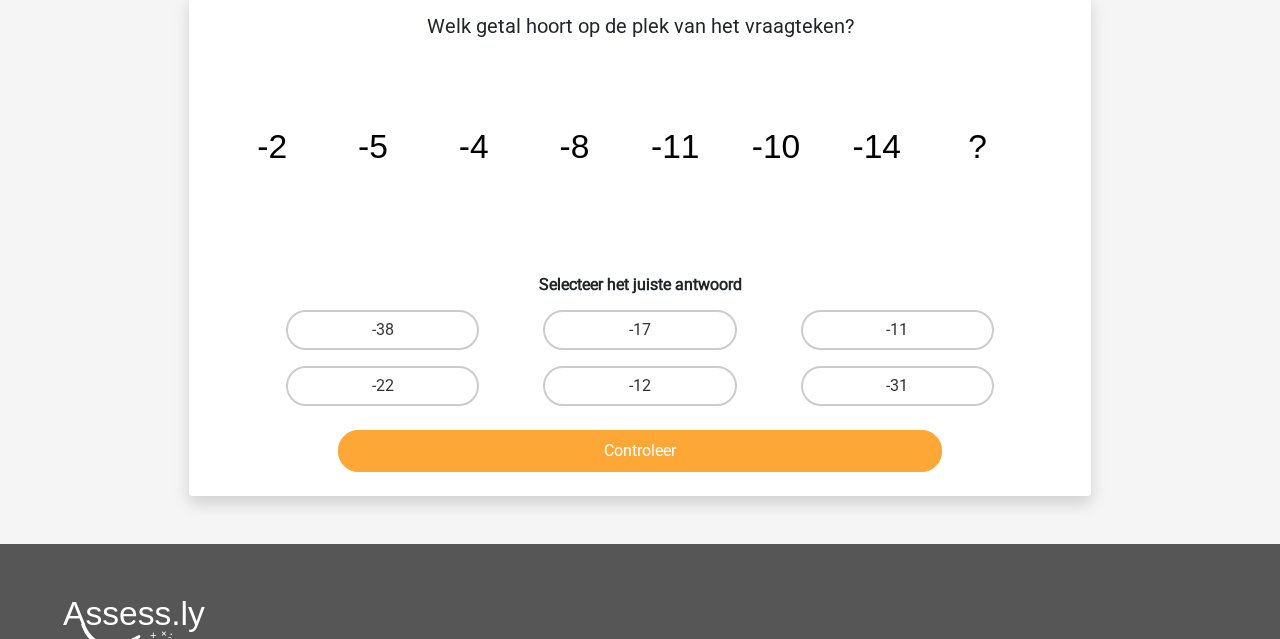 scroll, scrollTop: 92, scrollLeft: 0, axis: vertical 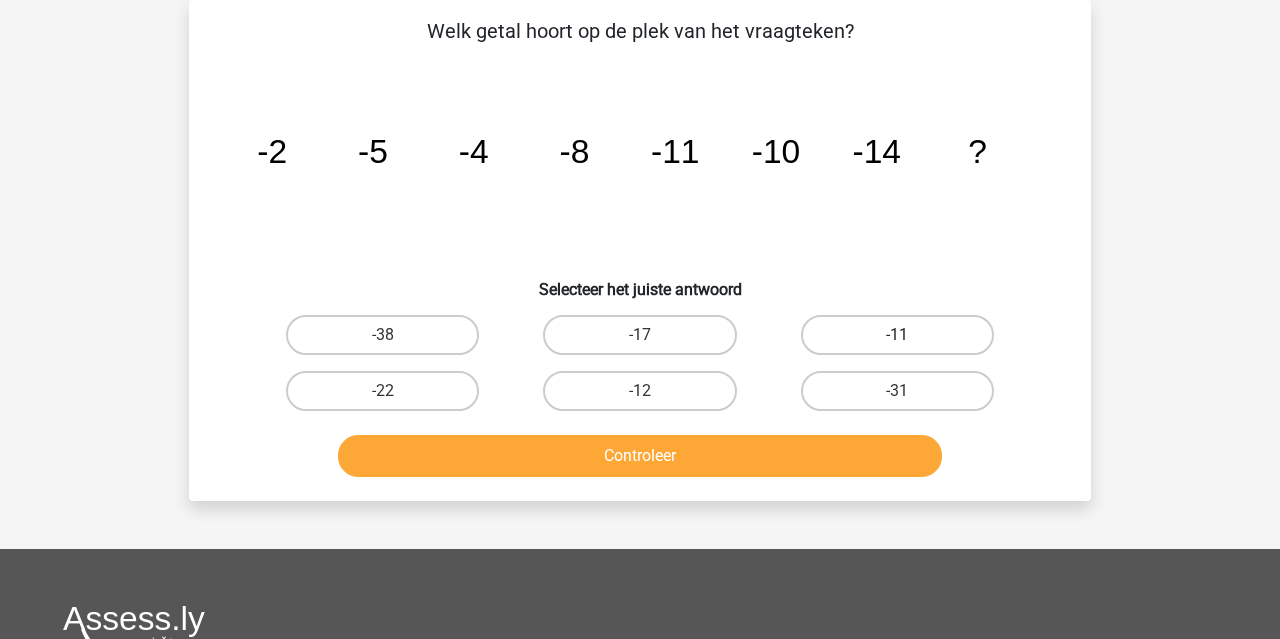 click on "-11" at bounding box center [897, 335] 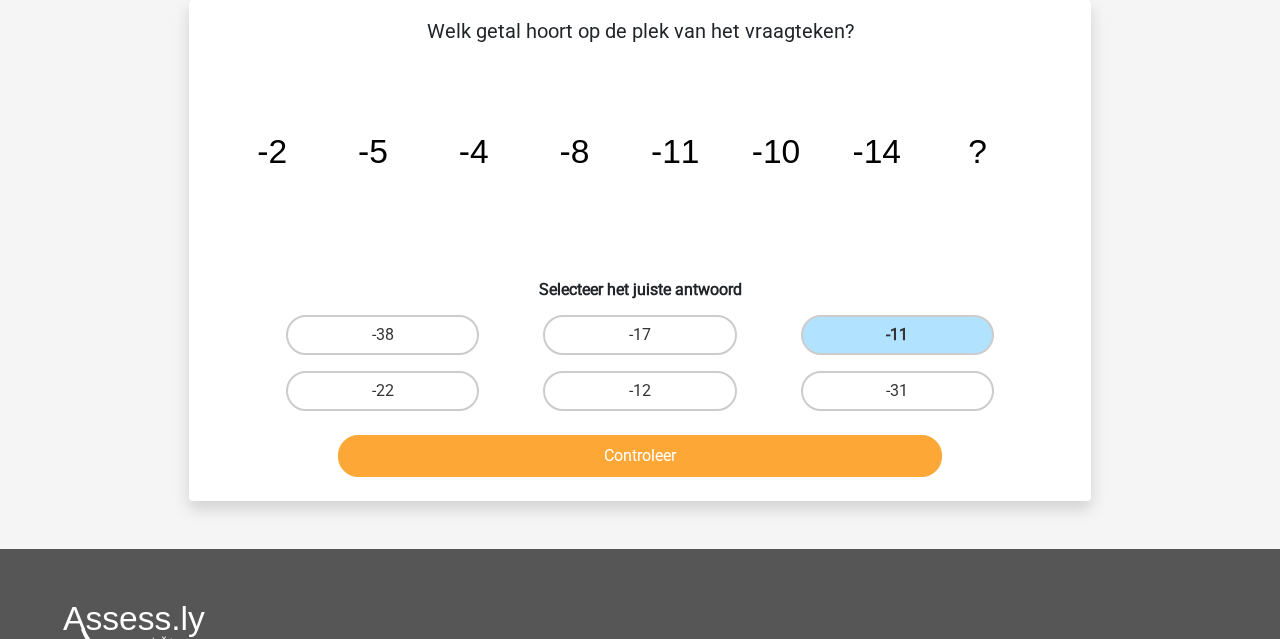 click on "Controleer" at bounding box center (640, 456) 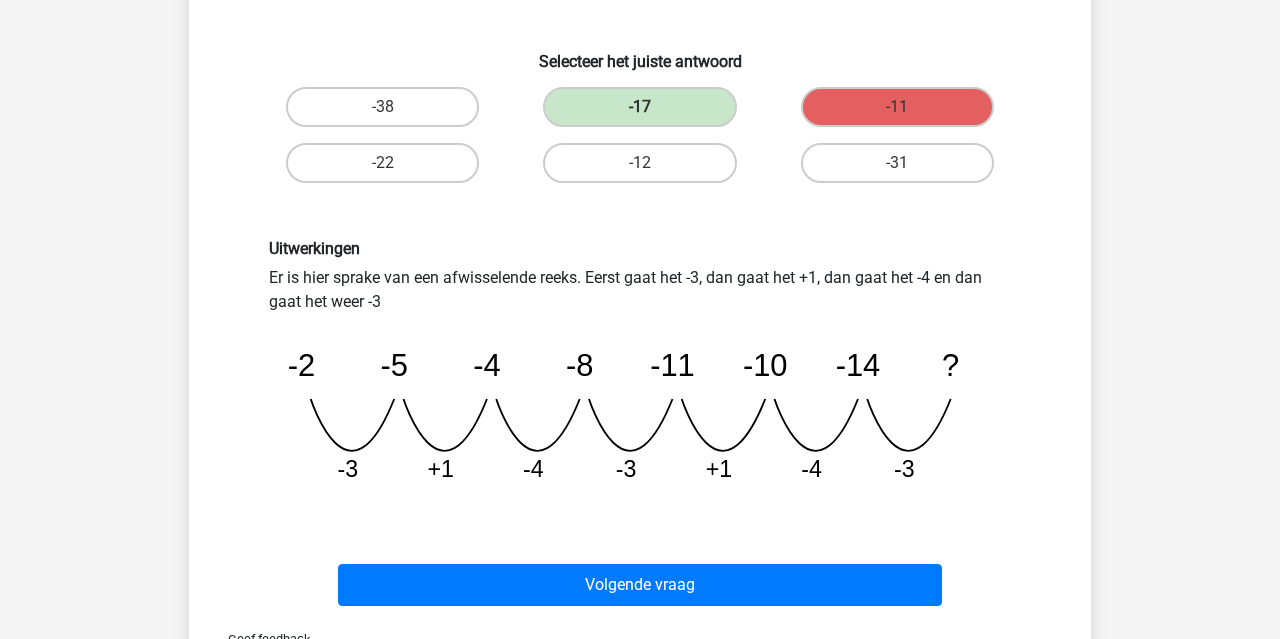 scroll, scrollTop: 329, scrollLeft: 0, axis: vertical 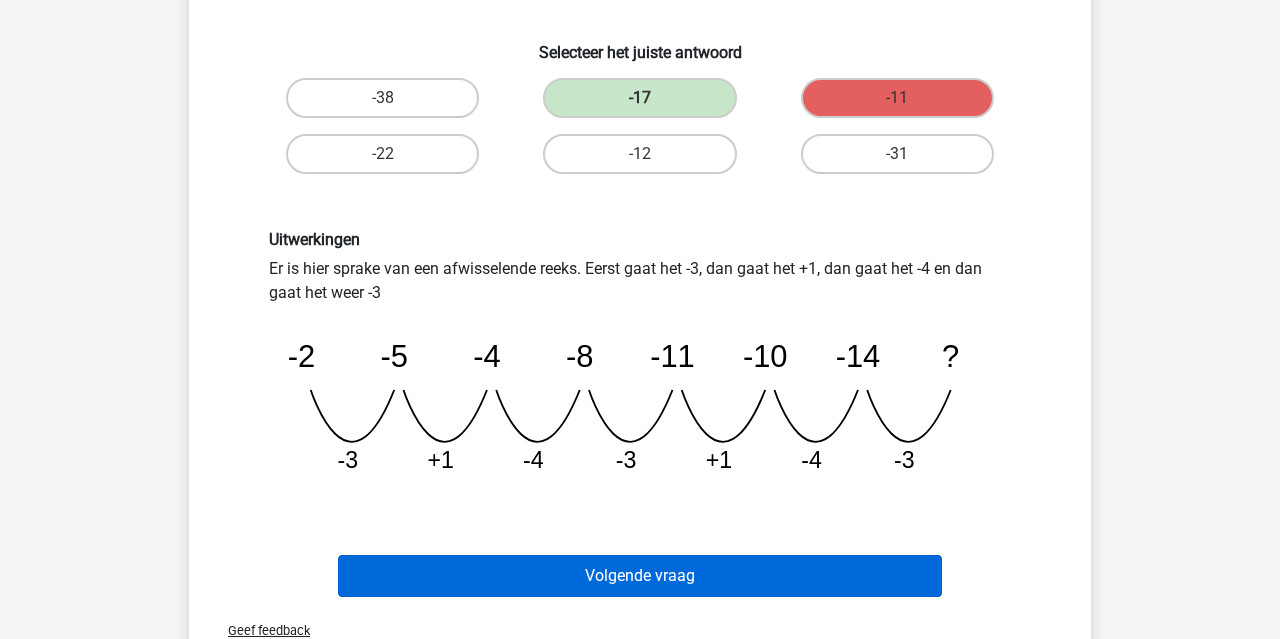 click on "Volgende vraag" at bounding box center [640, 576] 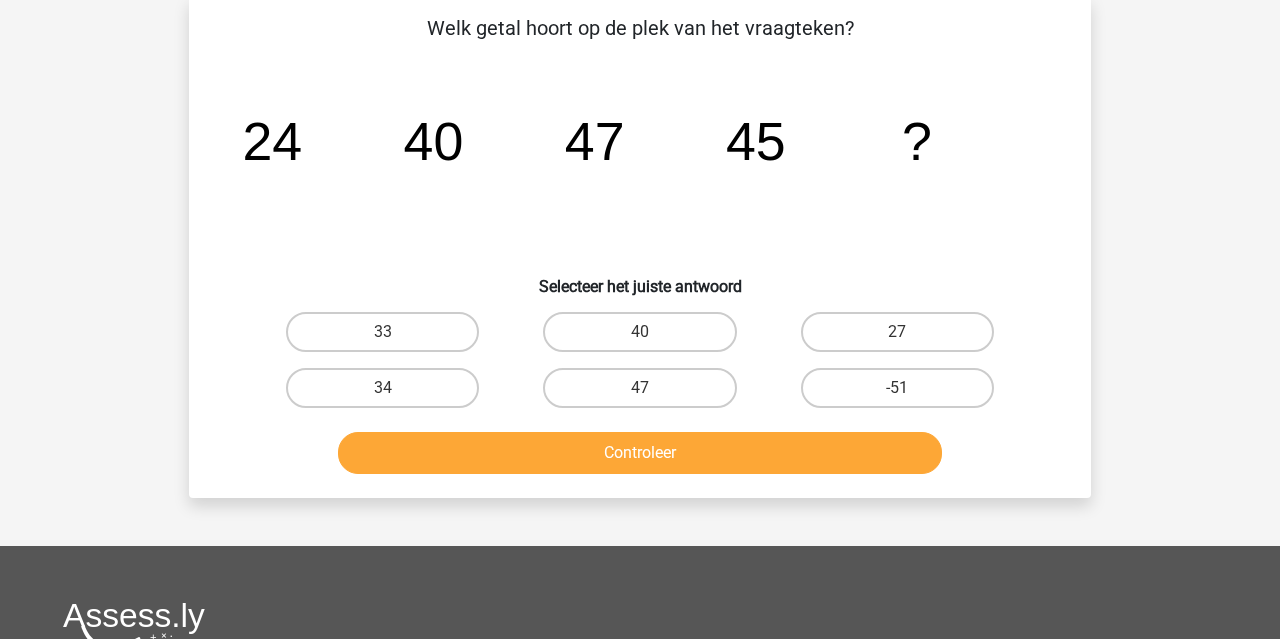 scroll, scrollTop: 92, scrollLeft: 0, axis: vertical 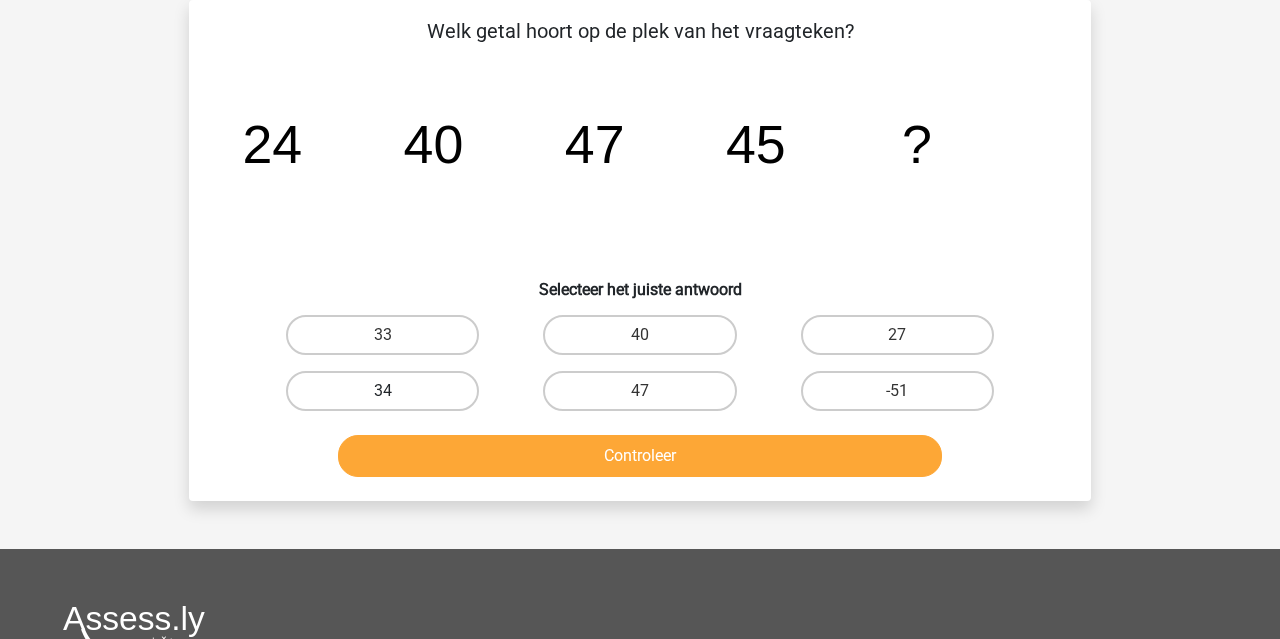 click on "34" at bounding box center (382, 391) 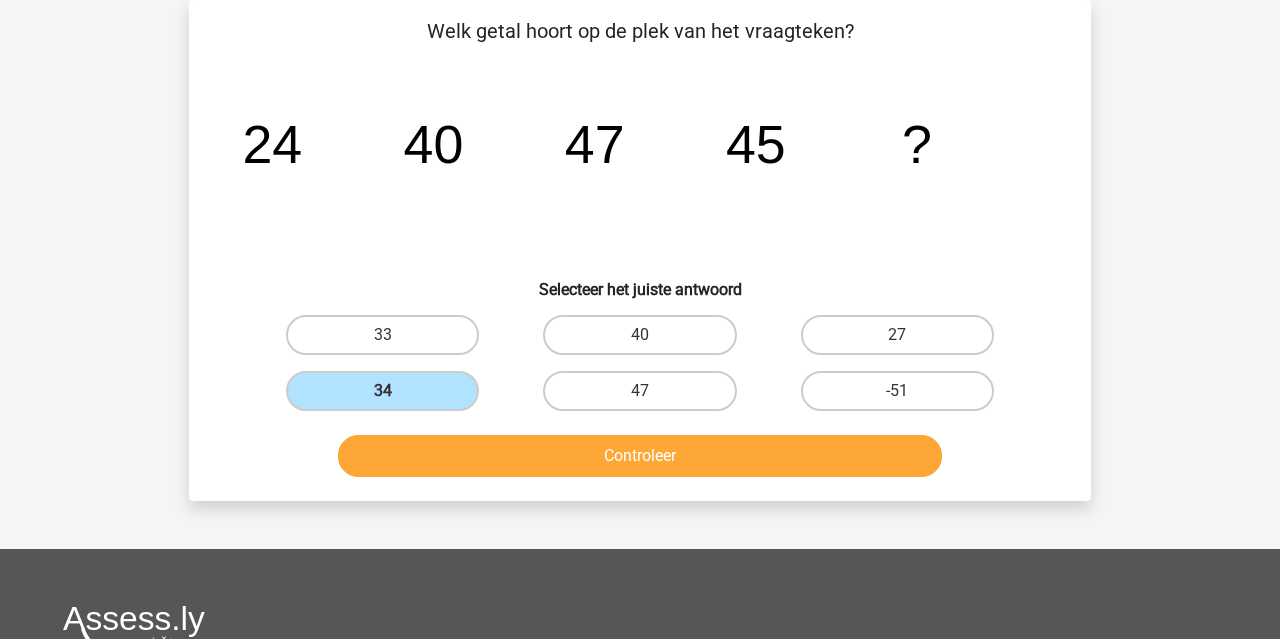 click on "Controleer" at bounding box center (640, 456) 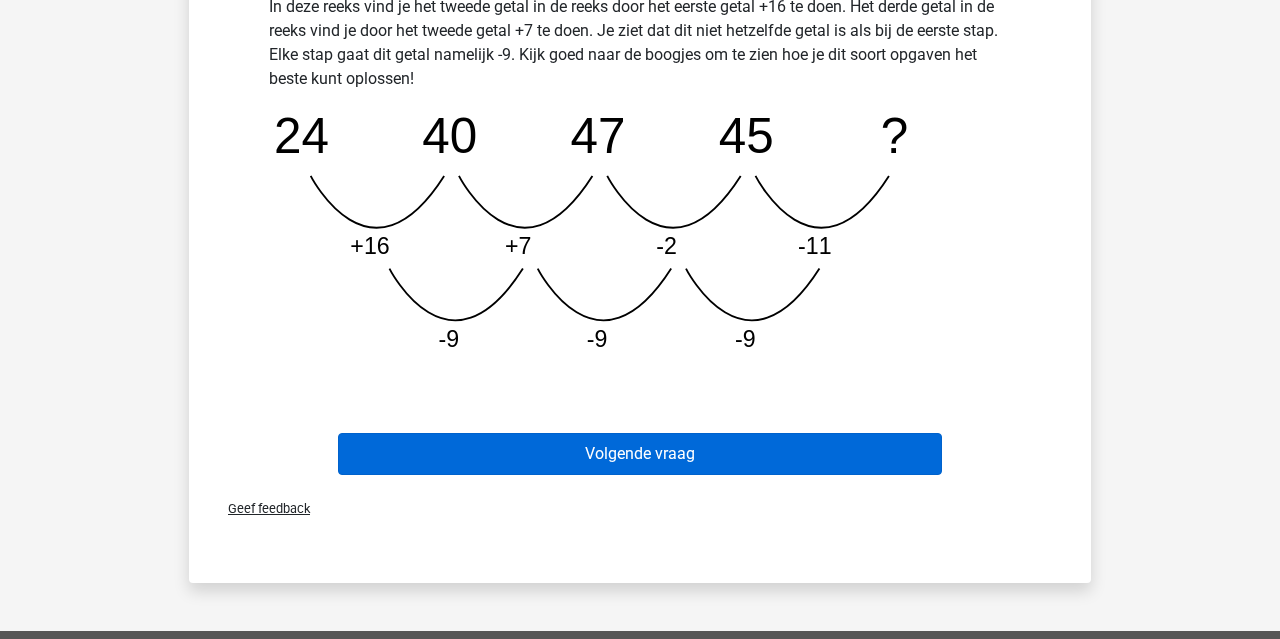 click on "Volgende vraag" at bounding box center (640, 454) 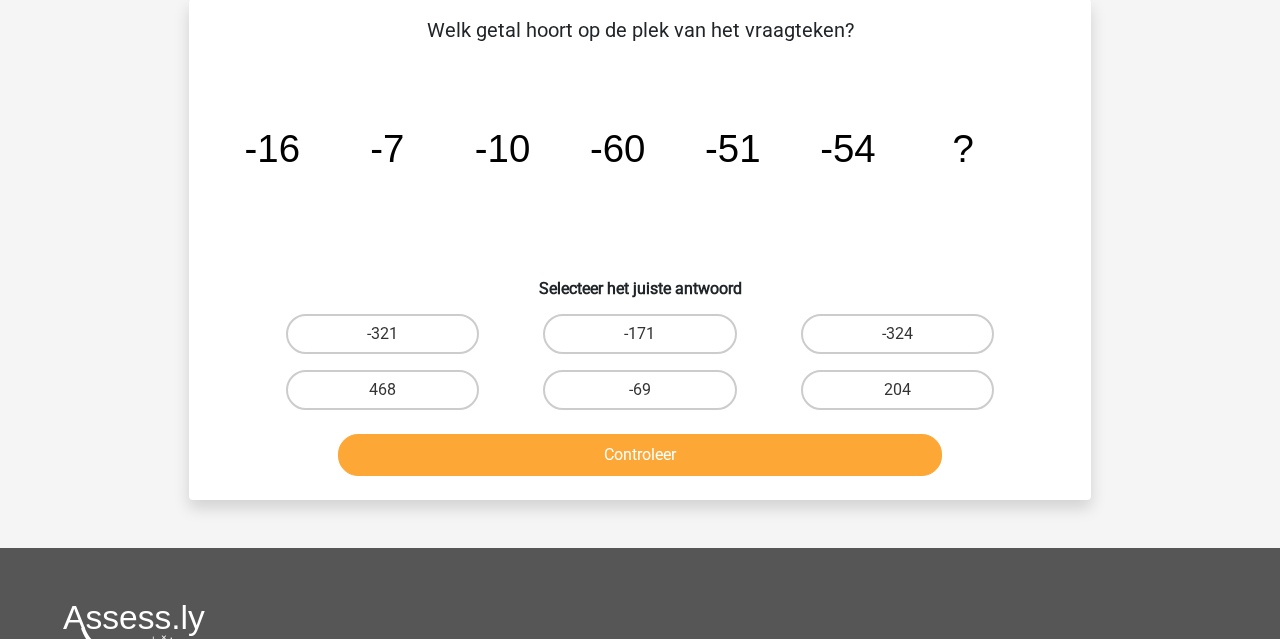 scroll, scrollTop: 92, scrollLeft: 0, axis: vertical 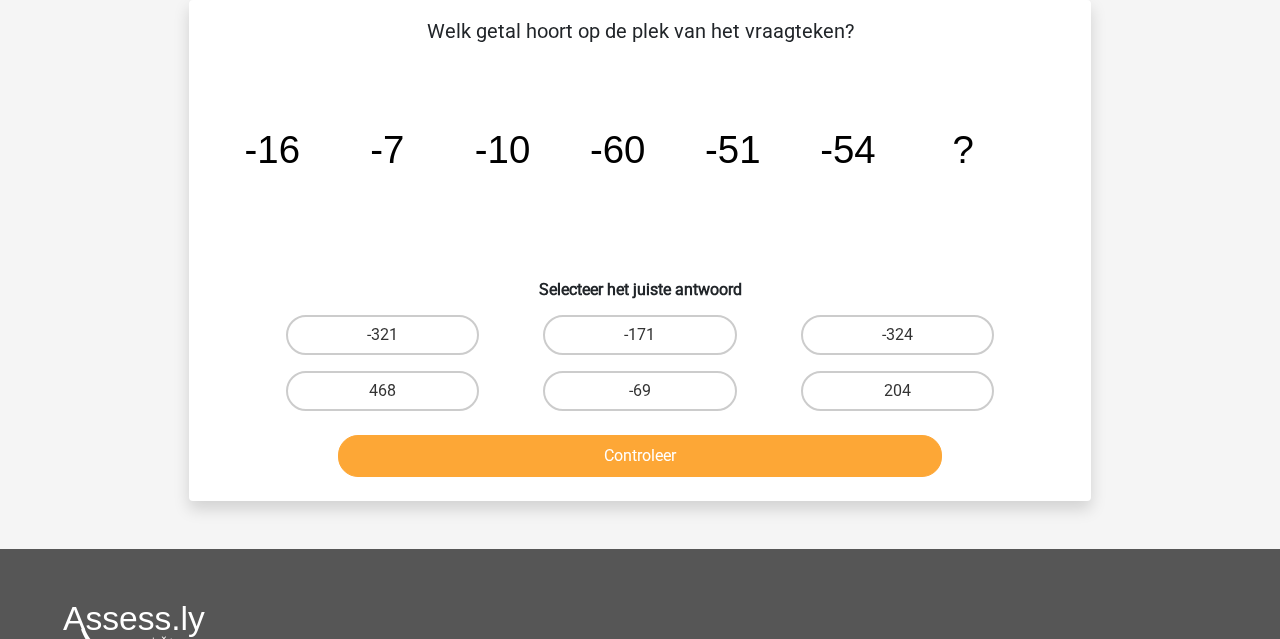 click on "-324" at bounding box center [903, 341] 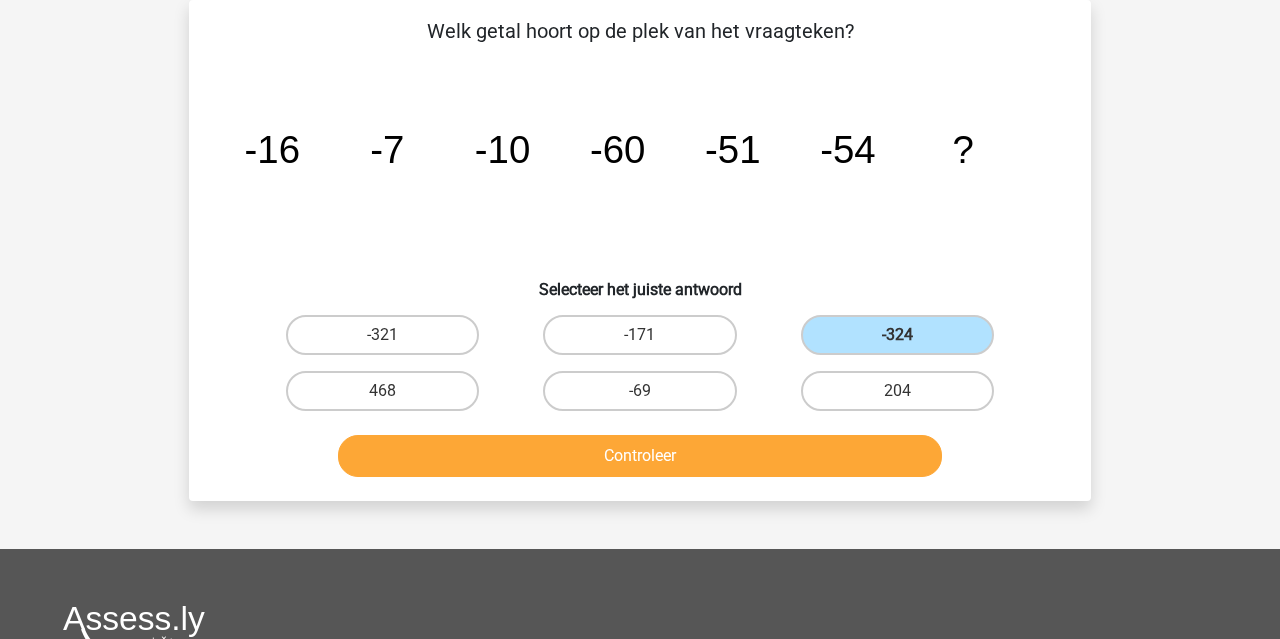 click on "Controleer" at bounding box center (640, 456) 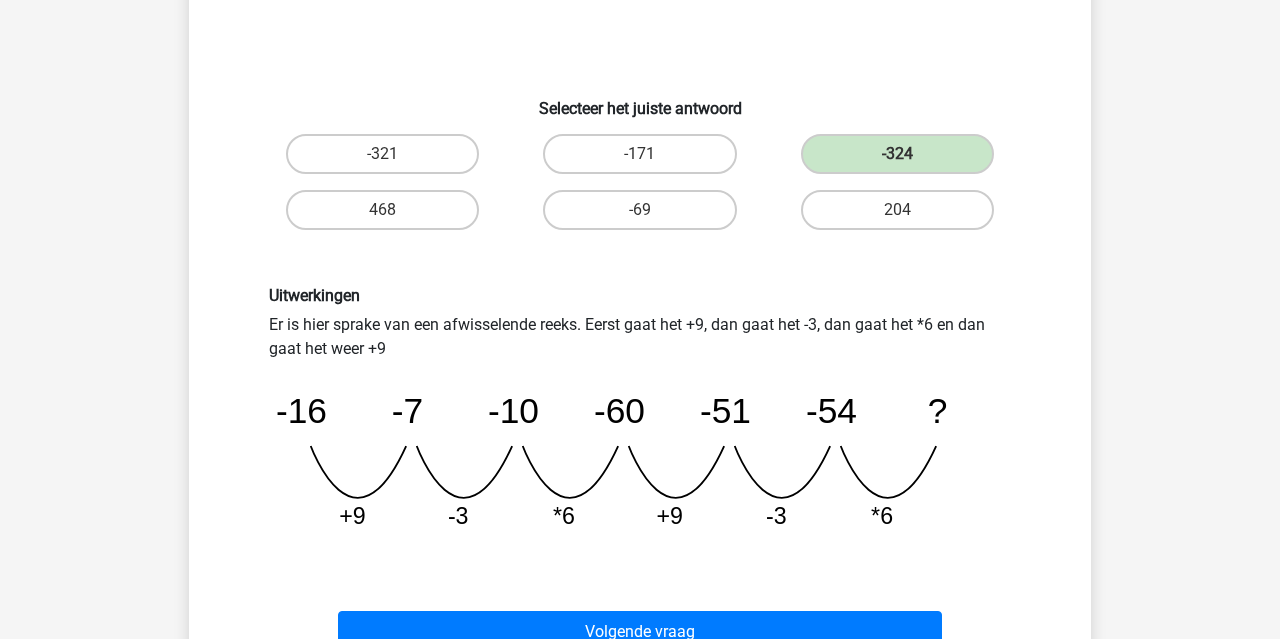 scroll, scrollTop: 280, scrollLeft: 0, axis: vertical 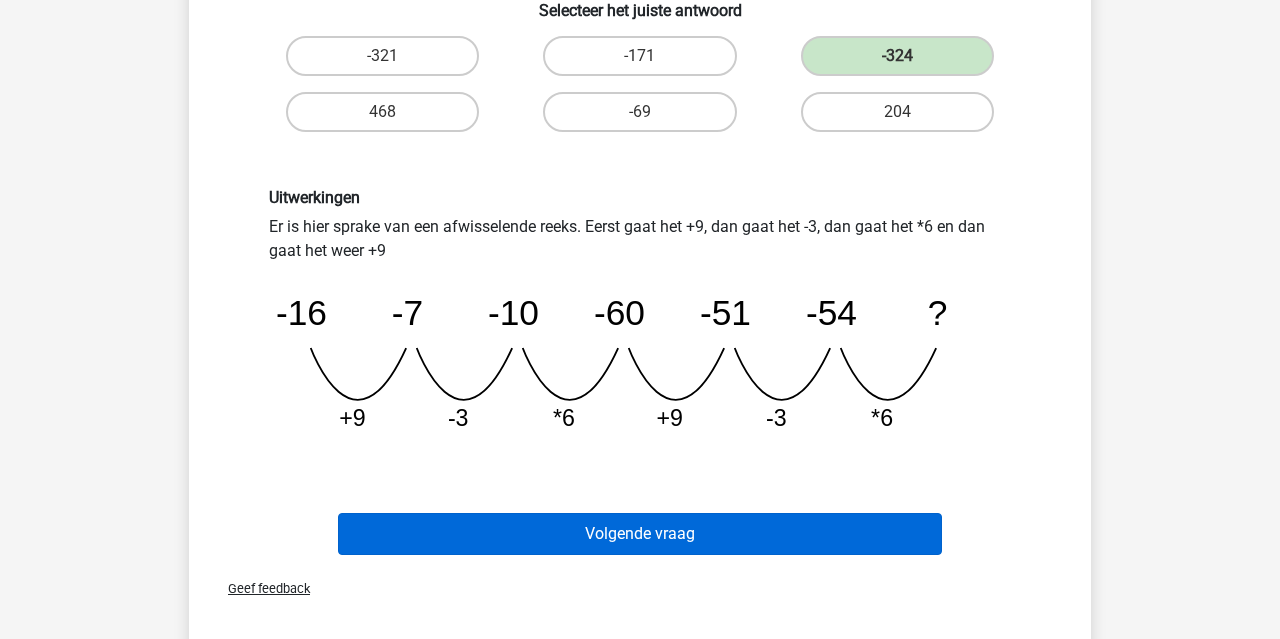 click on "Volgende vraag" at bounding box center (640, 534) 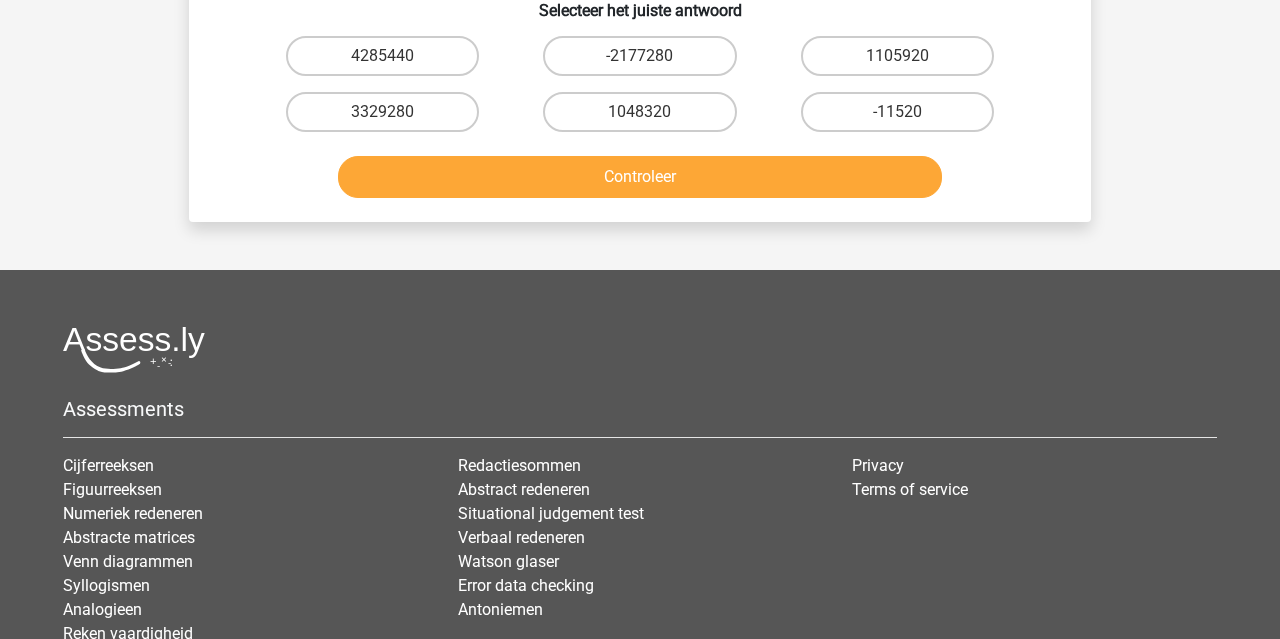 scroll, scrollTop: 92, scrollLeft: 0, axis: vertical 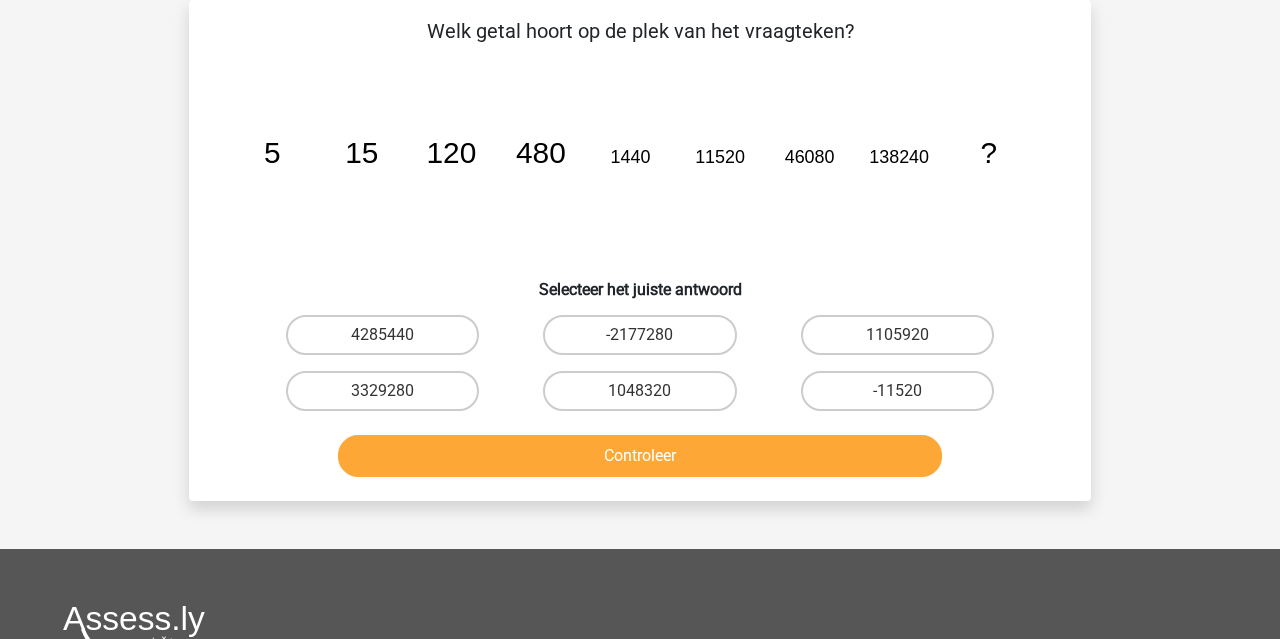 click on "1048320" at bounding box center (382, 335) 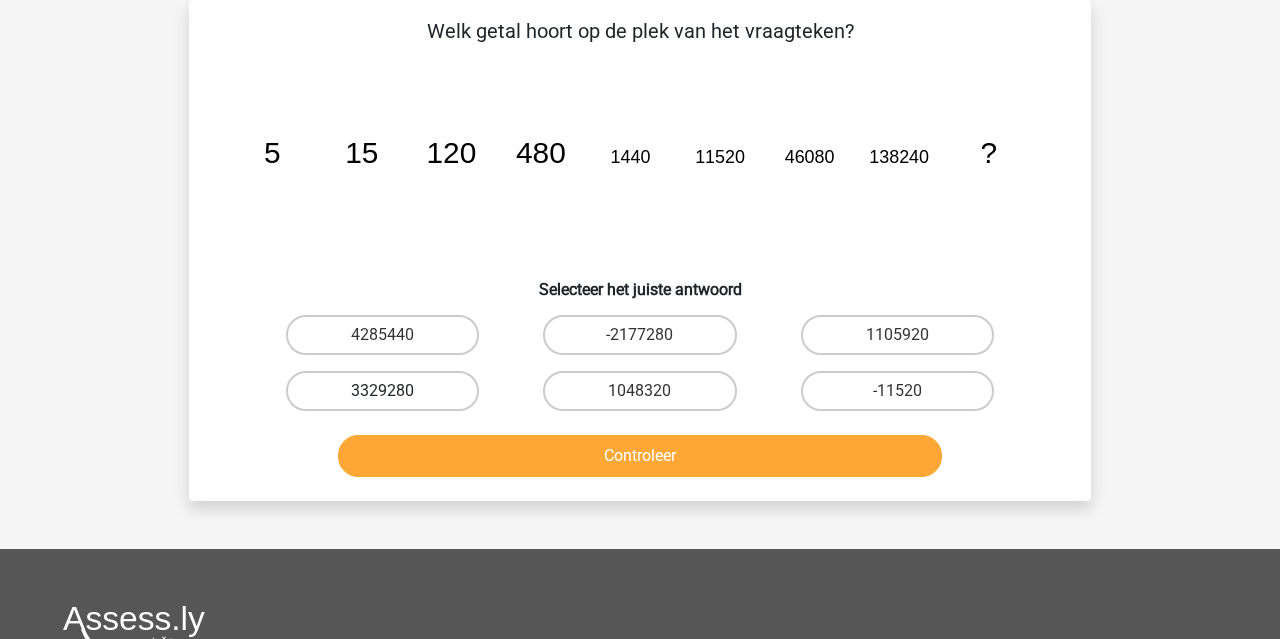 click on "3329280" at bounding box center (382, 391) 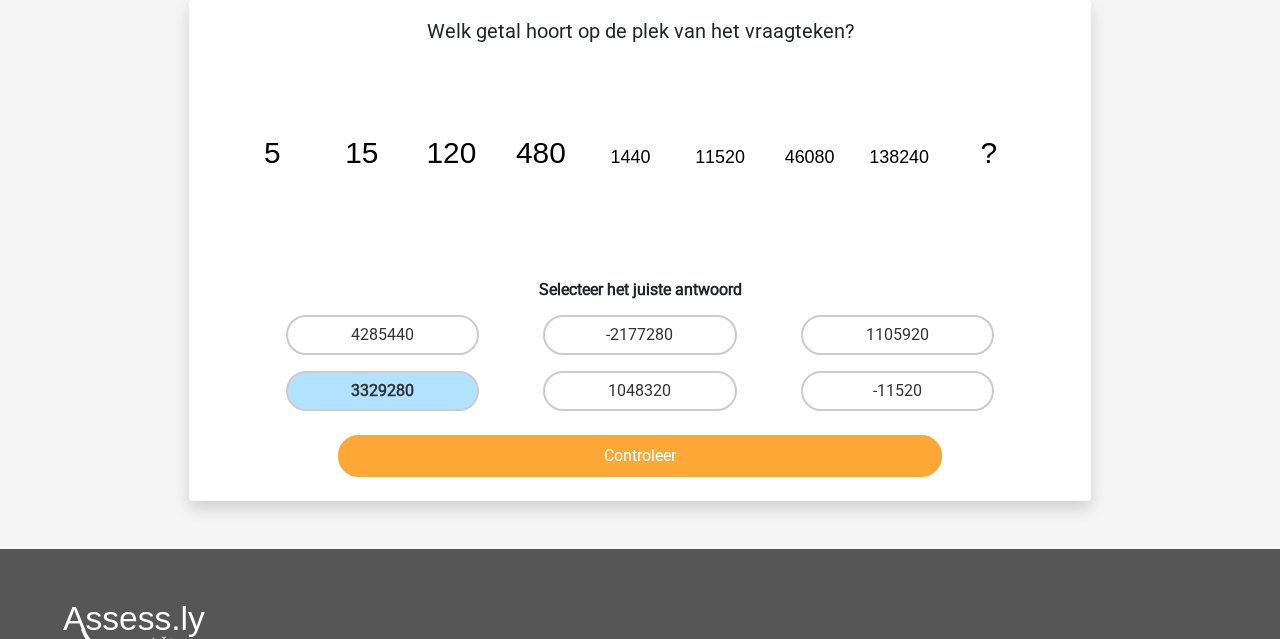 click on "Controleer" at bounding box center [640, 460] 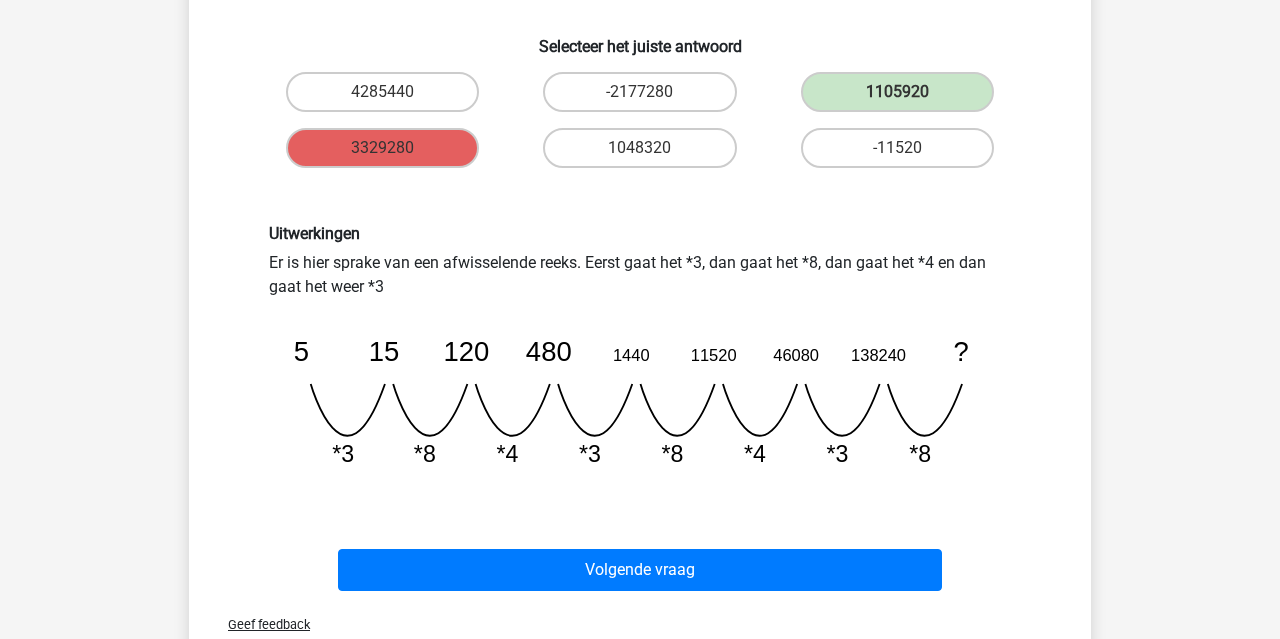 scroll, scrollTop: 333, scrollLeft: 0, axis: vertical 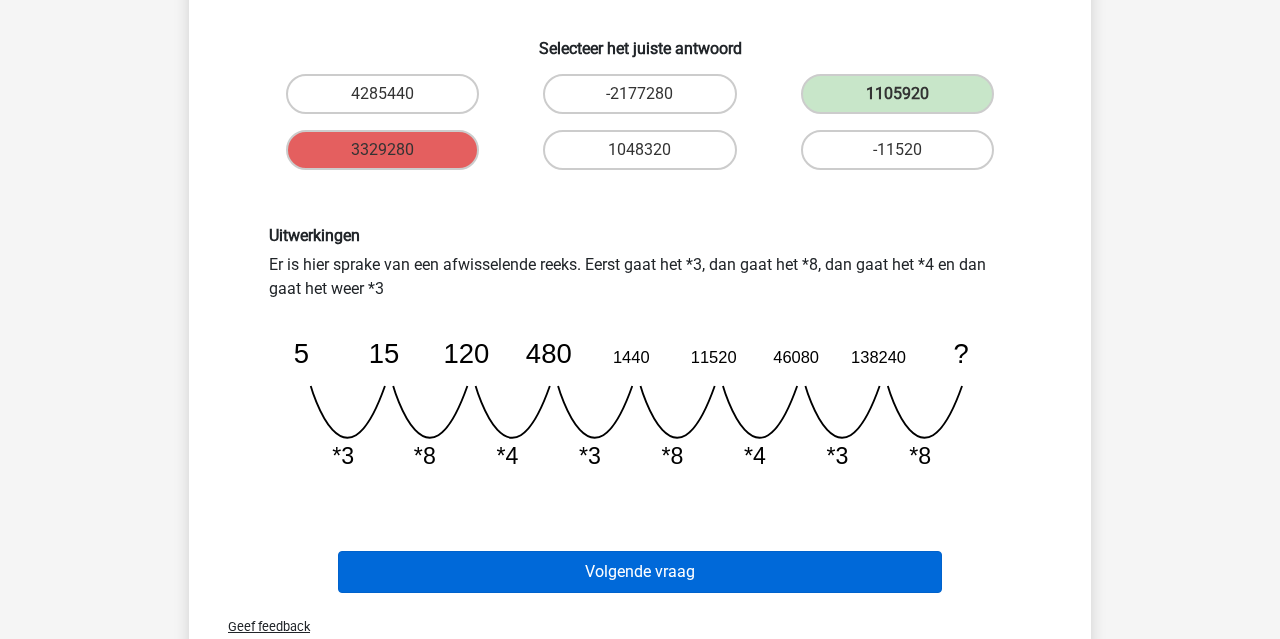 click on "Volgende vraag" at bounding box center (640, 572) 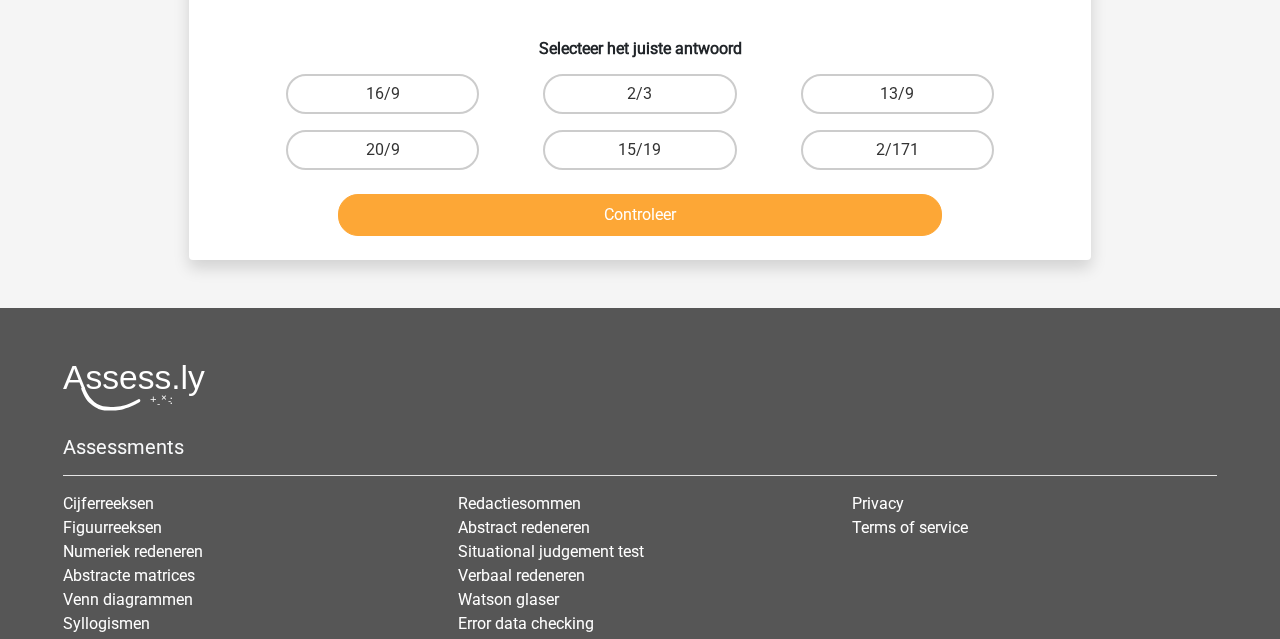 scroll, scrollTop: 92, scrollLeft: 0, axis: vertical 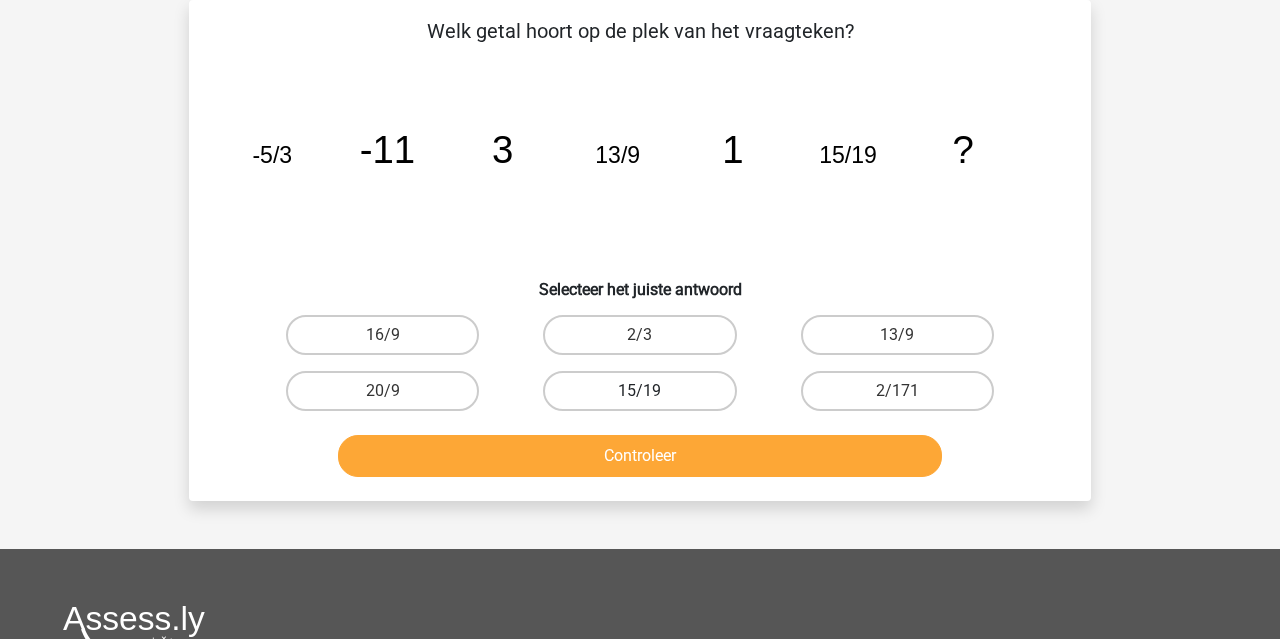 click on "15/19" at bounding box center [639, 391] 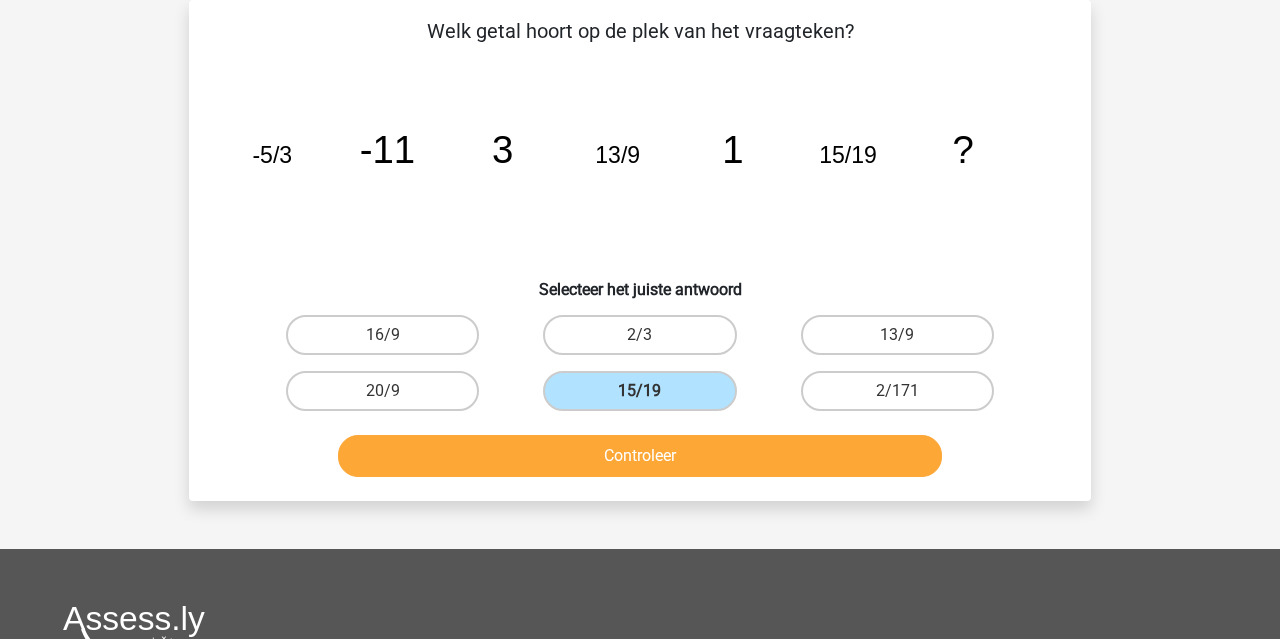 click on "Controleer" at bounding box center (640, 456) 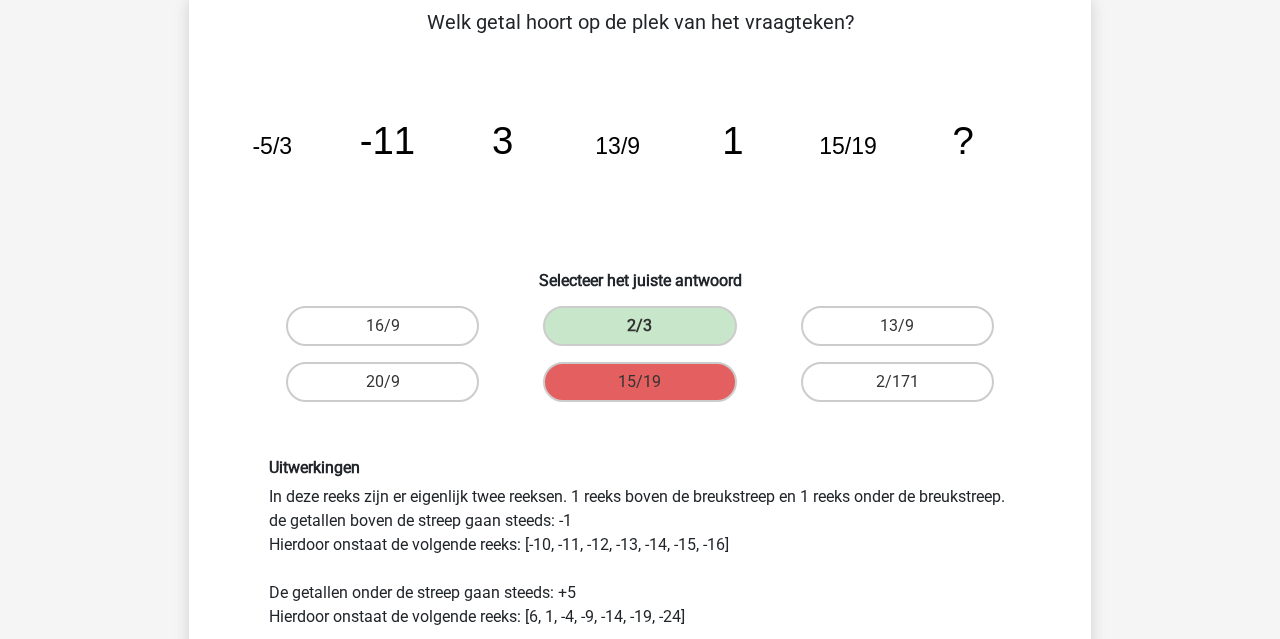 scroll, scrollTop: 110, scrollLeft: 0, axis: vertical 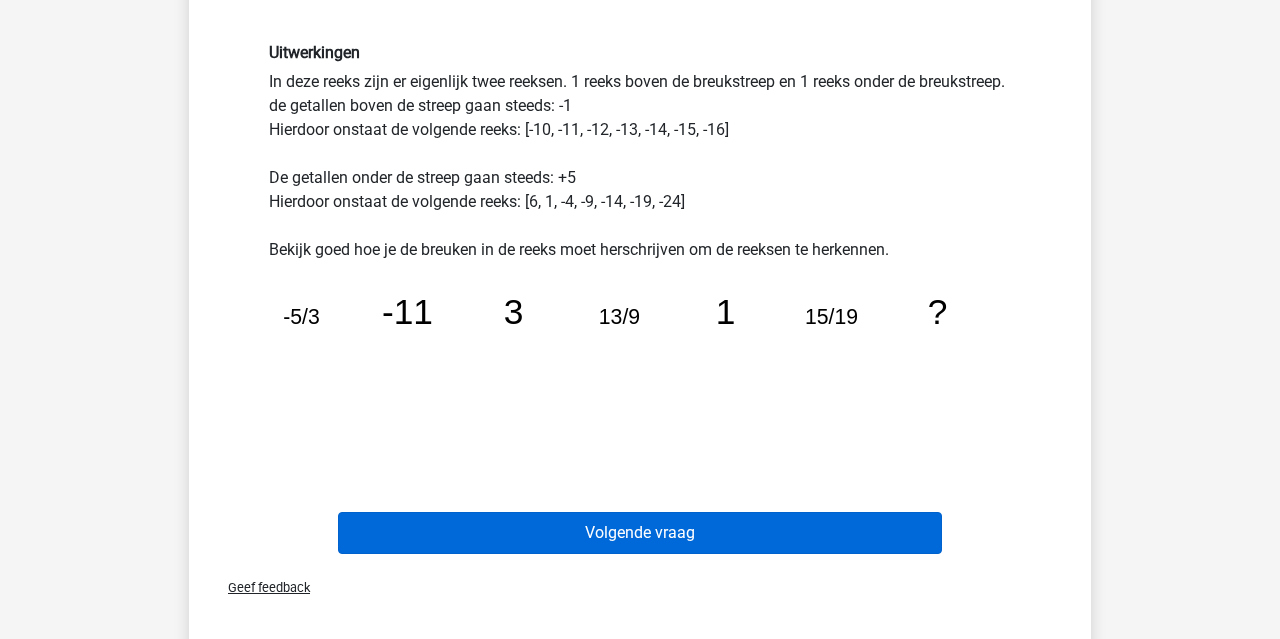 click on "Volgende vraag" at bounding box center [640, 533] 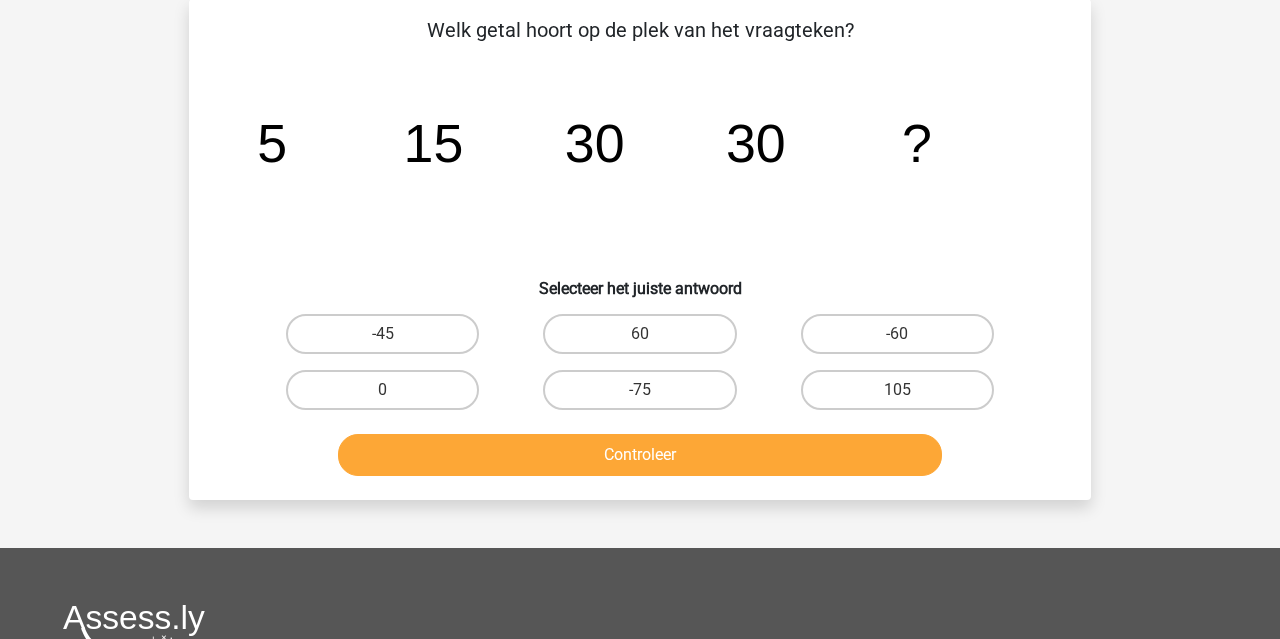 scroll, scrollTop: 92, scrollLeft: 0, axis: vertical 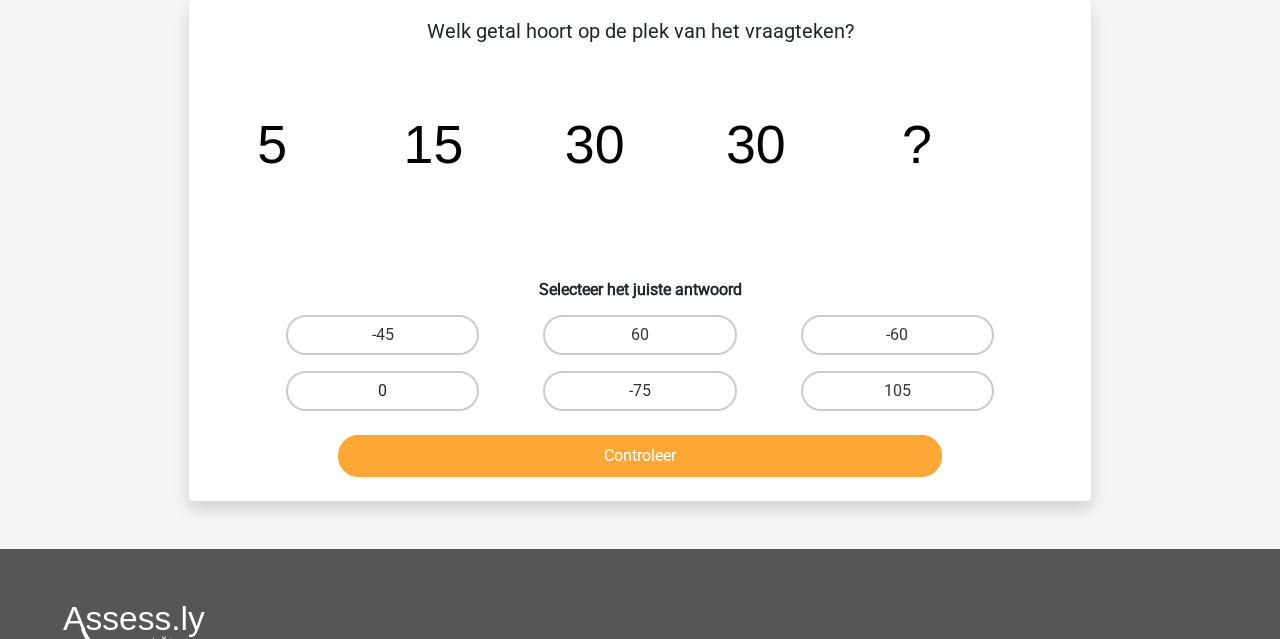 click on "0" at bounding box center [382, 391] 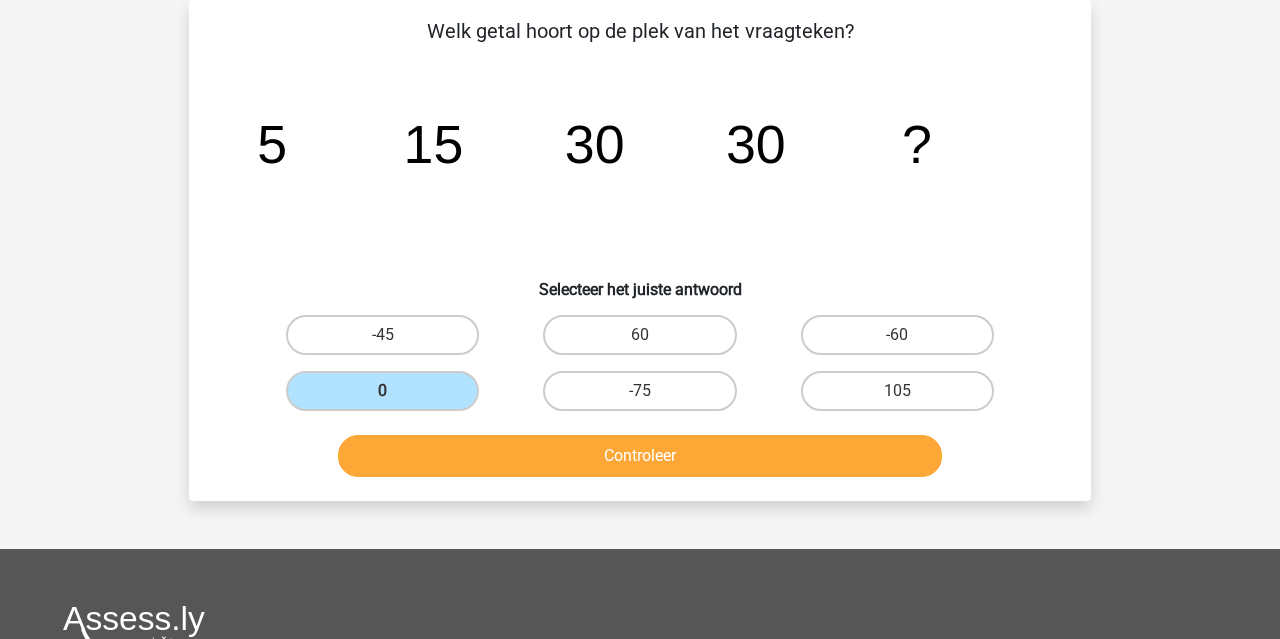 click on "Controleer" at bounding box center [640, 456] 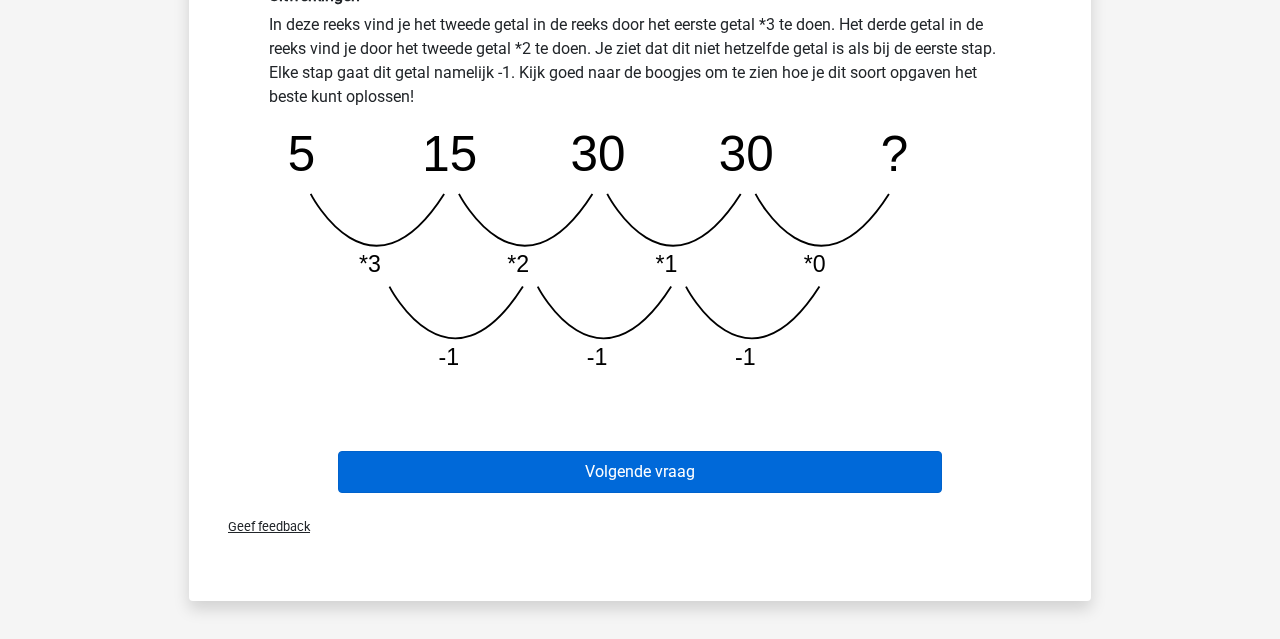 click on "Volgende vraag" at bounding box center (640, 472) 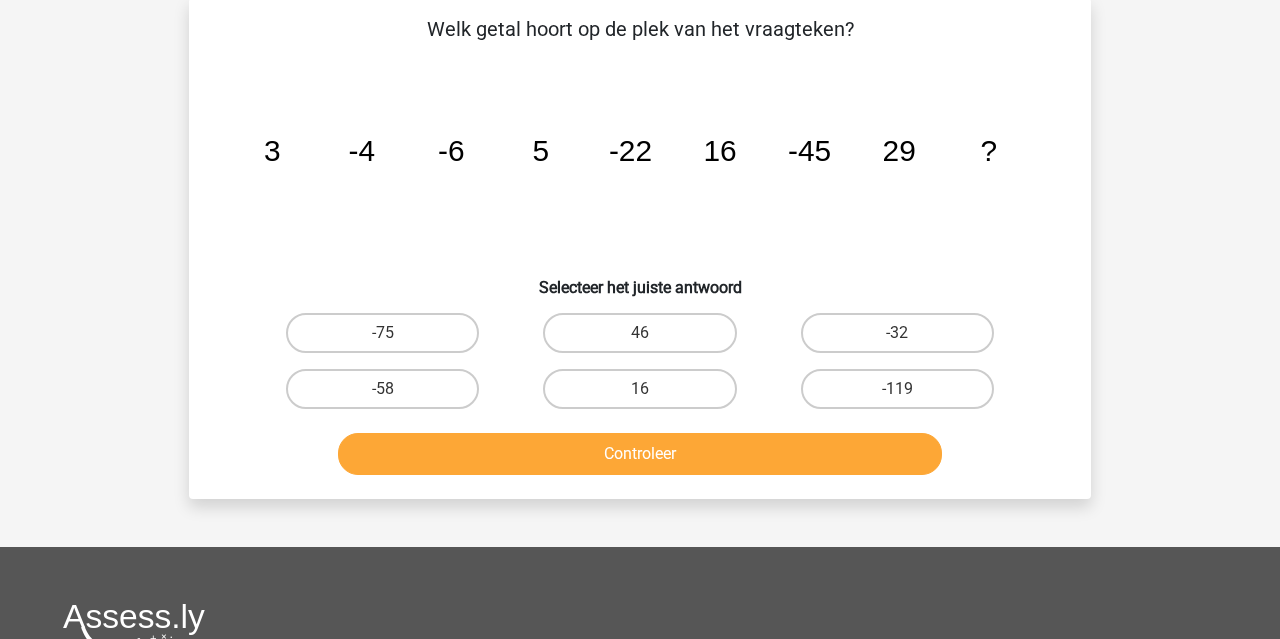 scroll, scrollTop: 92, scrollLeft: 0, axis: vertical 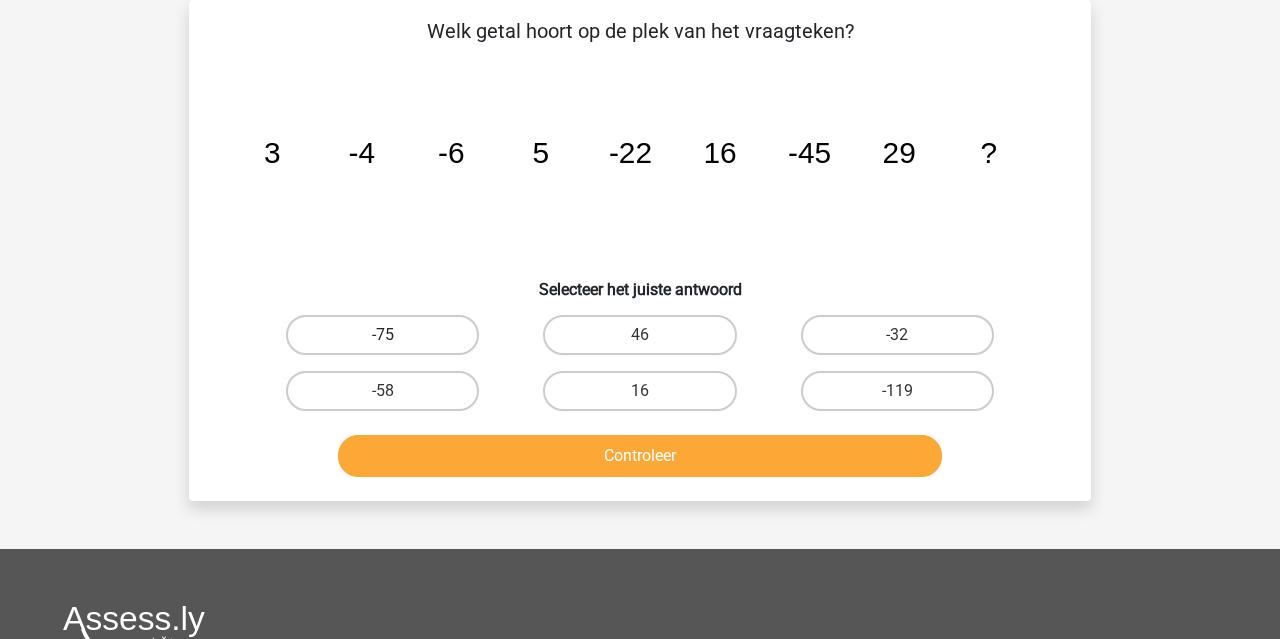 click on "-75" at bounding box center (382, 335) 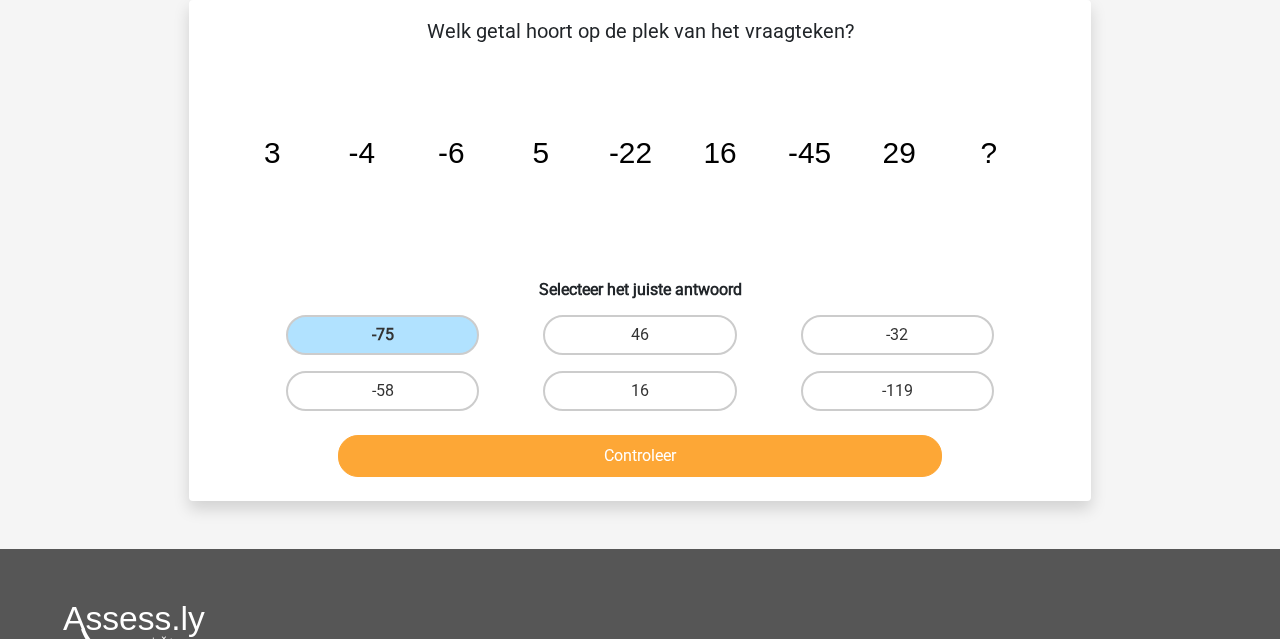 click on "Controleer" at bounding box center [640, 456] 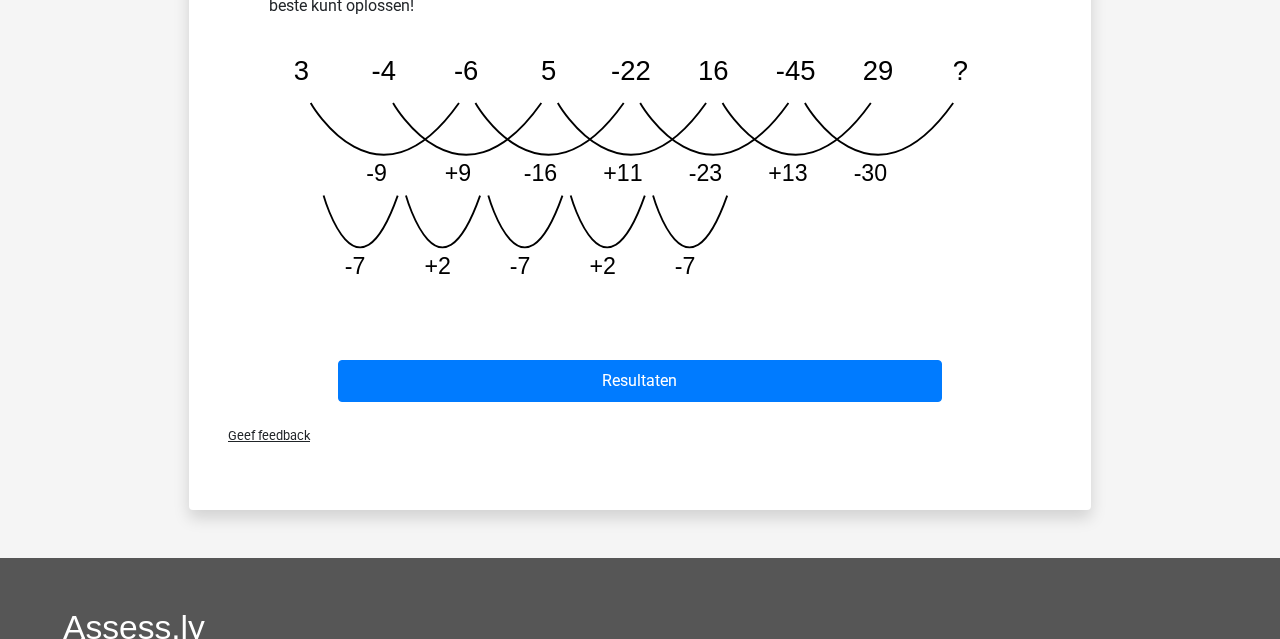scroll, scrollTop: 851, scrollLeft: 0, axis: vertical 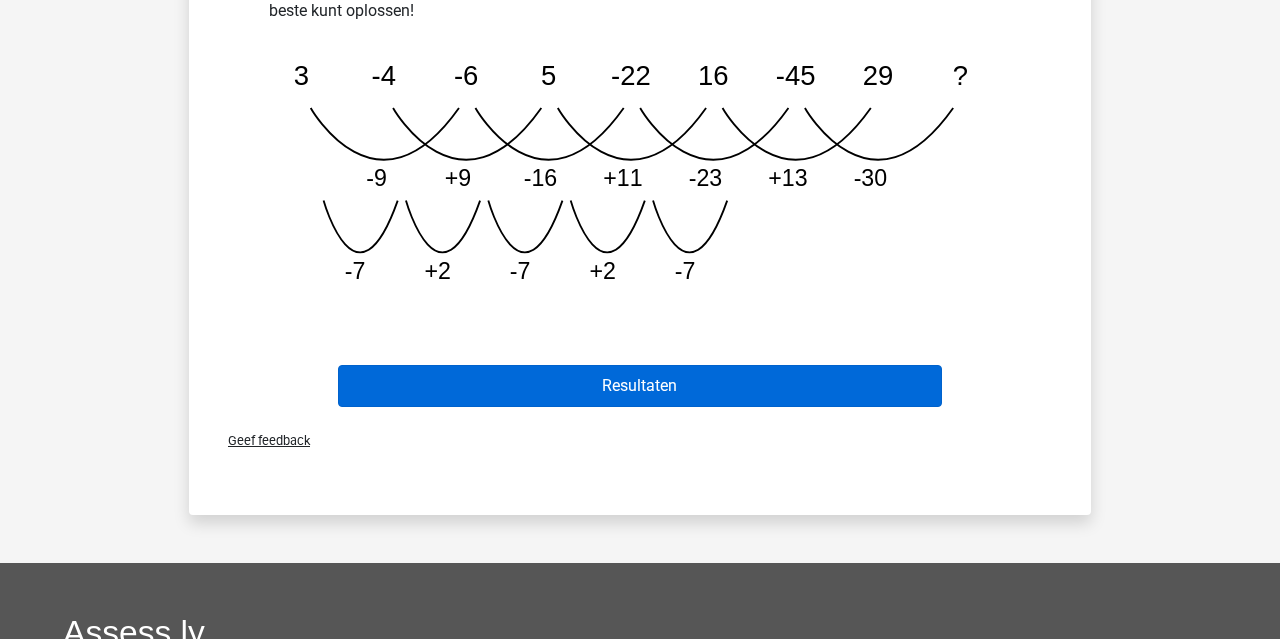 click on "Resultaten" at bounding box center [640, 386] 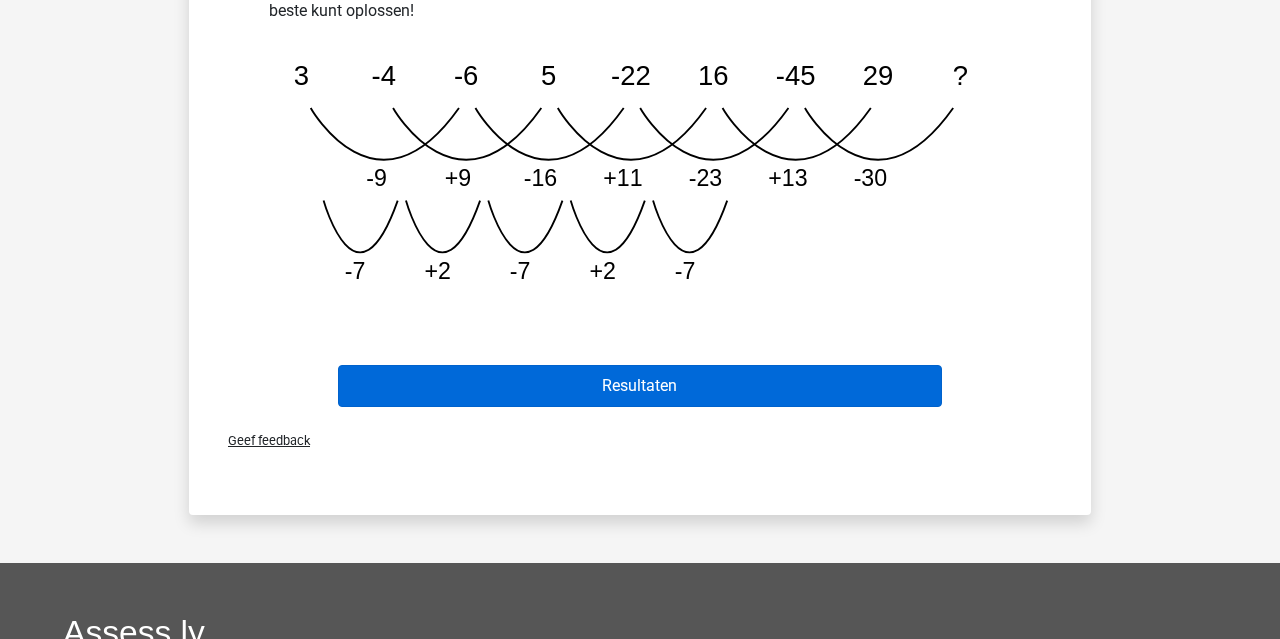 click on "Resultaten" at bounding box center [640, 386] 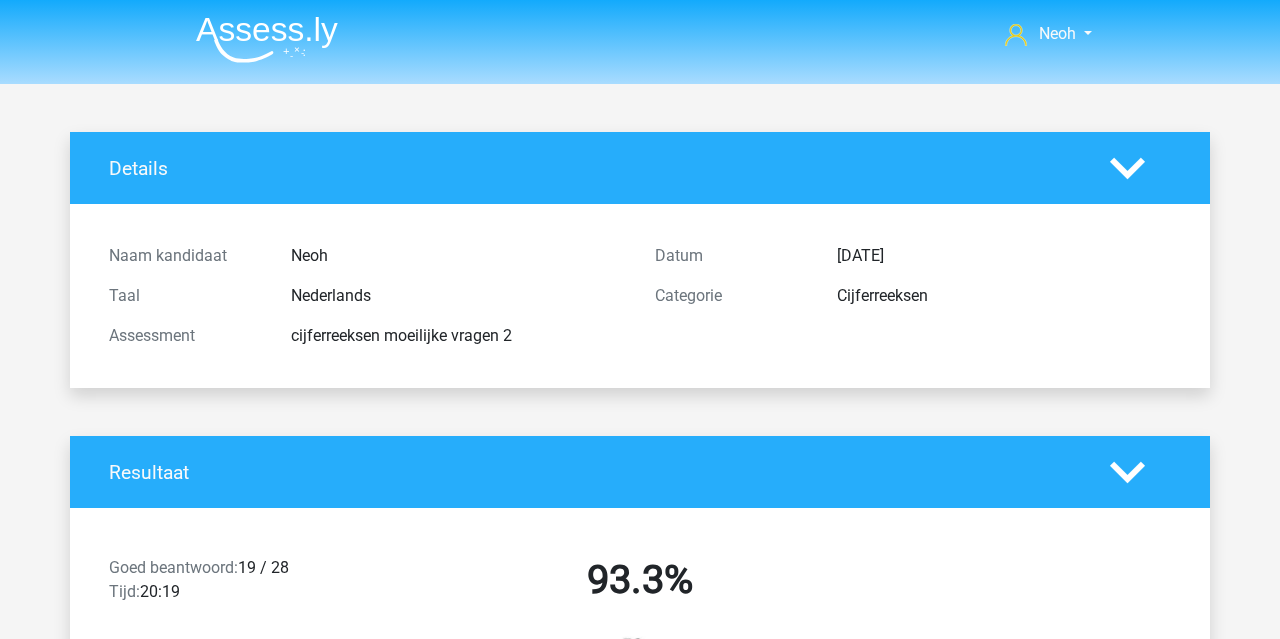 scroll, scrollTop: 0, scrollLeft: 0, axis: both 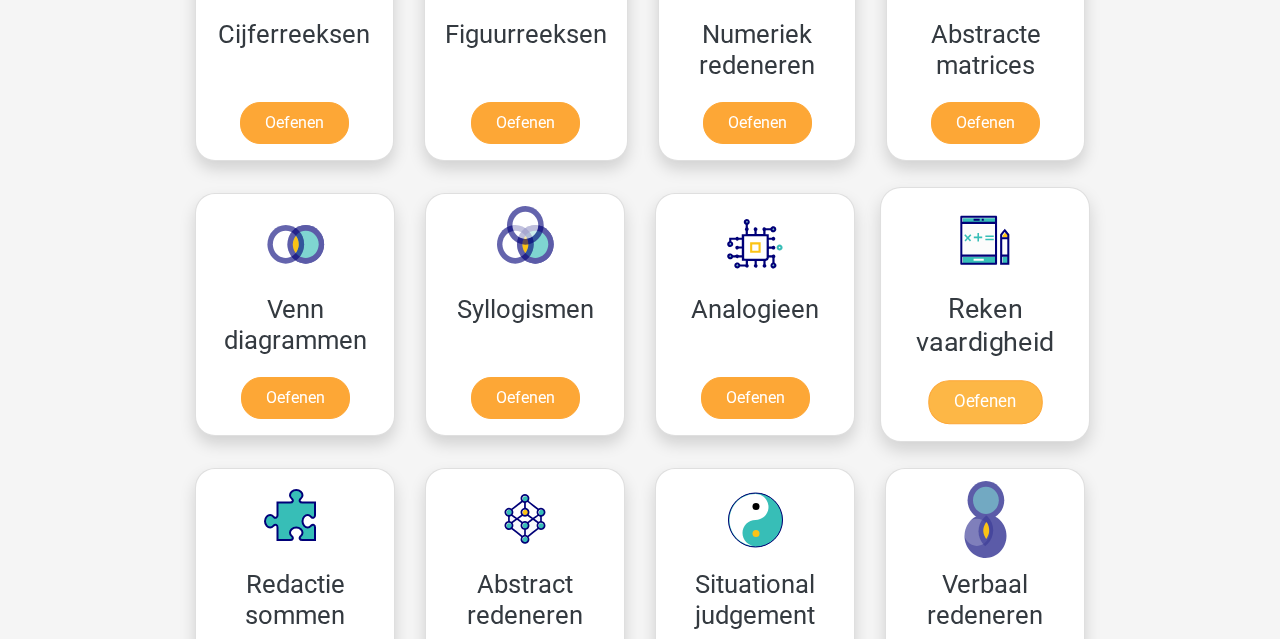 click on "Oefenen" at bounding box center (985, 402) 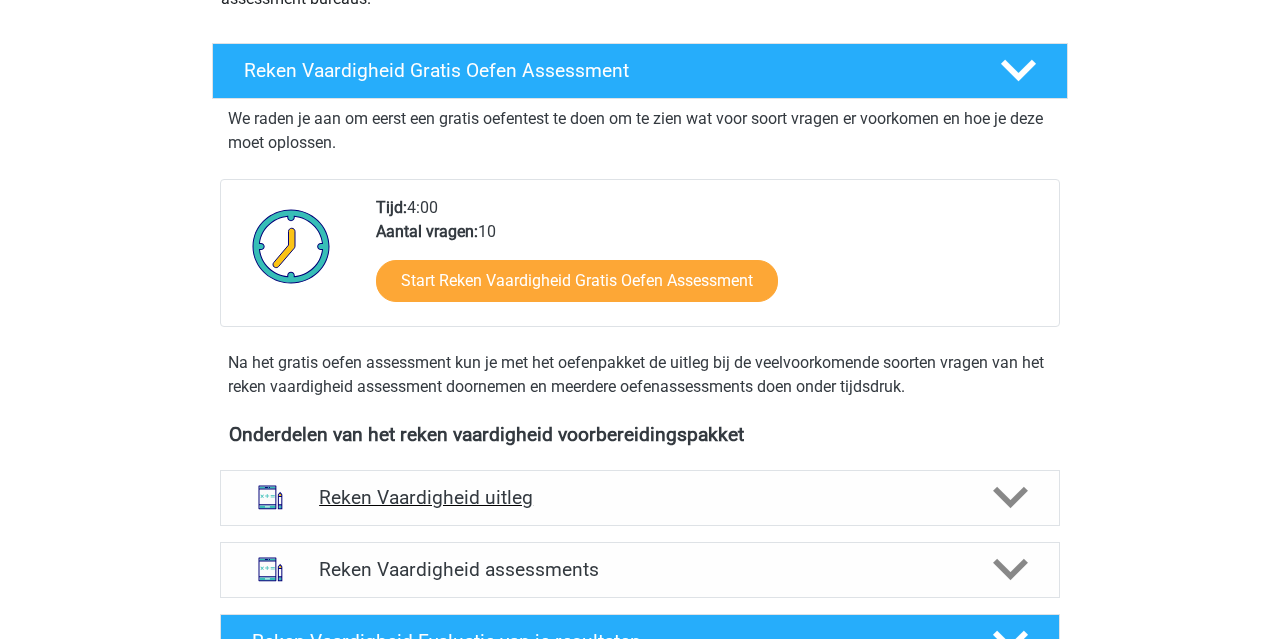 scroll, scrollTop: 314, scrollLeft: 1, axis: both 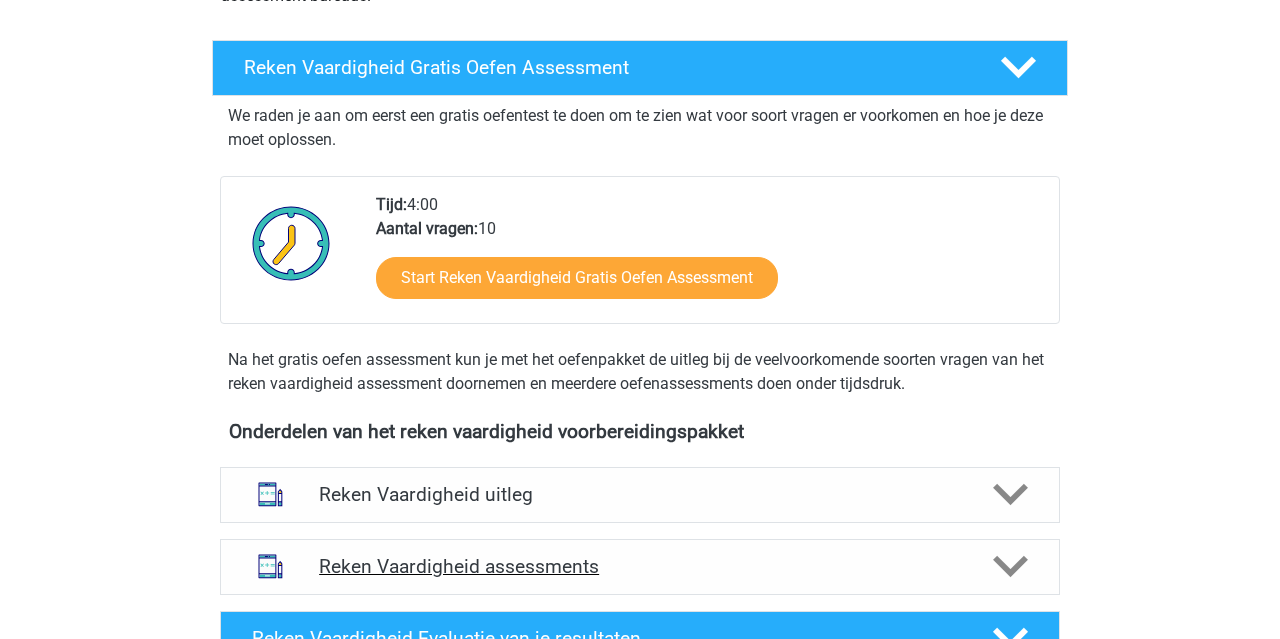 click on "Reken Vaardigheid assessments" at bounding box center (640, 566) 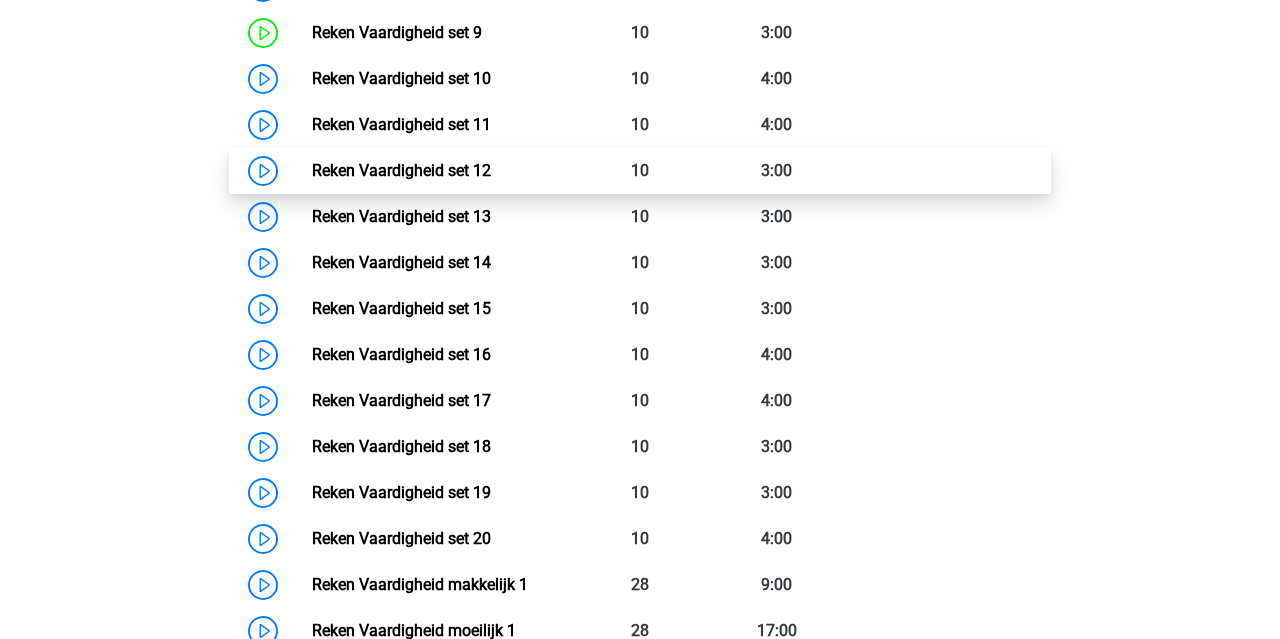 scroll, scrollTop: 1393, scrollLeft: 0, axis: vertical 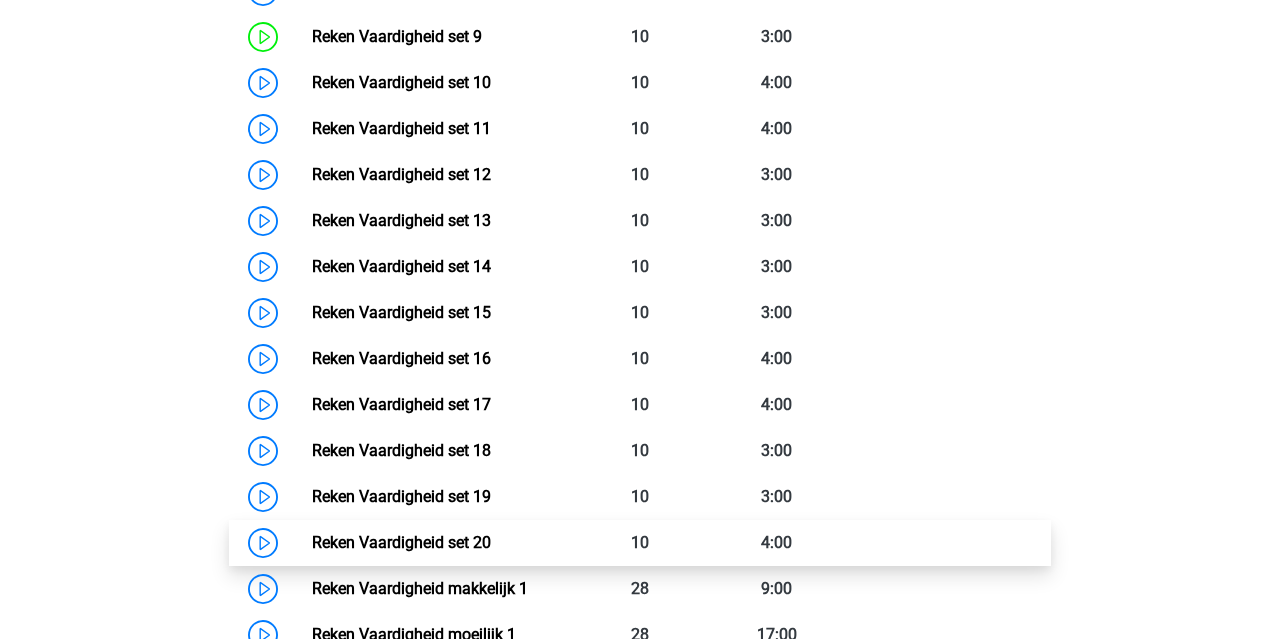click on "Reken Vaardigheid
set 20" at bounding box center [401, 542] 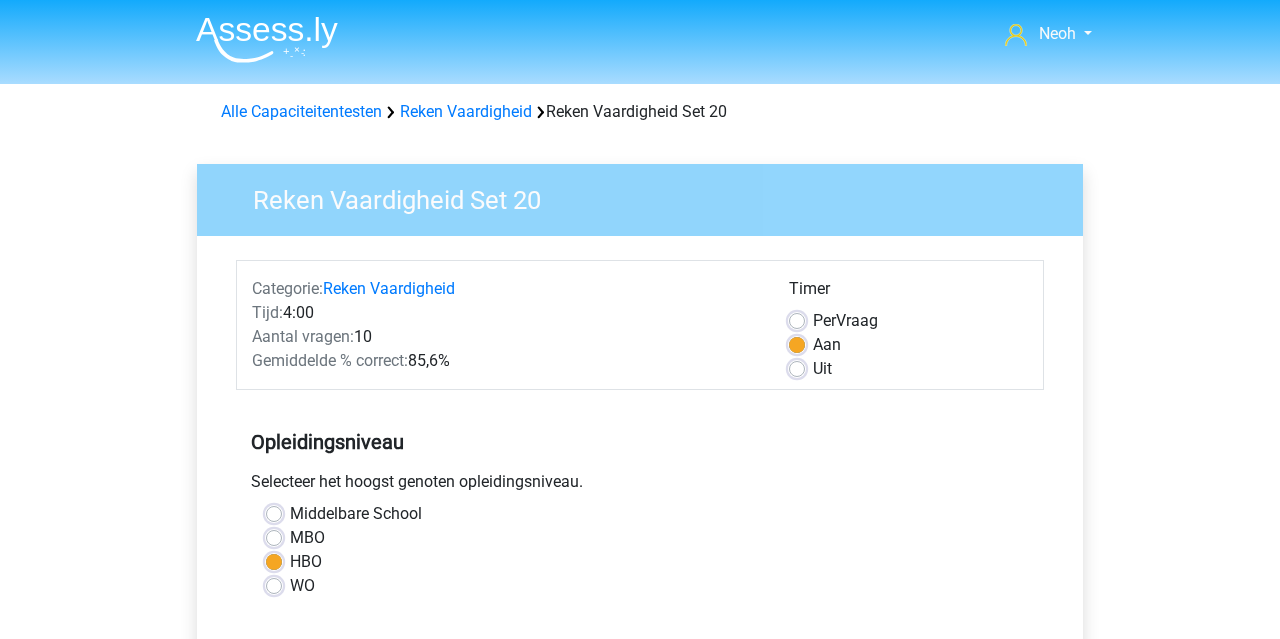 scroll, scrollTop: 13, scrollLeft: 0, axis: vertical 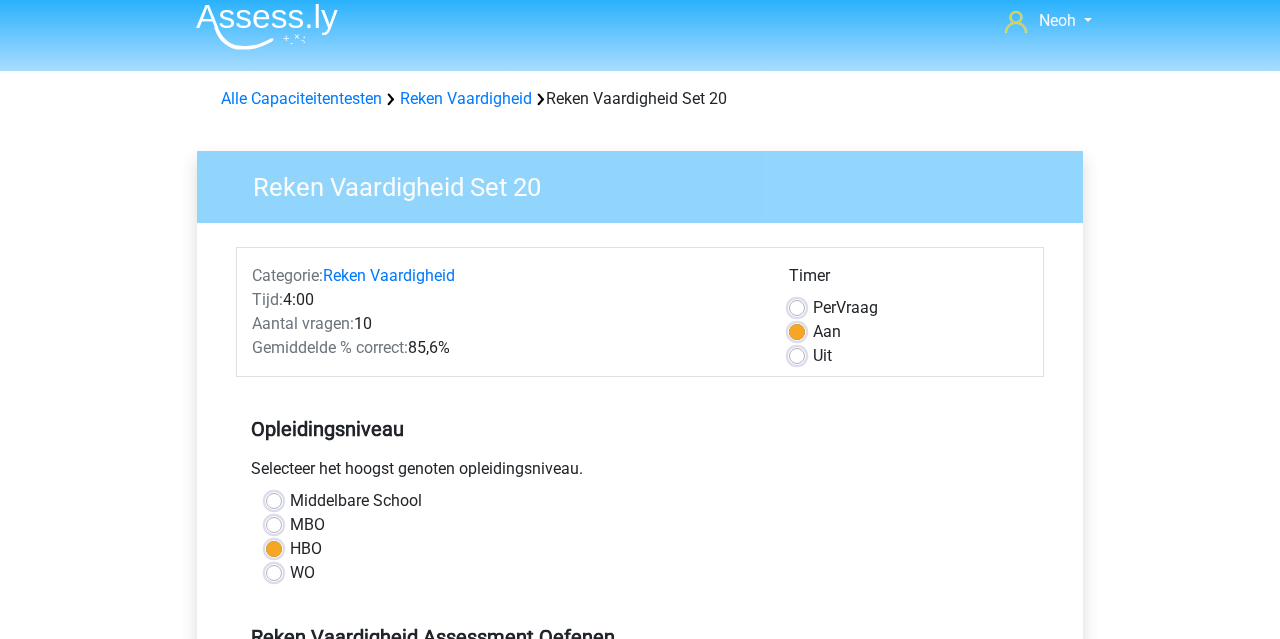 click on "Uit" at bounding box center [822, 356] 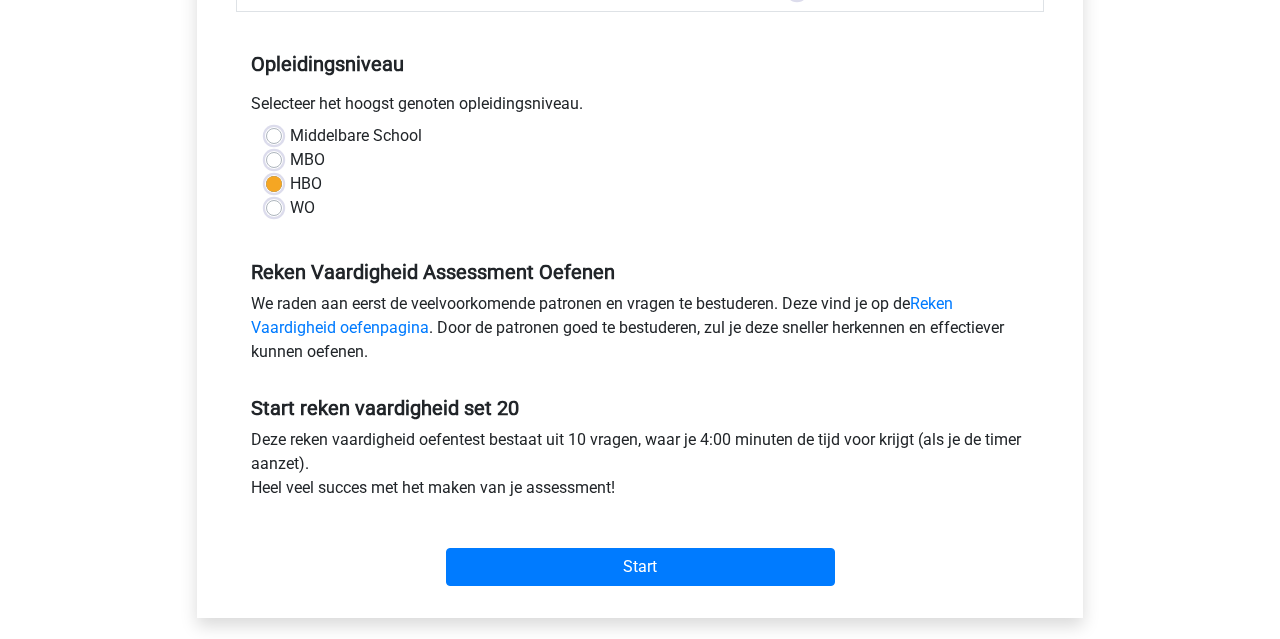 scroll, scrollTop: 377, scrollLeft: 0, axis: vertical 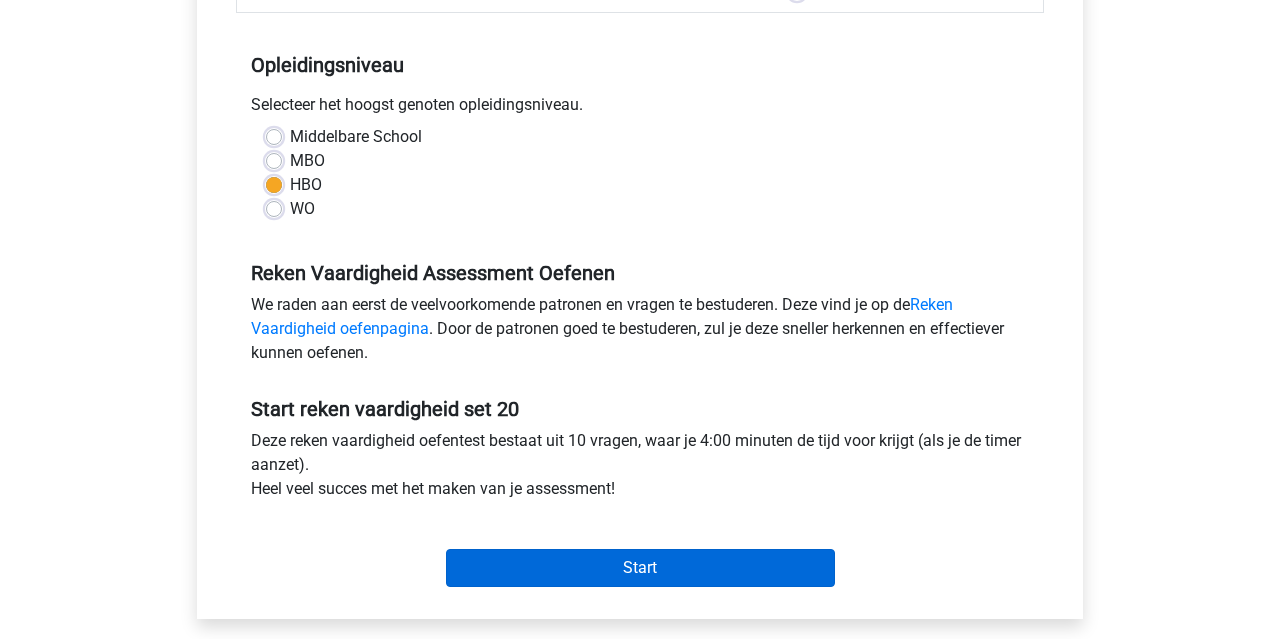 click on "Start" at bounding box center (640, 568) 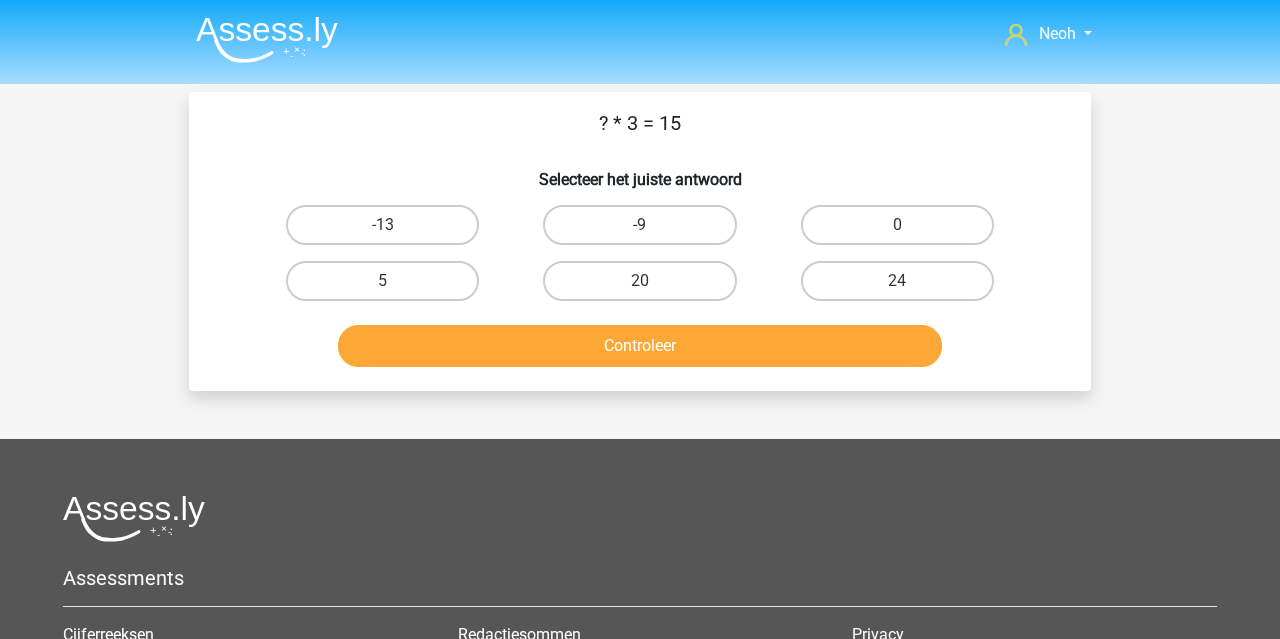 scroll, scrollTop: 0, scrollLeft: 0, axis: both 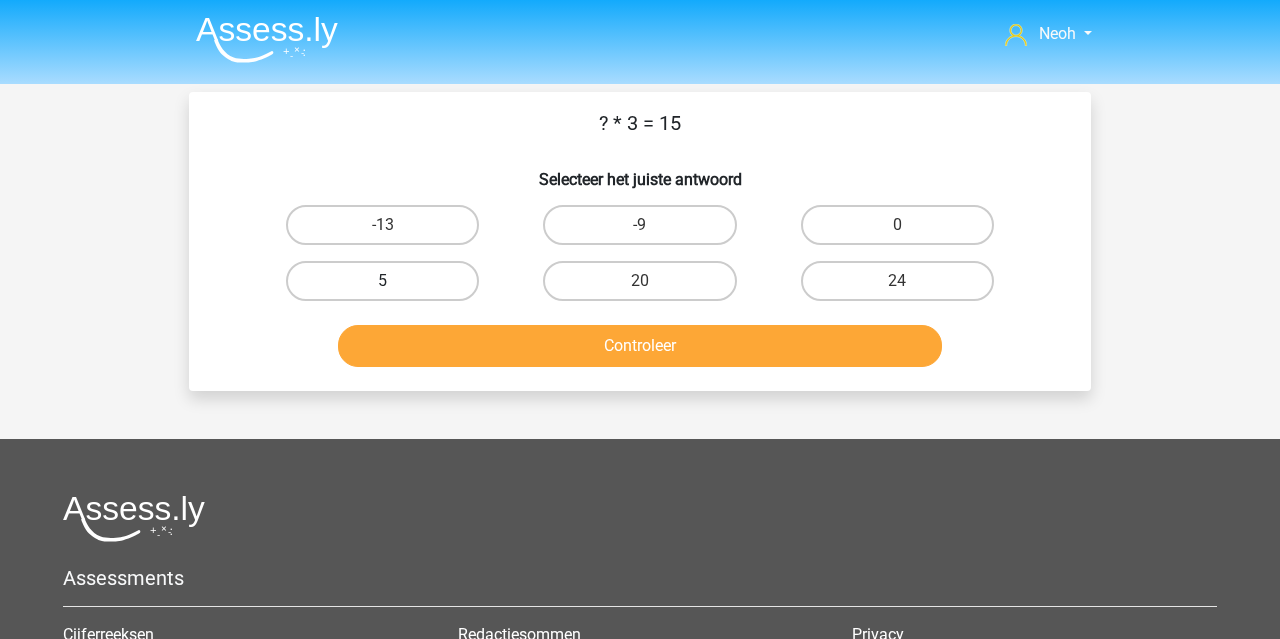 click on "5" at bounding box center (382, 281) 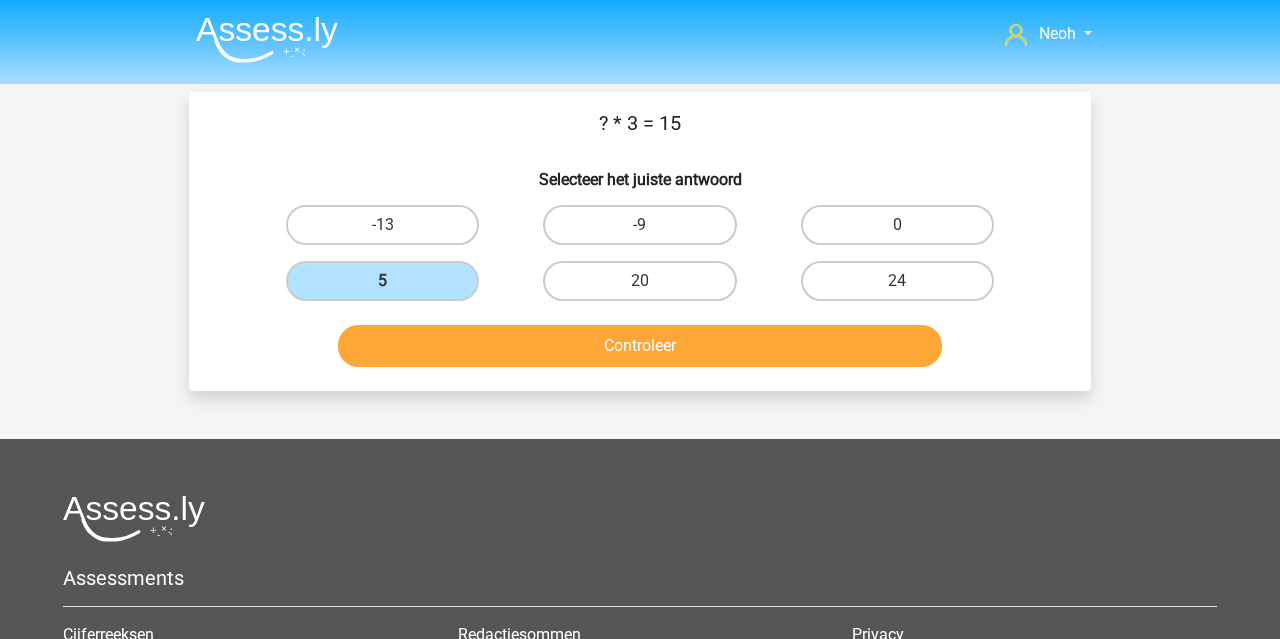click on "Controleer" at bounding box center (640, 342) 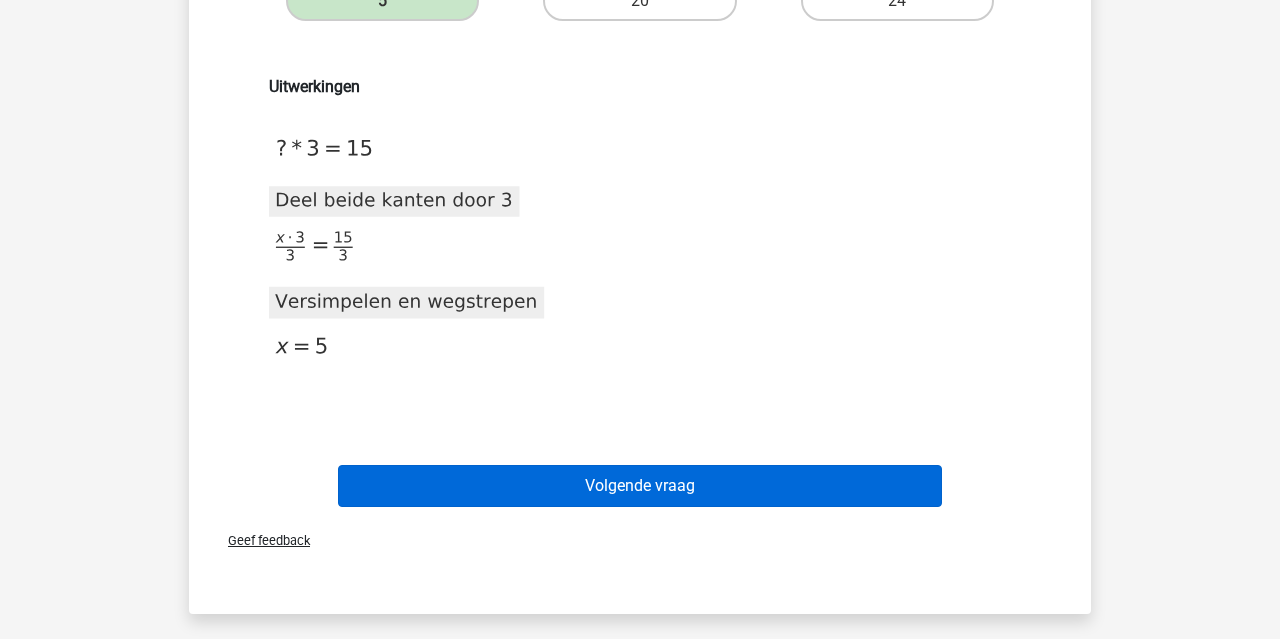 click on "Volgende vraag" at bounding box center (640, 486) 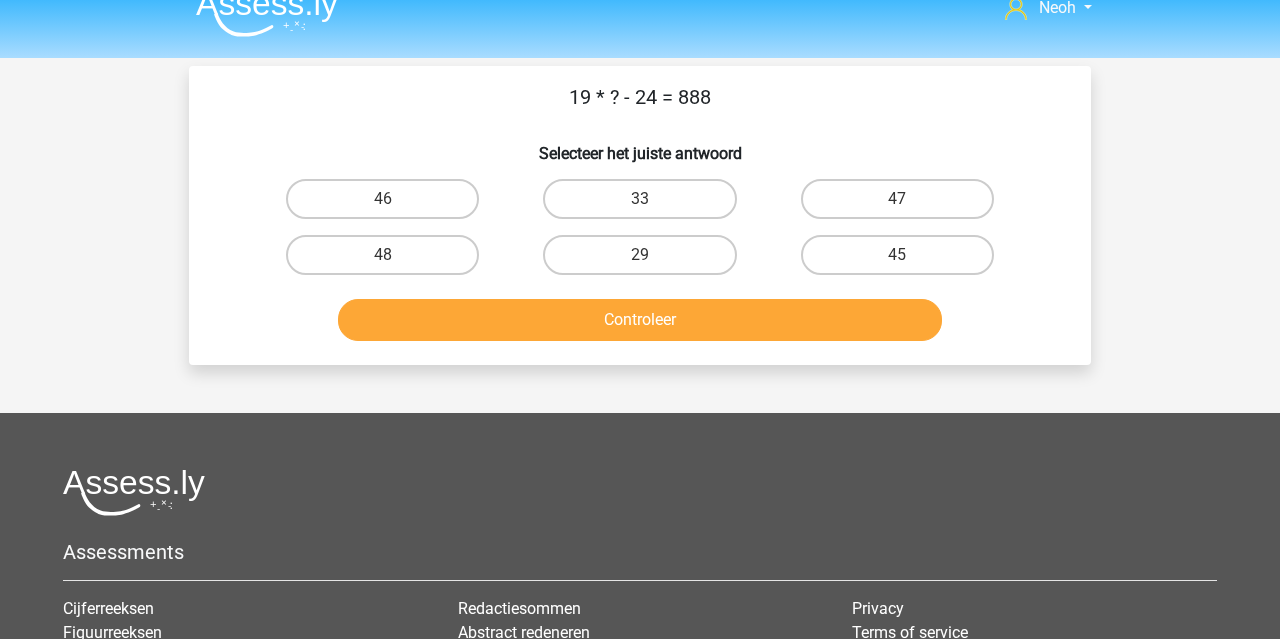 scroll, scrollTop: 22, scrollLeft: 0, axis: vertical 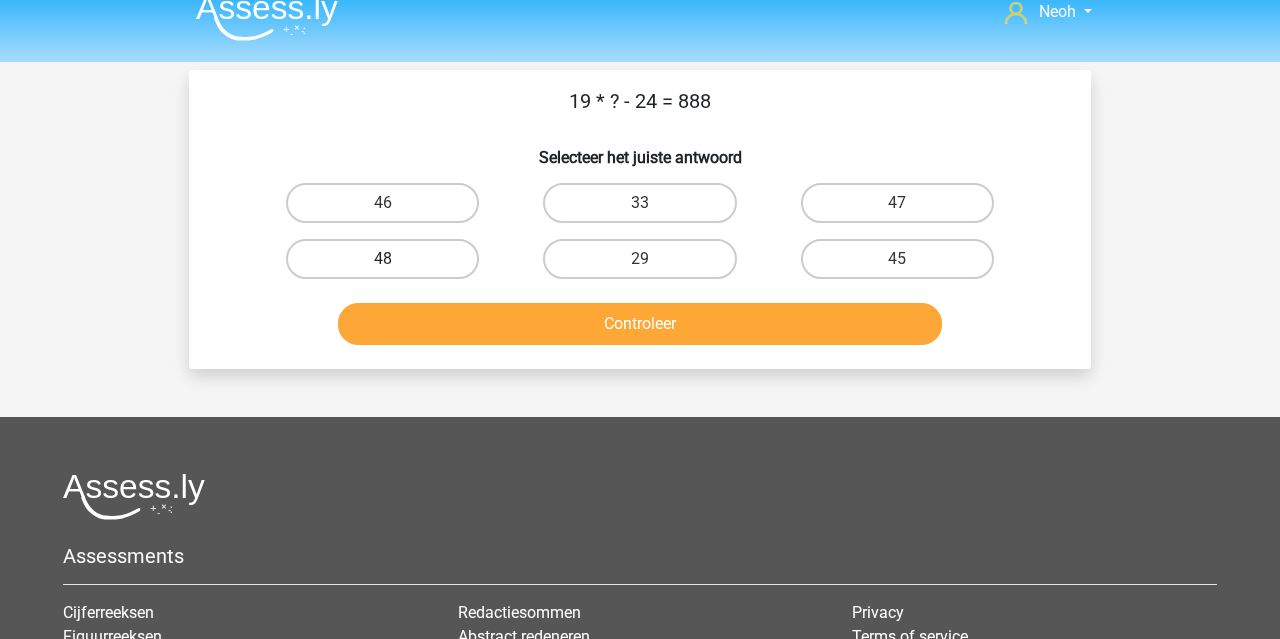 click on "48" at bounding box center [382, 259] 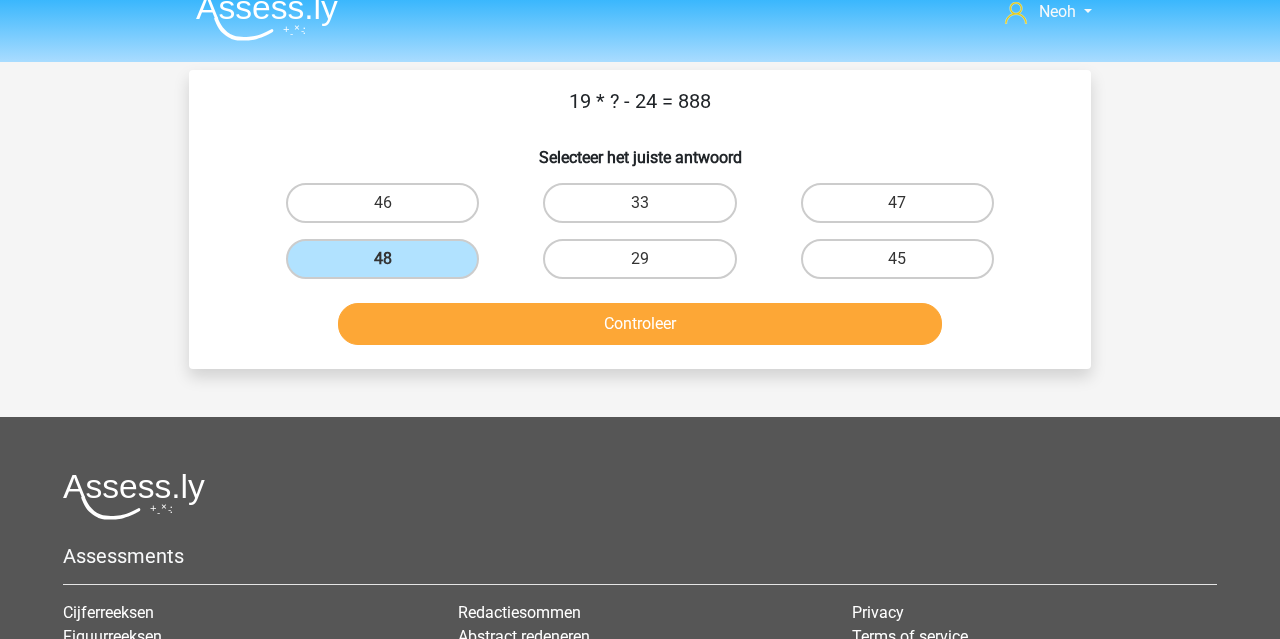 click on "Controleer" at bounding box center (640, 324) 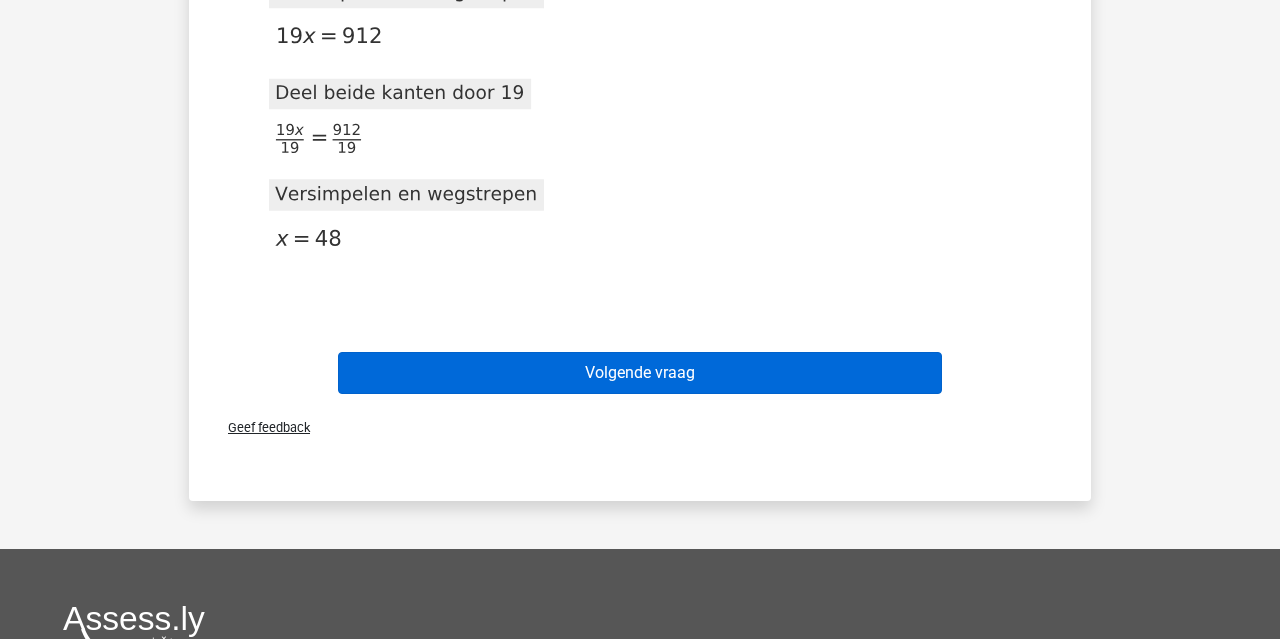 click on "Volgende vraag" at bounding box center (640, 373) 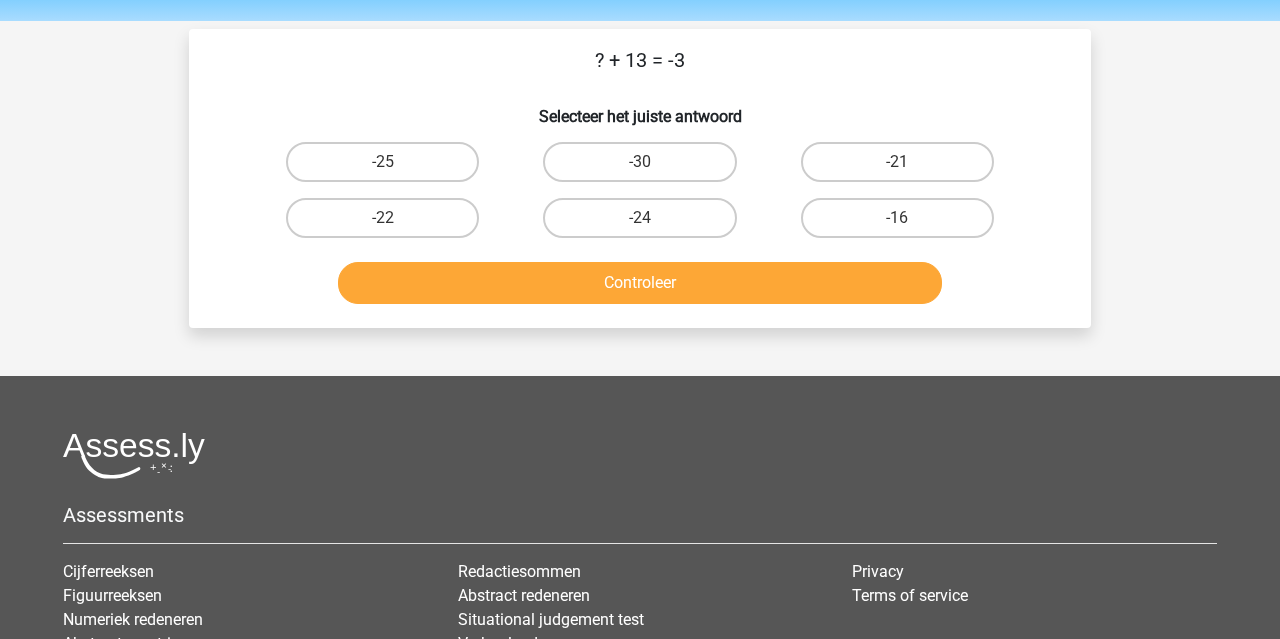 scroll, scrollTop: 52, scrollLeft: 0, axis: vertical 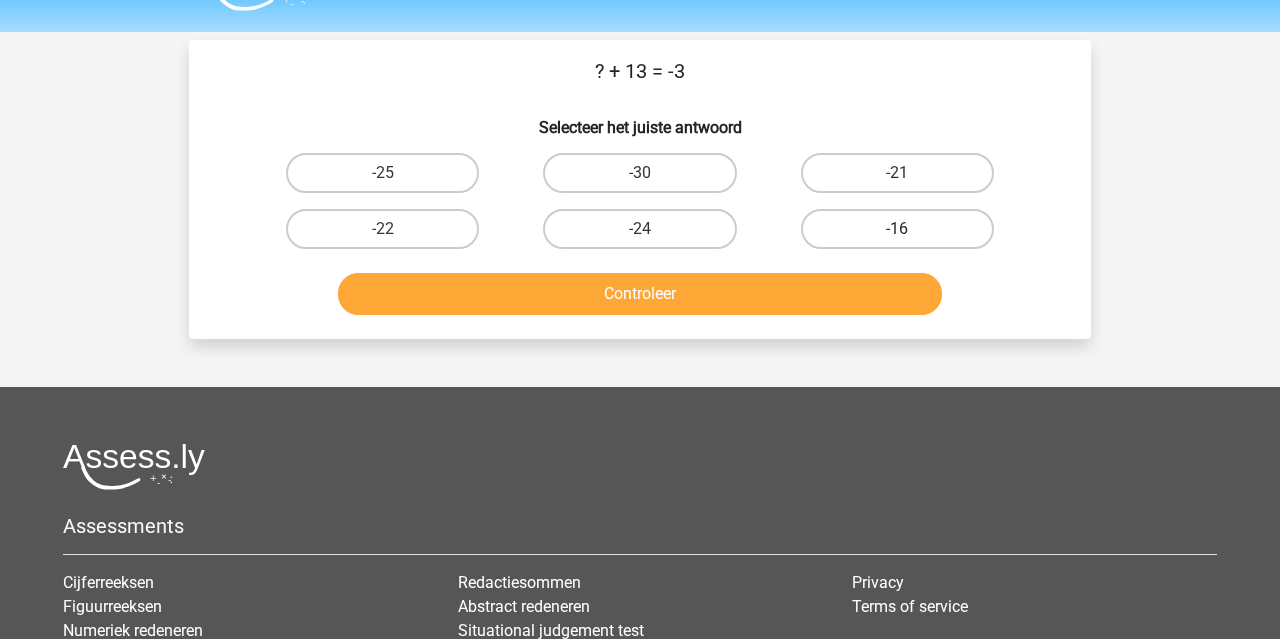 click on "-16" at bounding box center [897, 229] 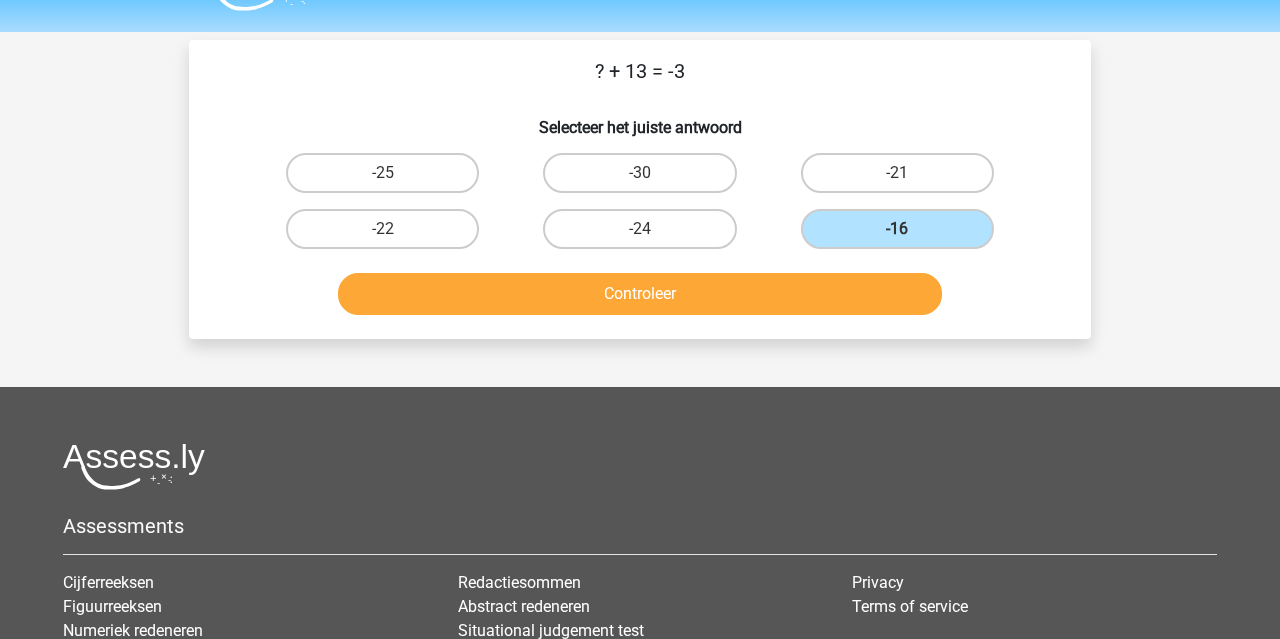 click on "Controleer" at bounding box center [640, 294] 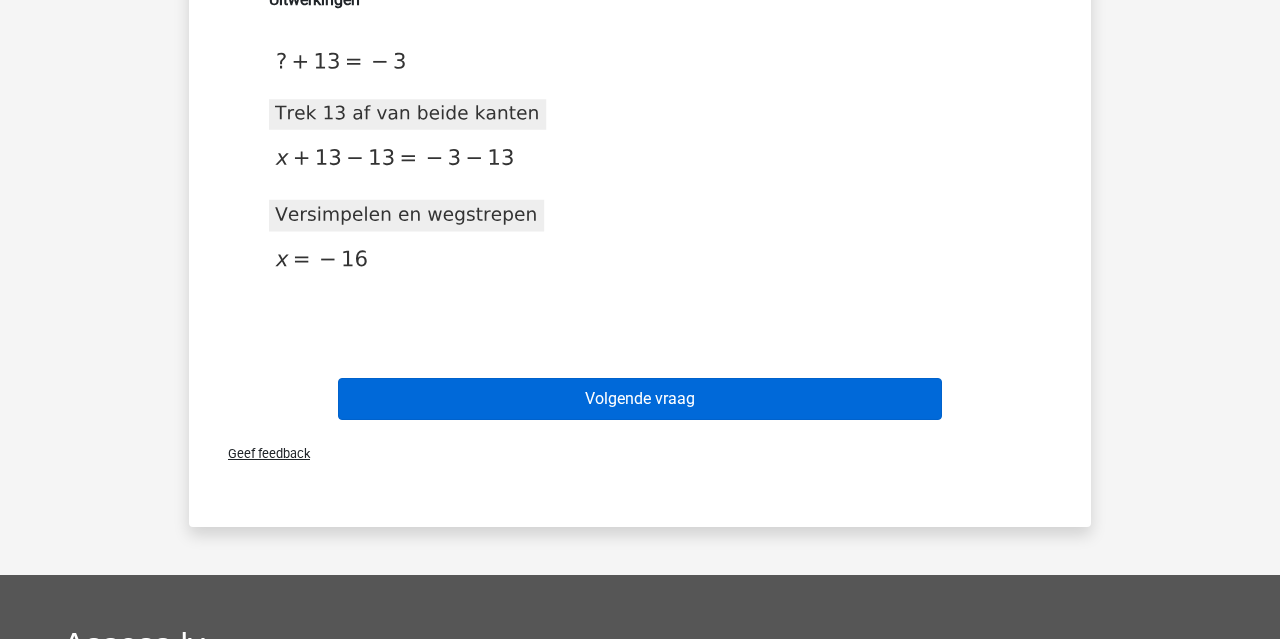 click on "Volgende vraag" at bounding box center [640, 399] 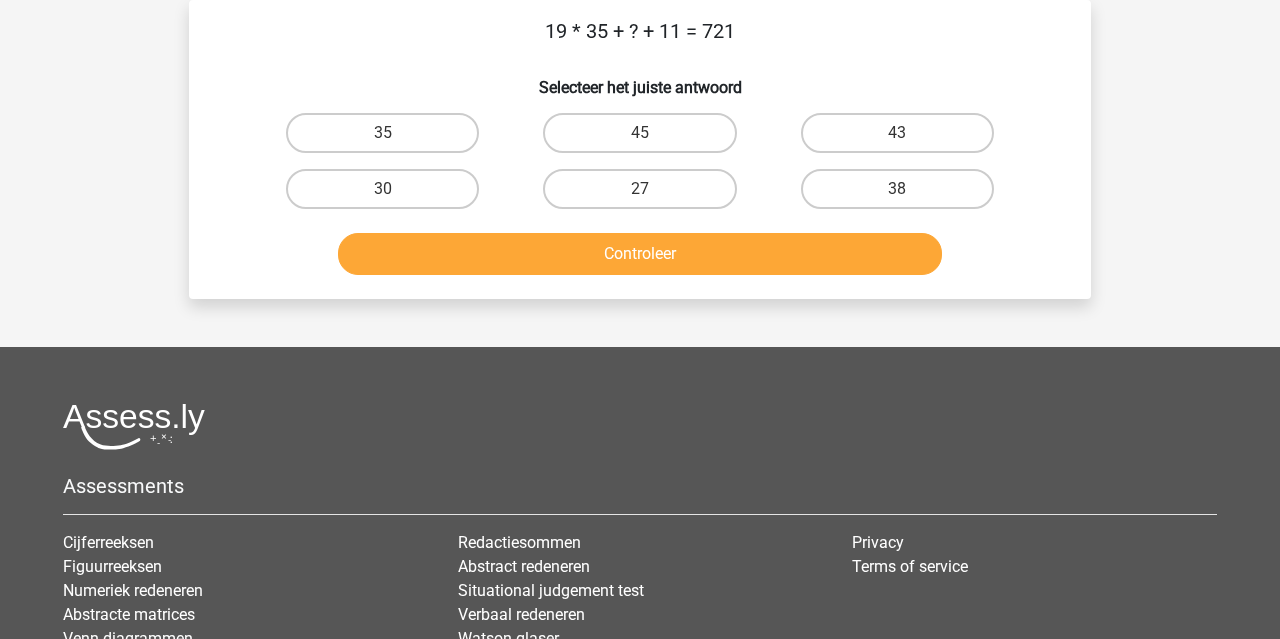scroll, scrollTop: 61, scrollLeft: 0, axis: vertical 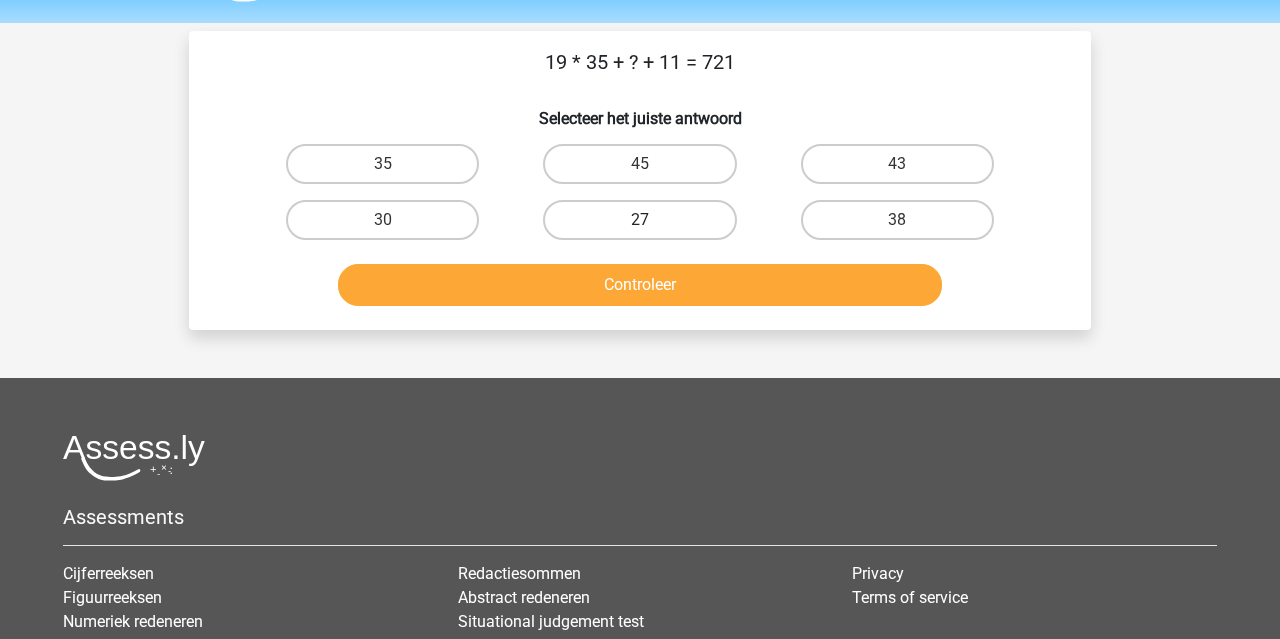 click on "27" at bounding box center [639, 220] 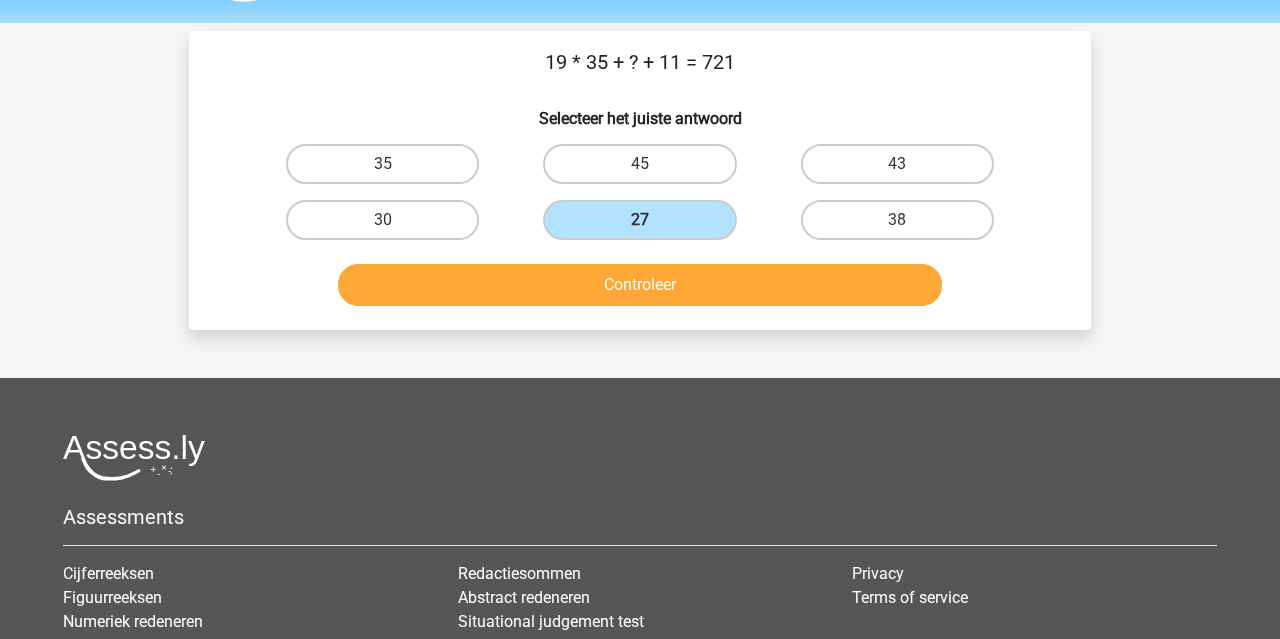 click on "Controleer" at bounding box center [640, 285] 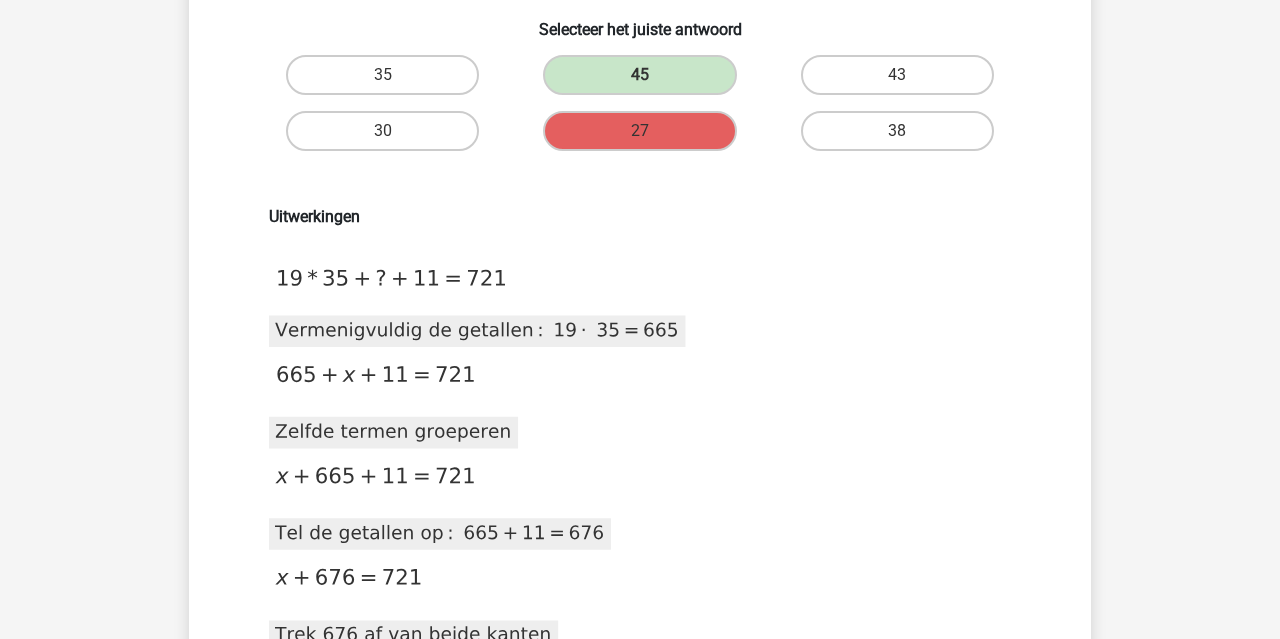 scroll, scrollTop: 639, scrollLeft: 0, axis: vertical 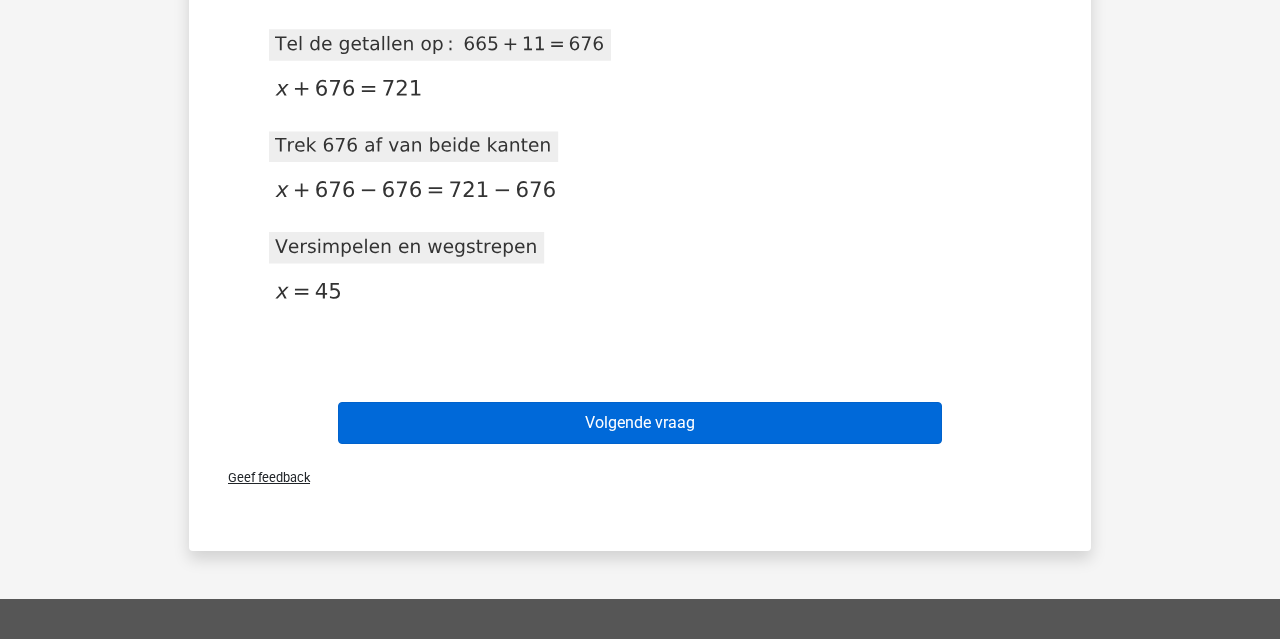 click on "Volgende vraag" at bounding box center [640, 423] 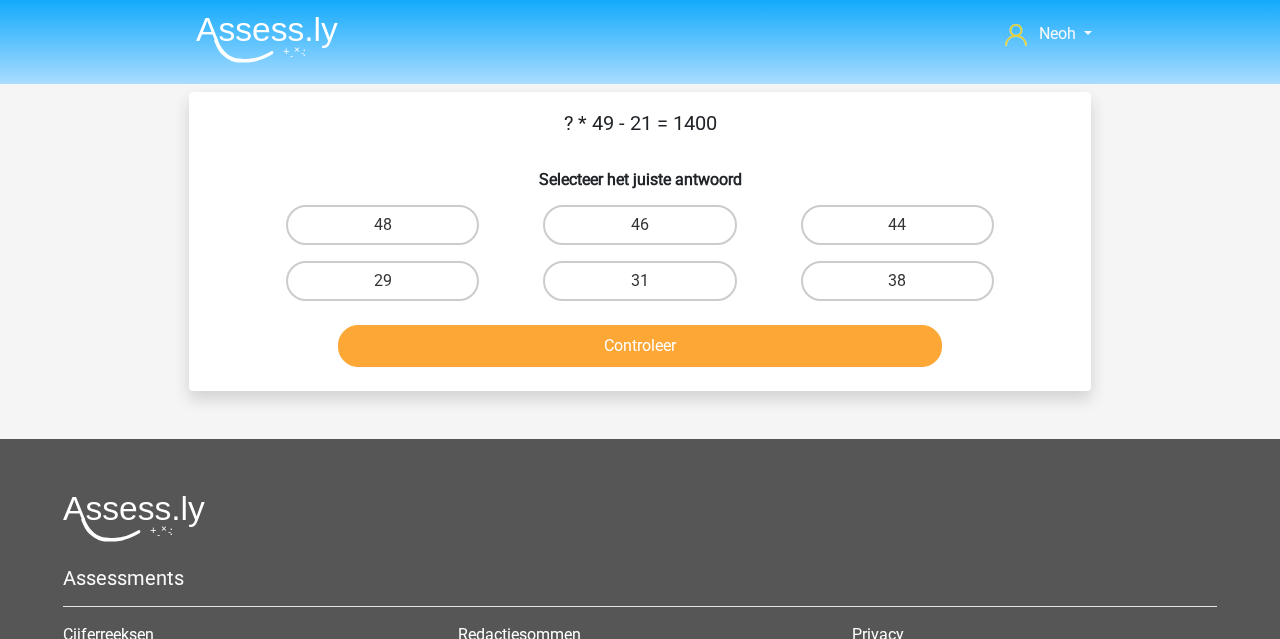 scroll, scrollTop: 0, scrollLeft: 0, axis: both 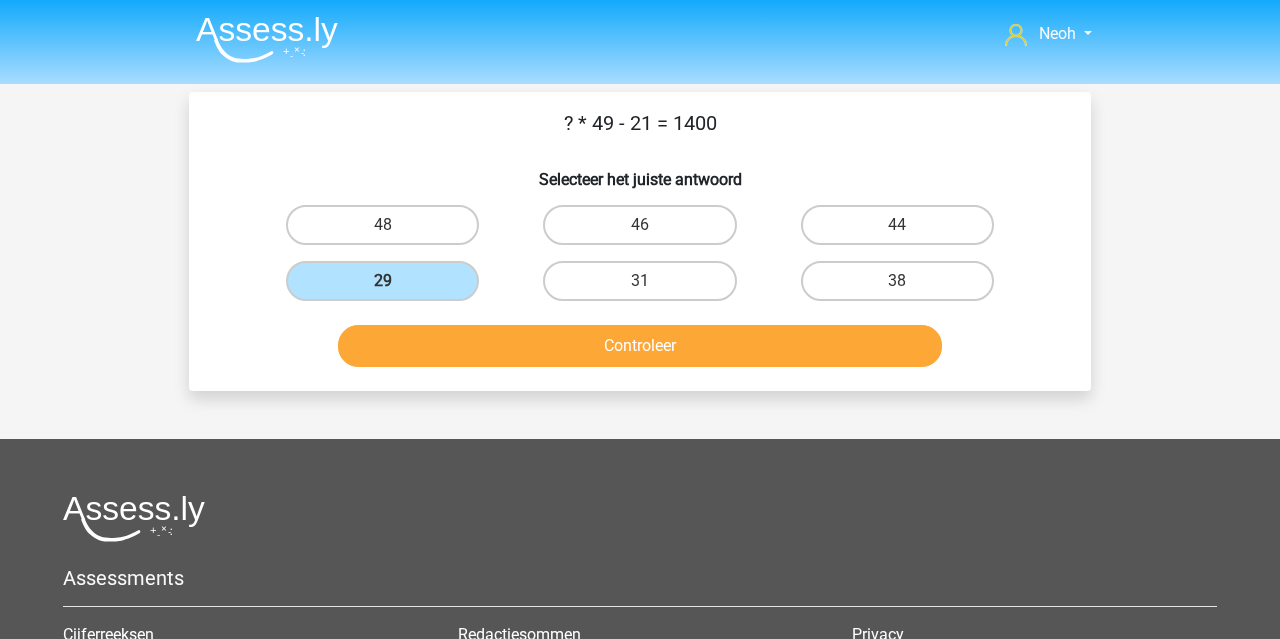 click on "Controleer" at bounding box center [640, 346] 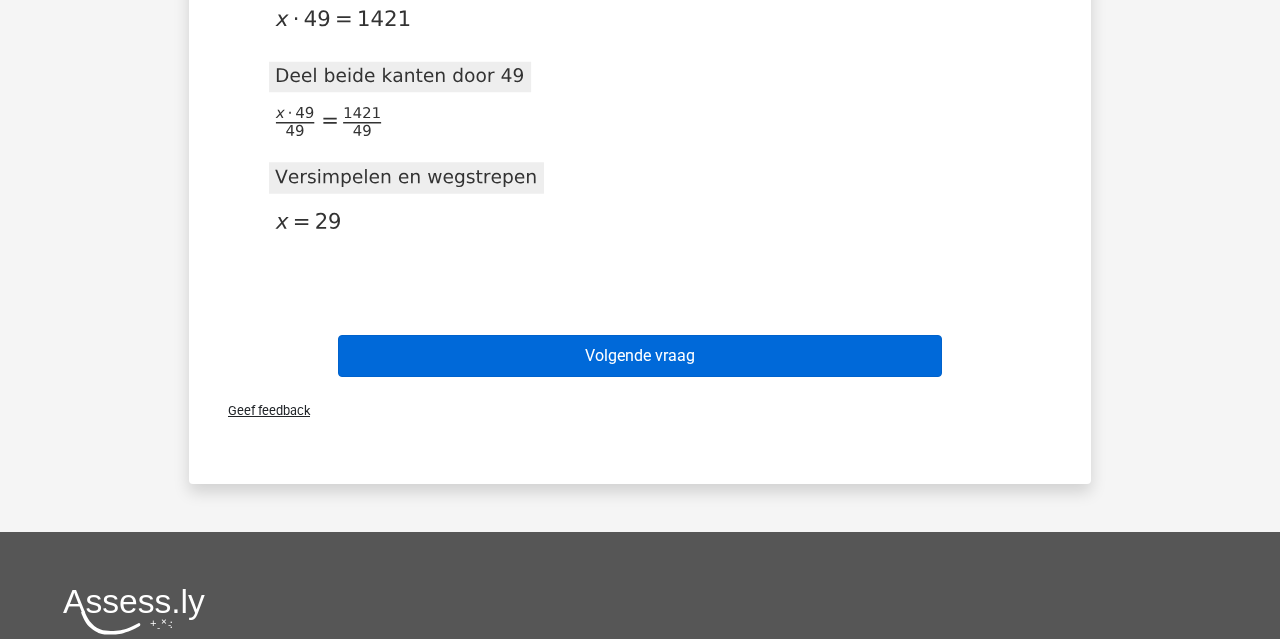 click on "Volgende vraag" at bounding box center [640, 356] 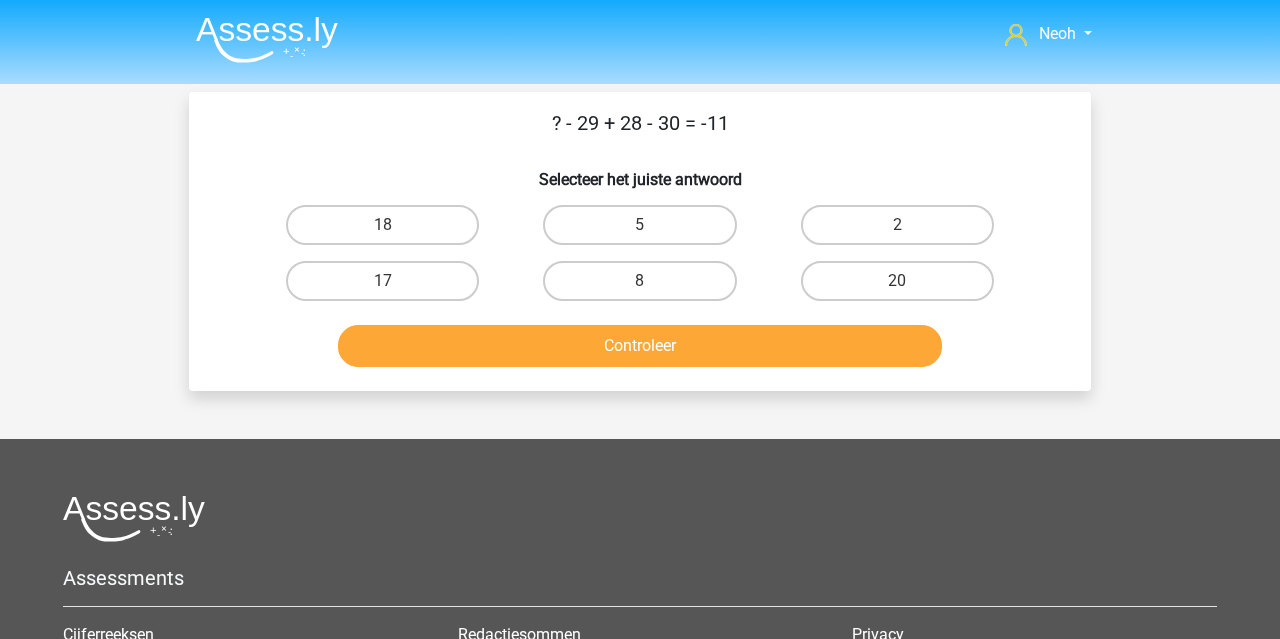 scroll, scrollTop: 0, scrollLeft: 0, axis: both 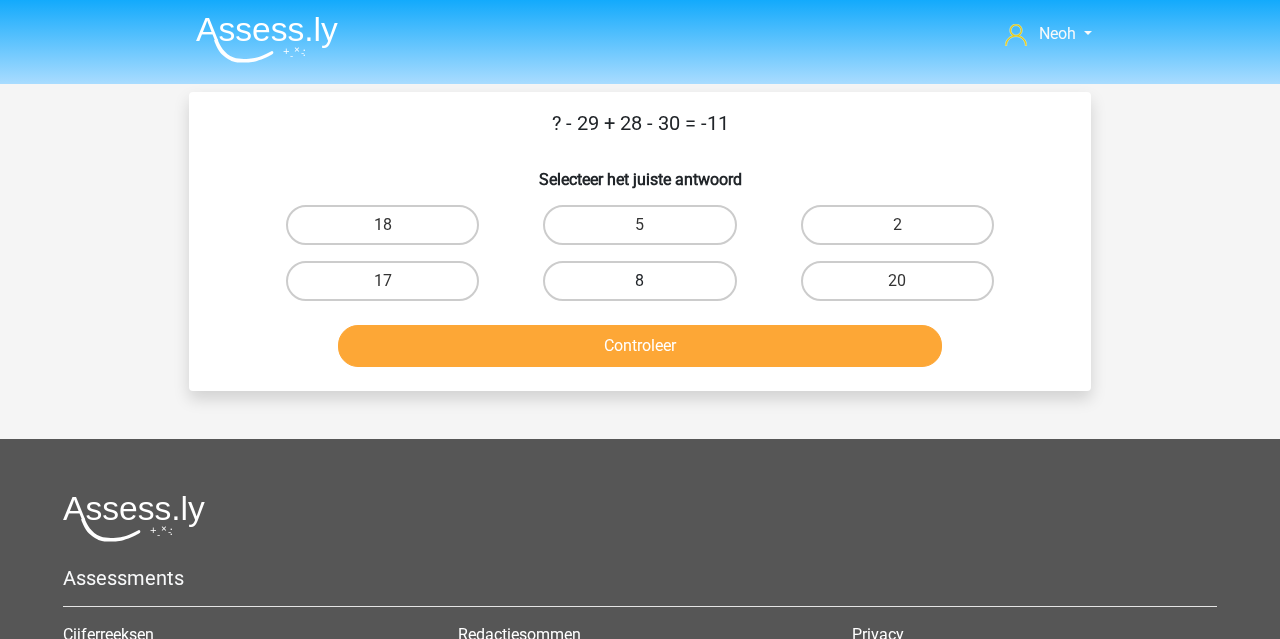 click on "8" at bounding box center [639, 281] 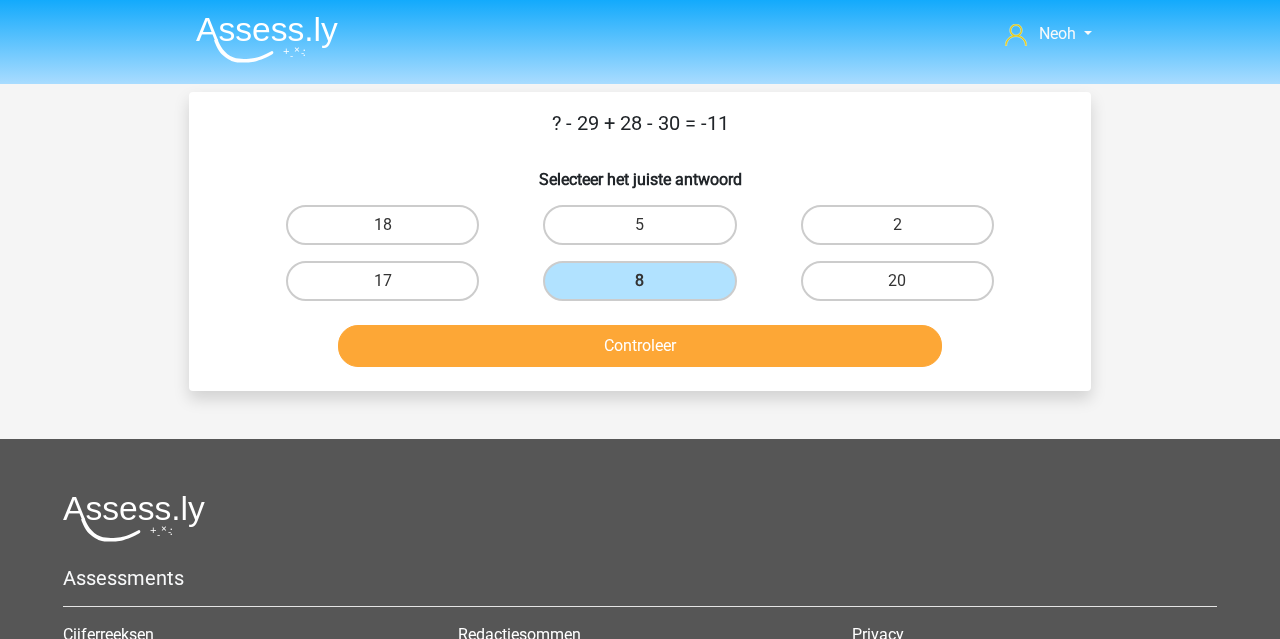 click on "Controleer" at bounding box center [640, 346] 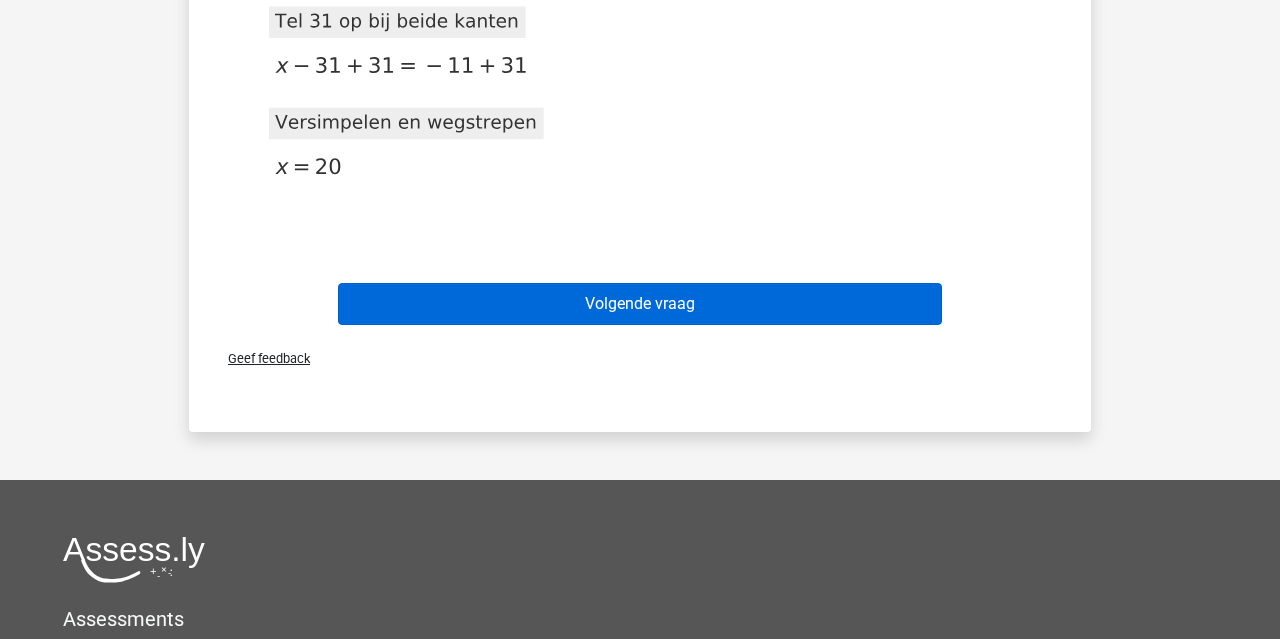 click on "Volgende vraag" at bounding box center [640, 304] 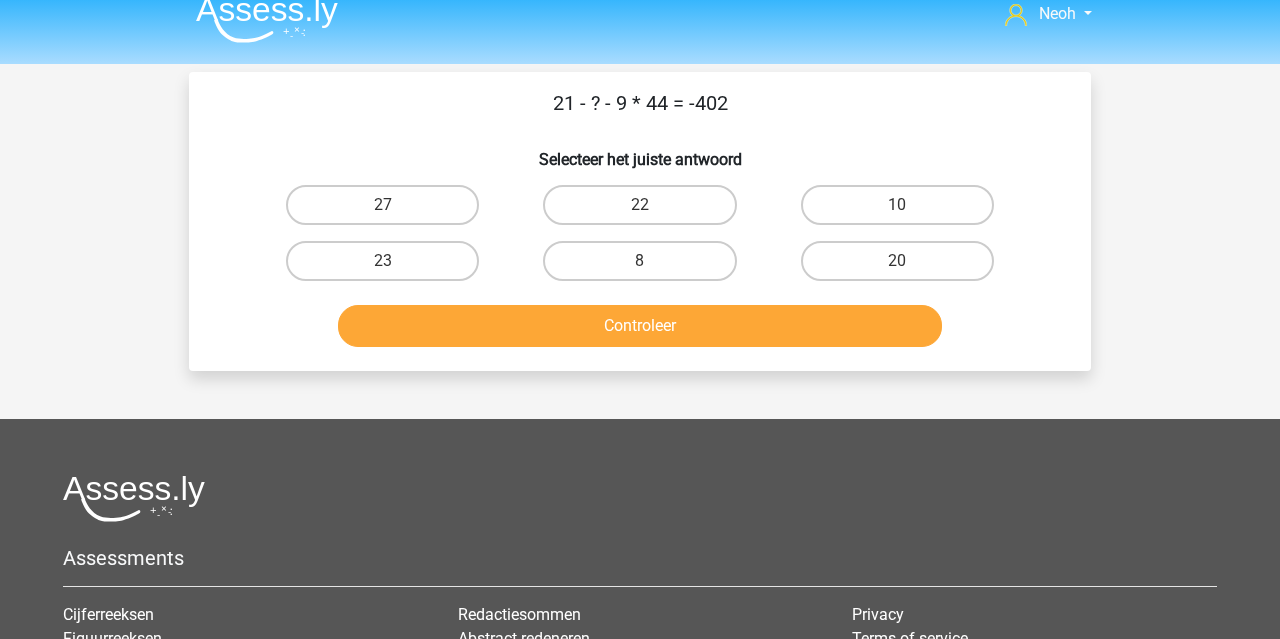 scroll, scrollTop: 0, scrollLeft: 0, axis: both 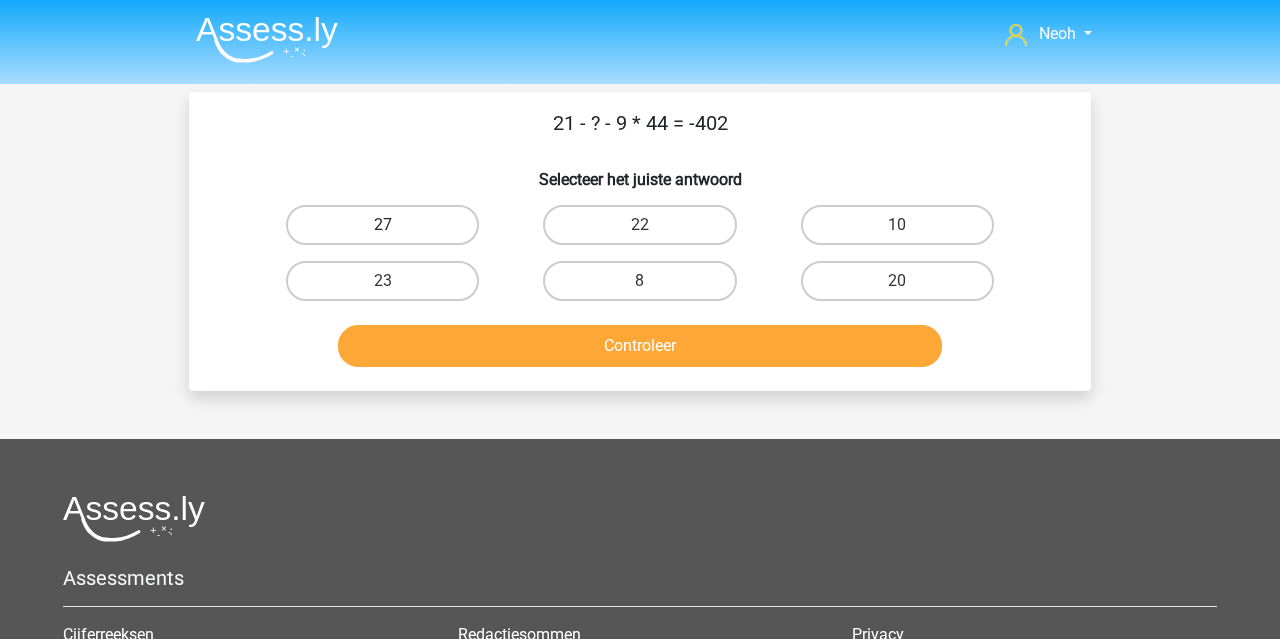 drag, startPoint x: 487, startPoint y: 227, endPoint x: 476, endPoint y: 227, distance: 11 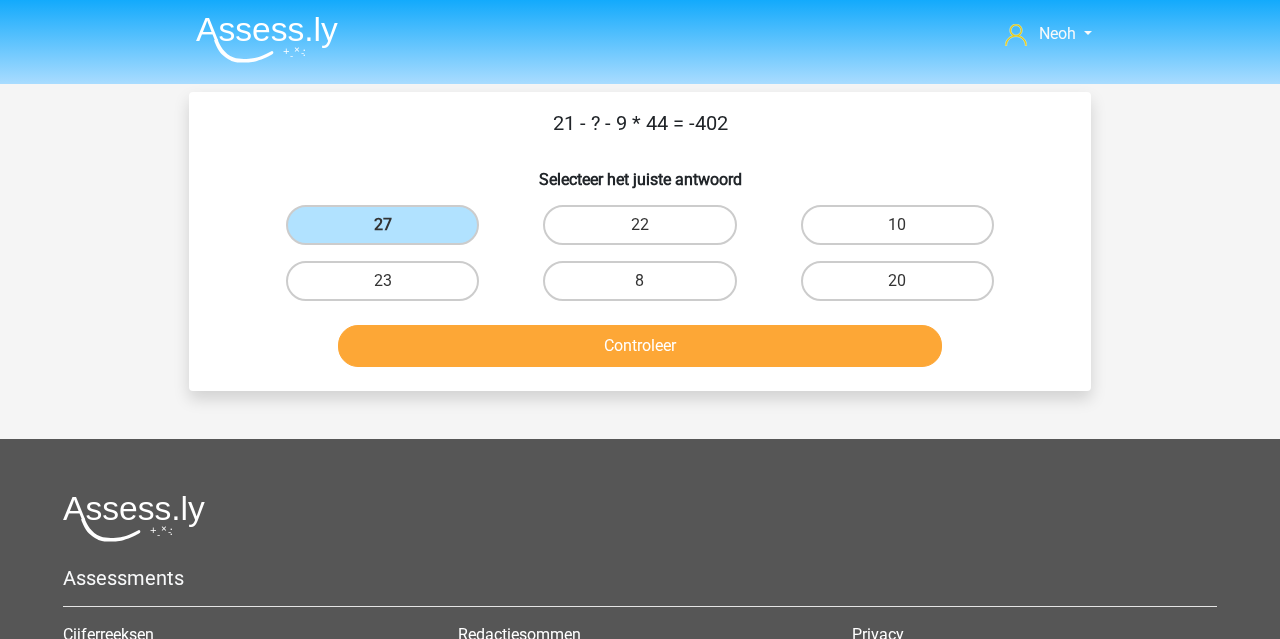click on "Controleer" at bounding box center [640, 346] 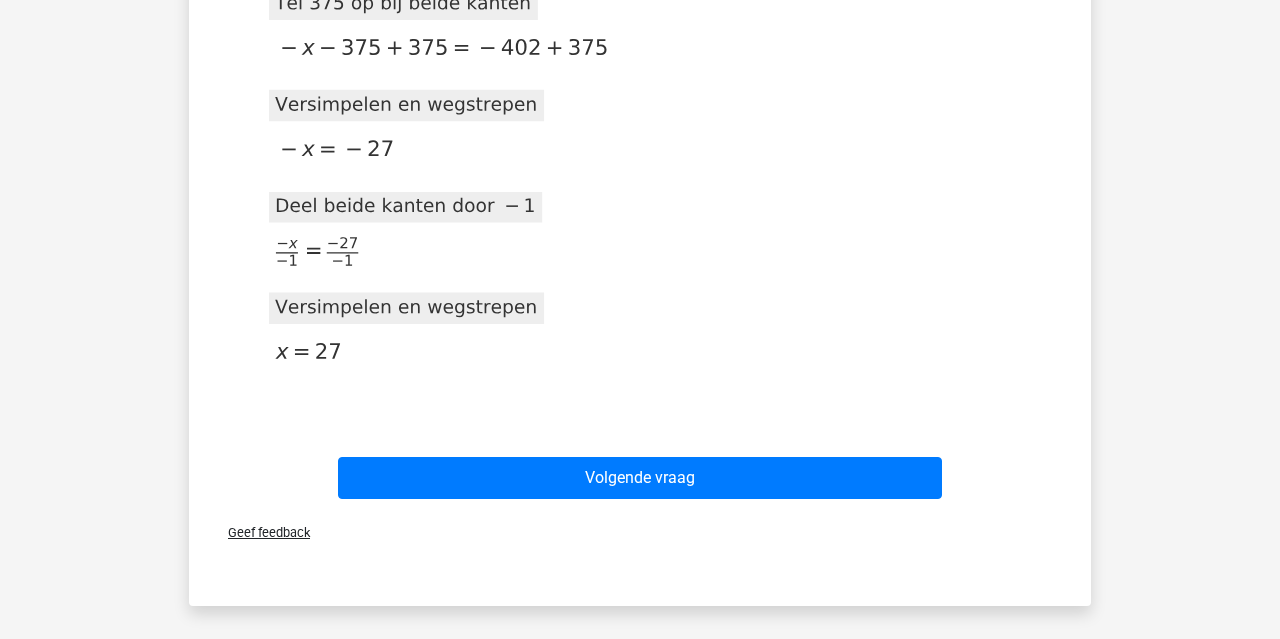 scroll, scrollTop: 945, scrollLeft: 0, axis: vertical 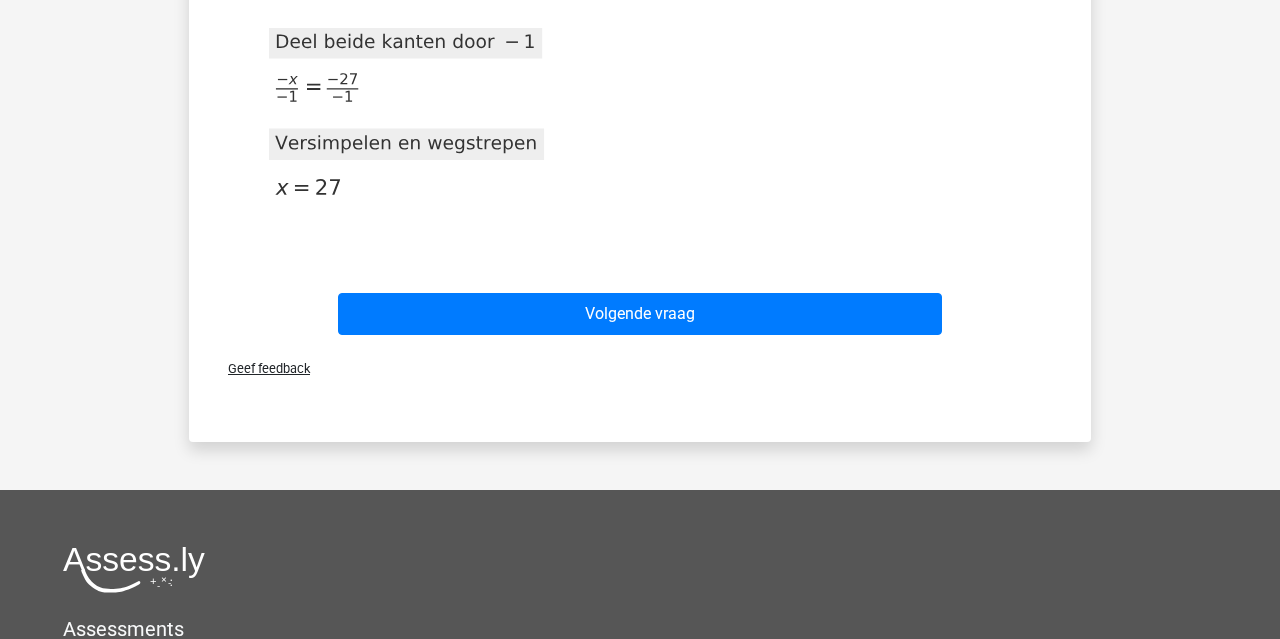 click on "Volgende vraag" at bounding box center (640, 310) 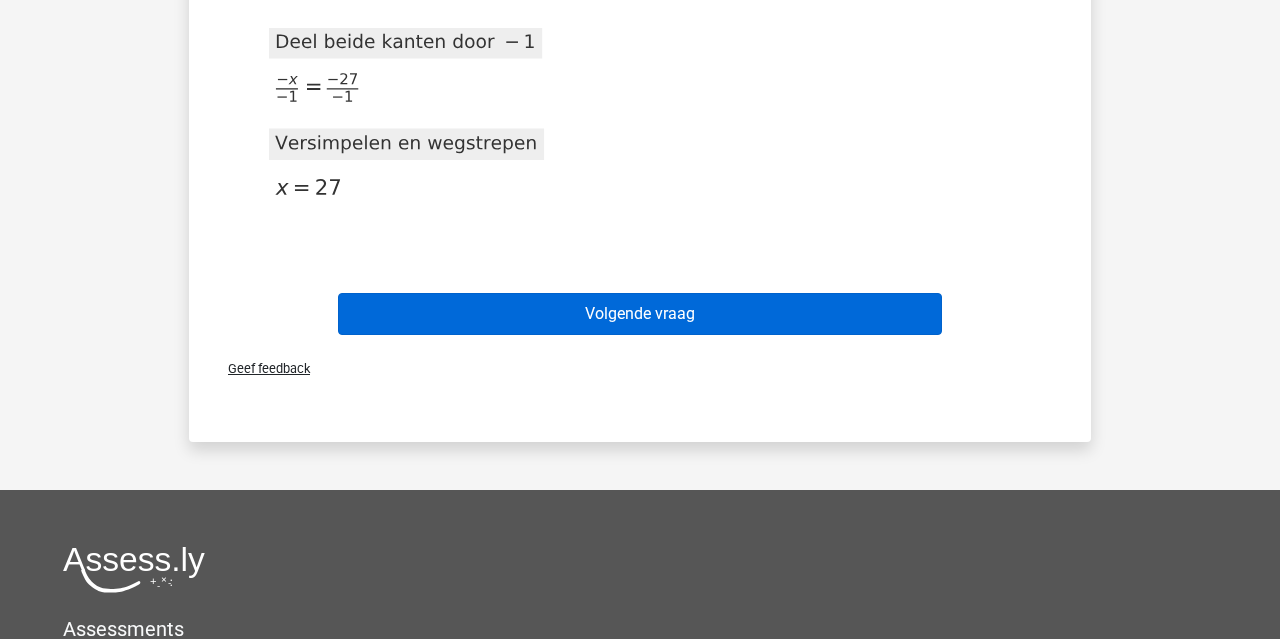 click on "Volgende vraag" at bounding box center [640, 314] 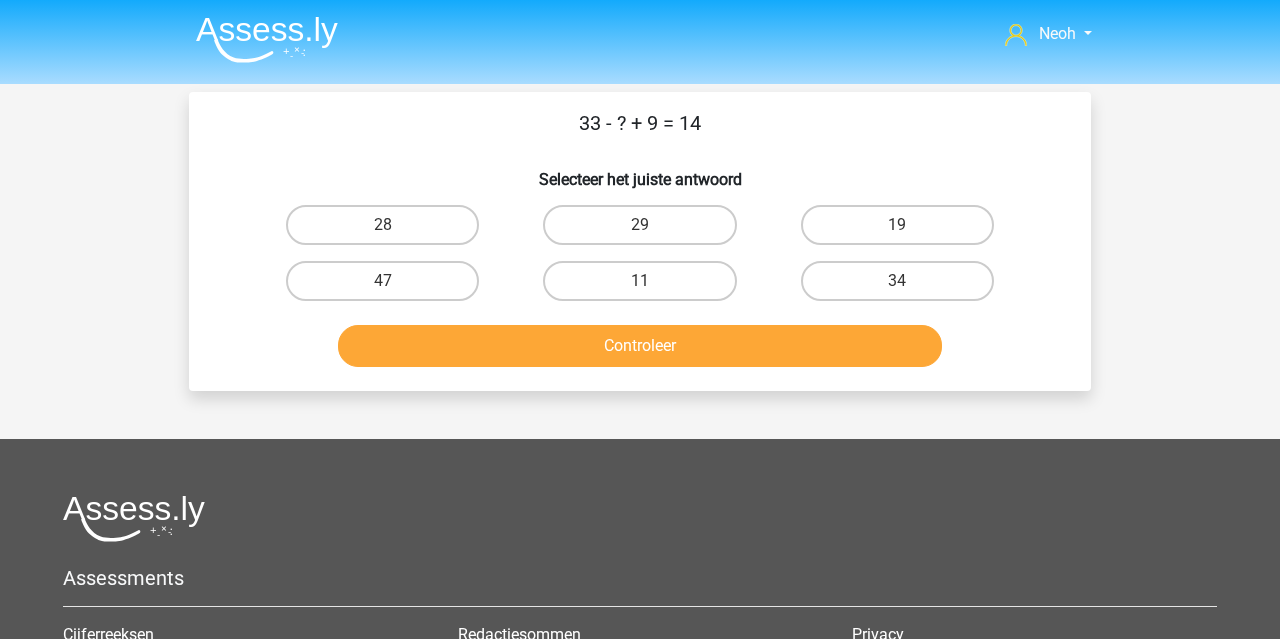 scroll, scrollTop: 0, scrollLeft: 0, axis: both 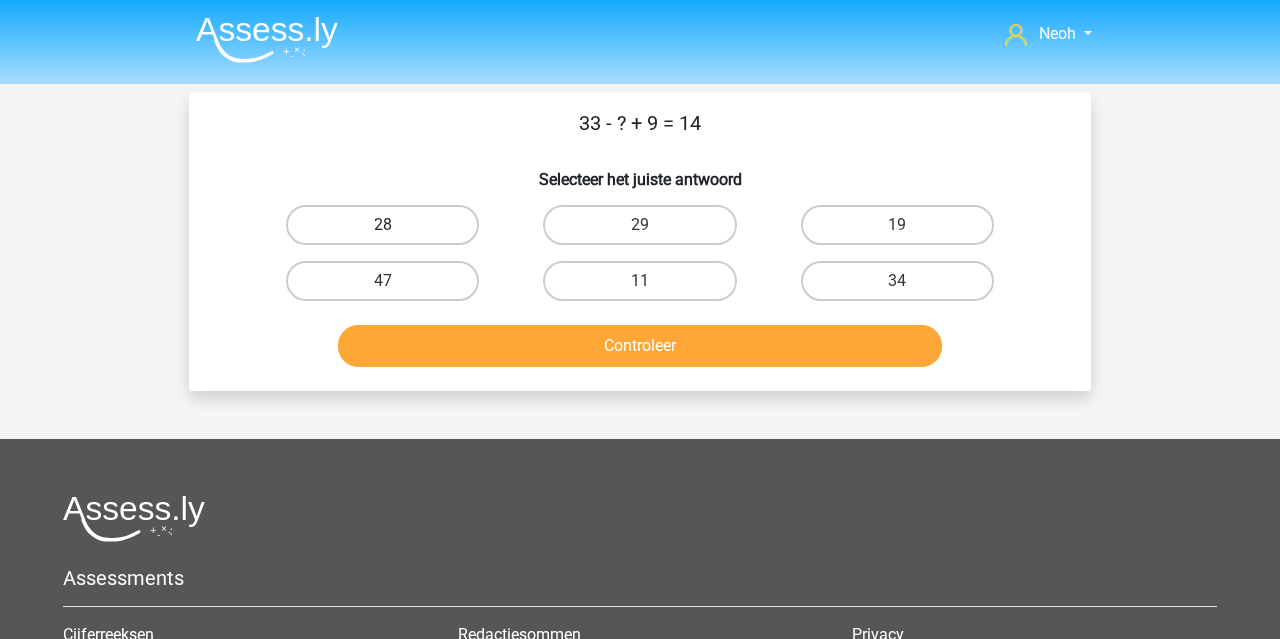click on "28" at bounding box center [382, 225] 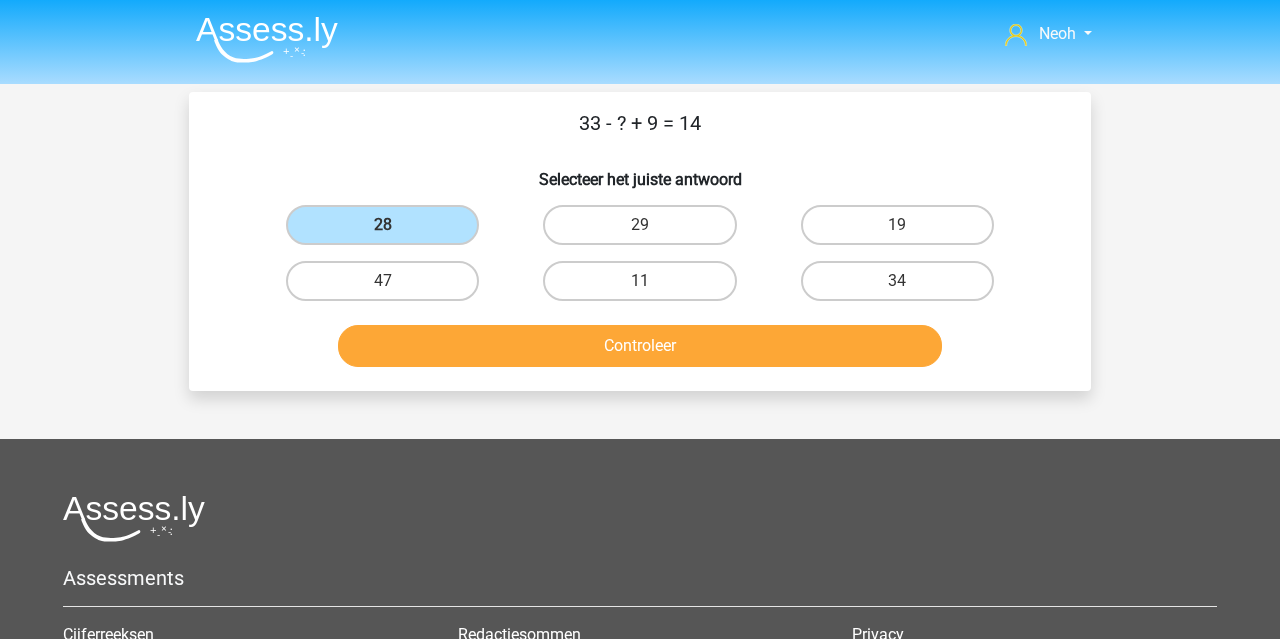 click on "Controleer" at bounding box center (640, 346) 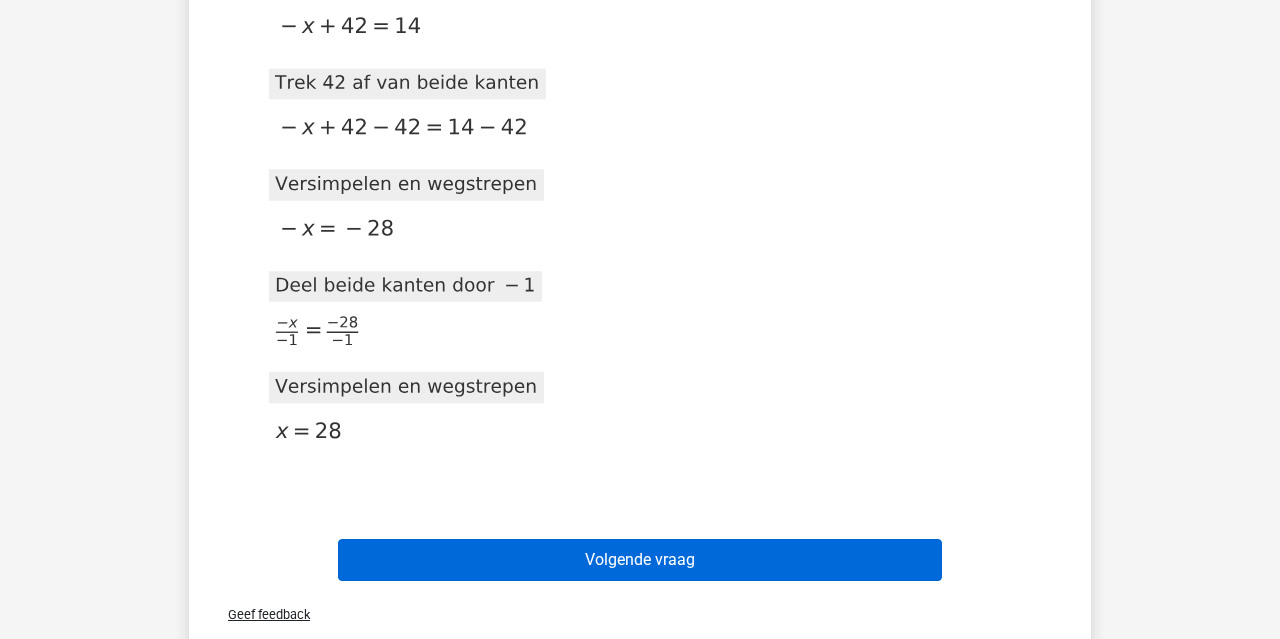 click on "Volgende vraag" at bounding box center [640, 560] 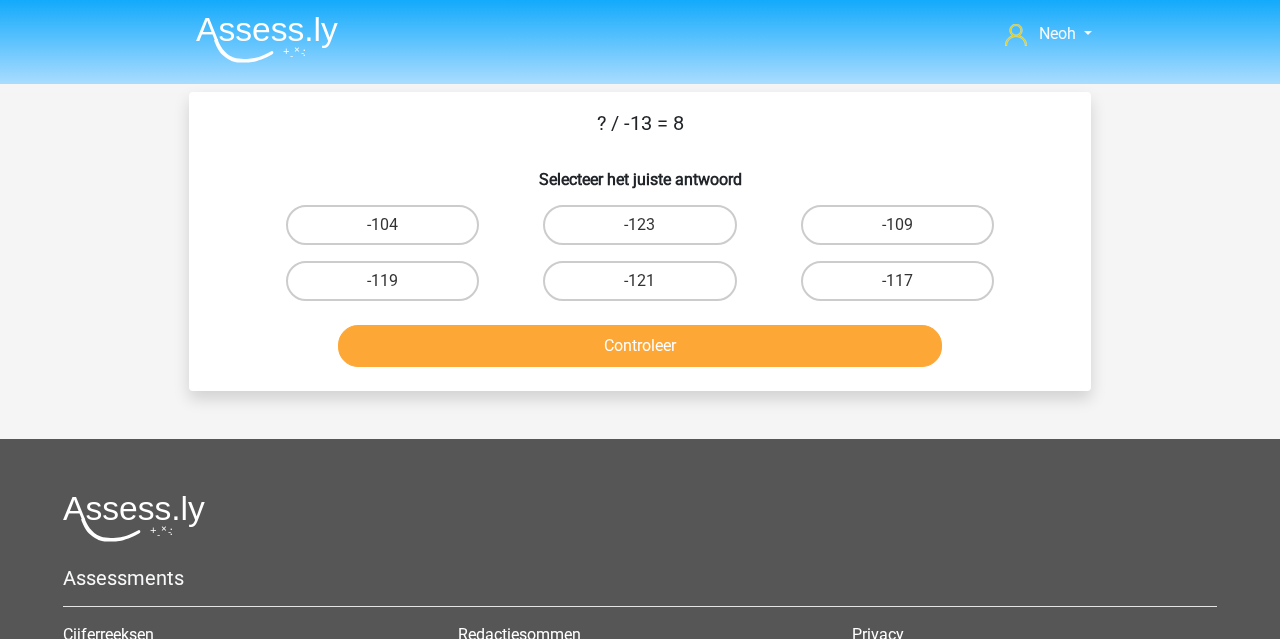 scroll, scrollTop: 0, scrollLeft: 0, axis: both 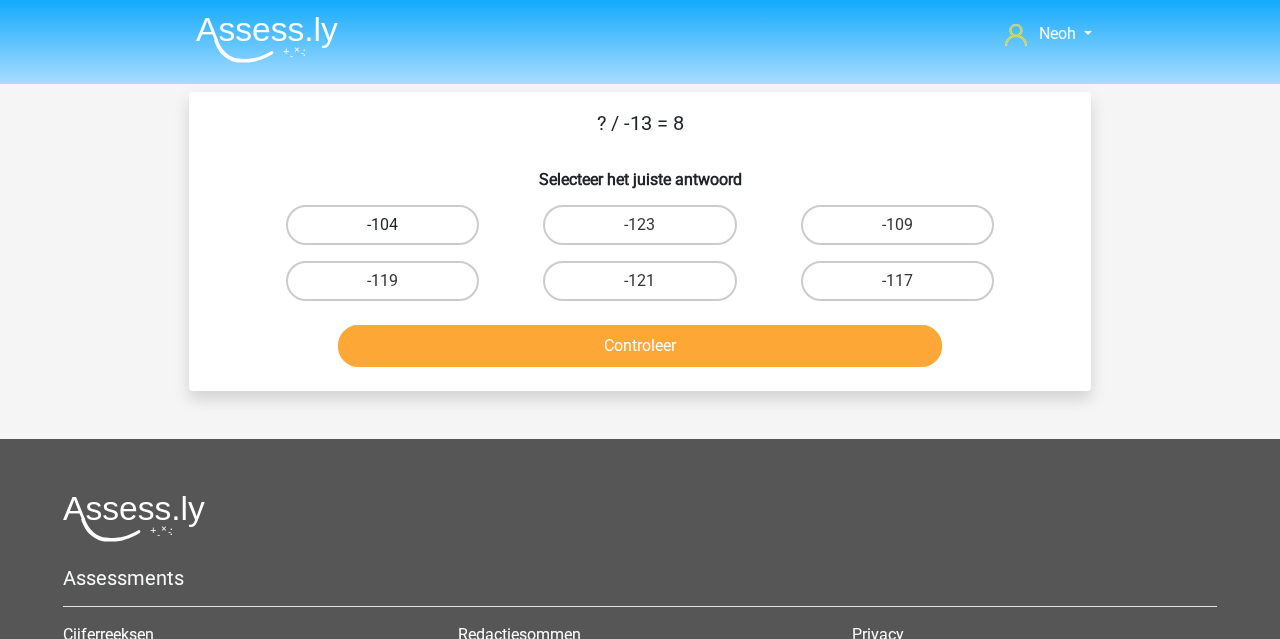 click on "-104" at bounding box center [382, 225] 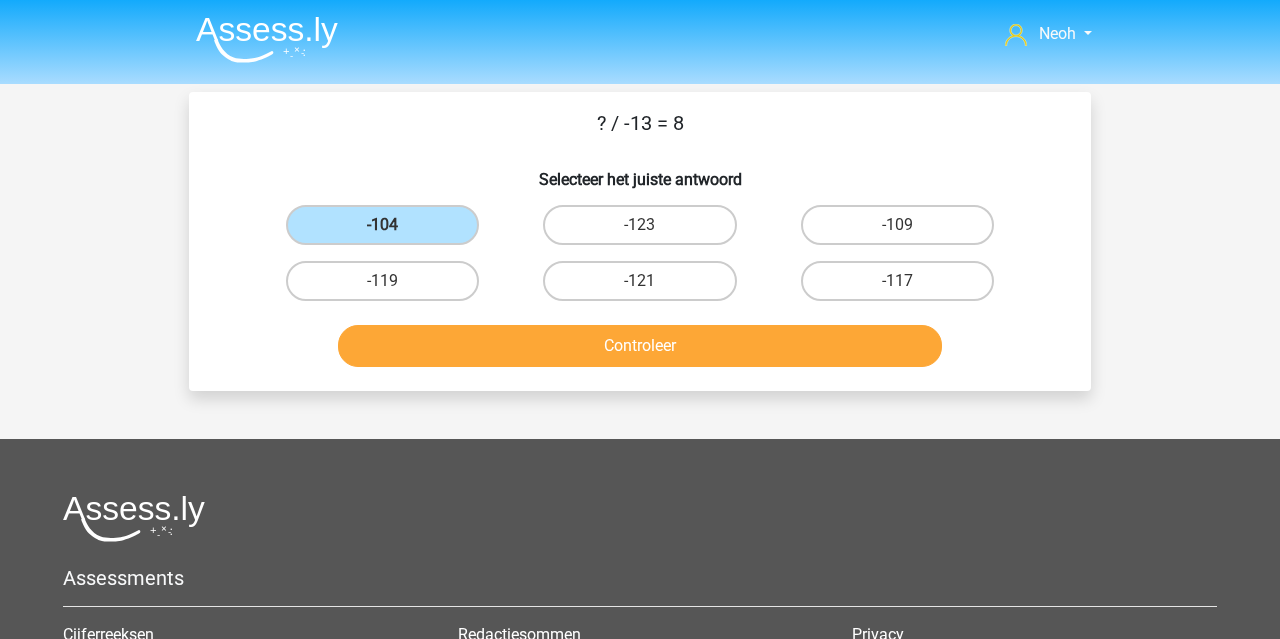 click on "Controleer" at bounding box center [640, 346] 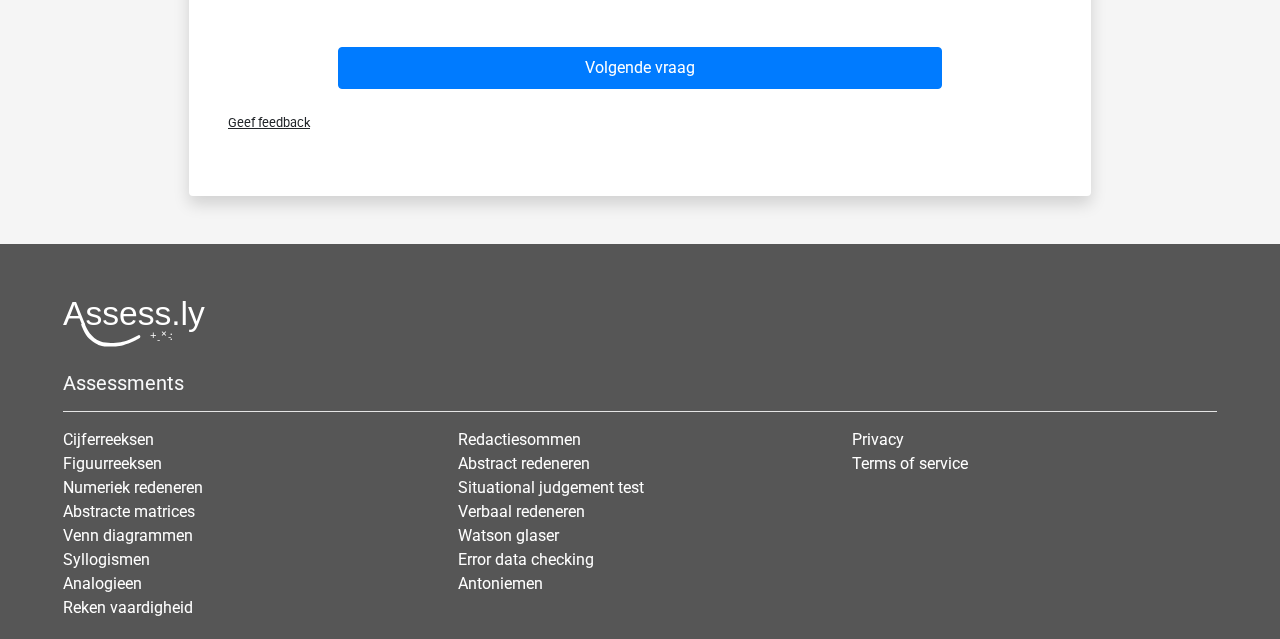 scroll, scrollTop: 646, scrollLeft: 0, axis: vertical 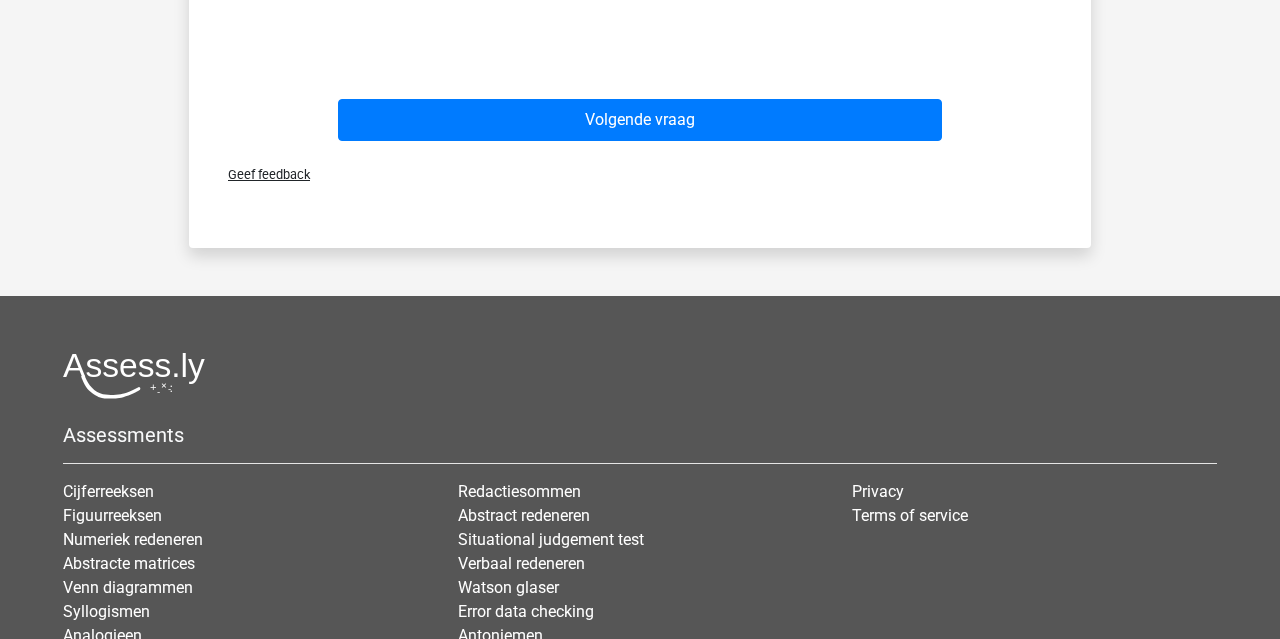 click on "Volgende vraag" at bounding box center (640, 124) 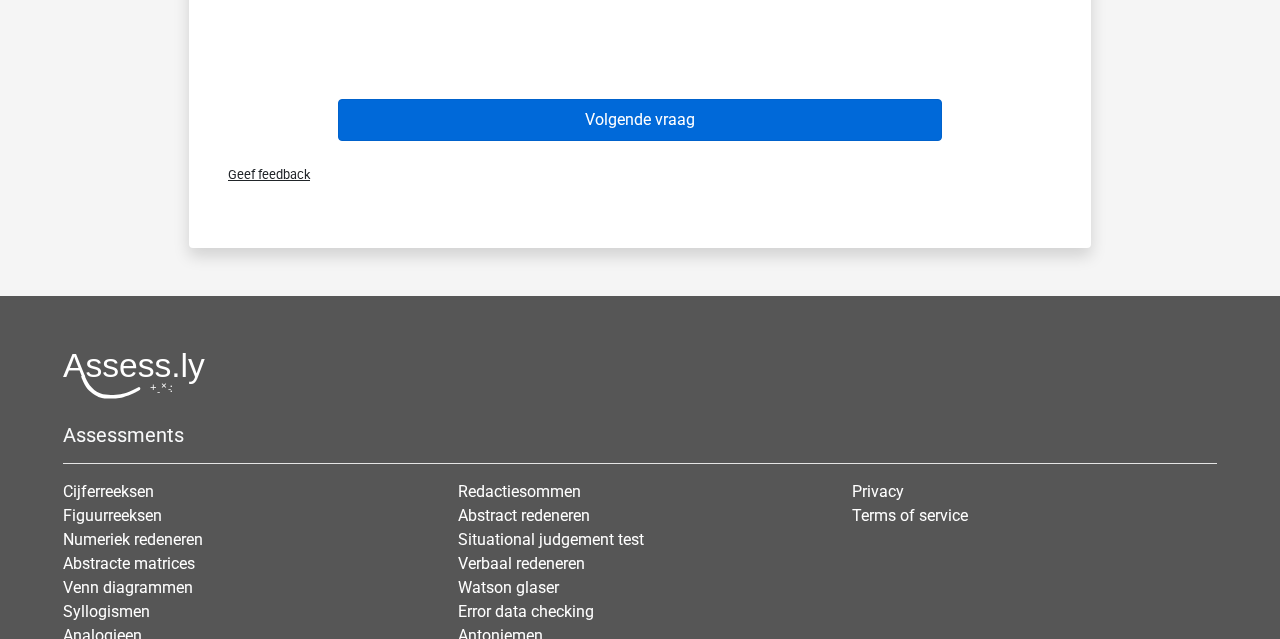 click on "Volgende vraag" at bounding box center (640, 120) 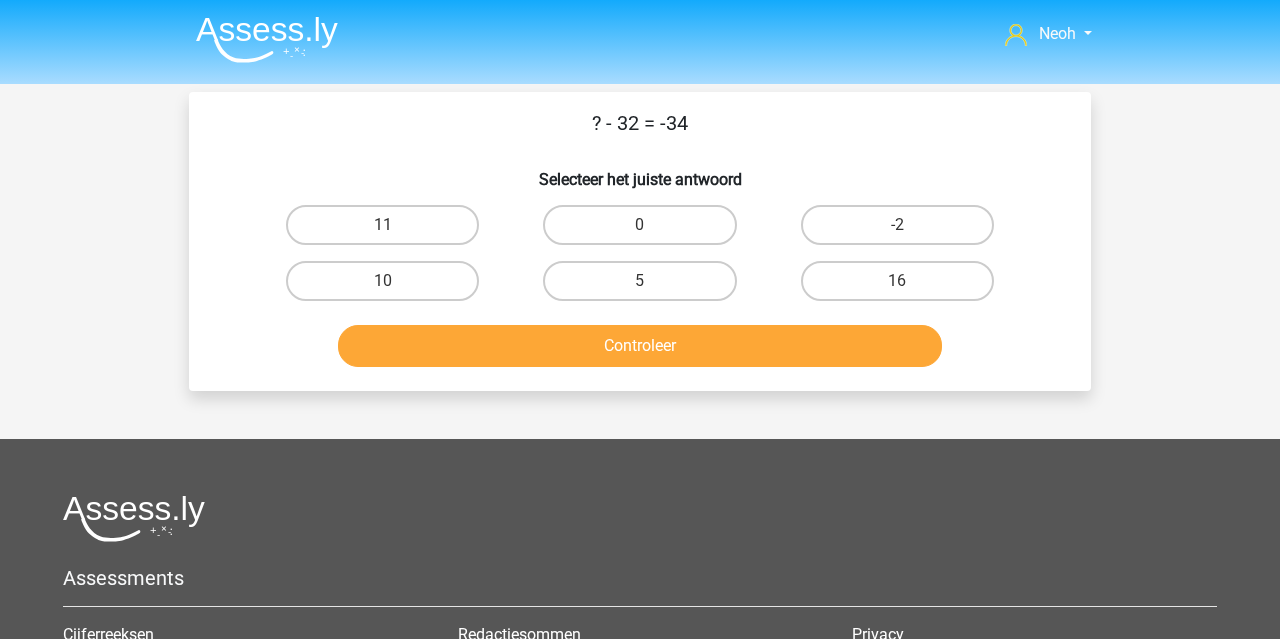scroll, scrollTop: 0, scrollLeft: 0, axis: both 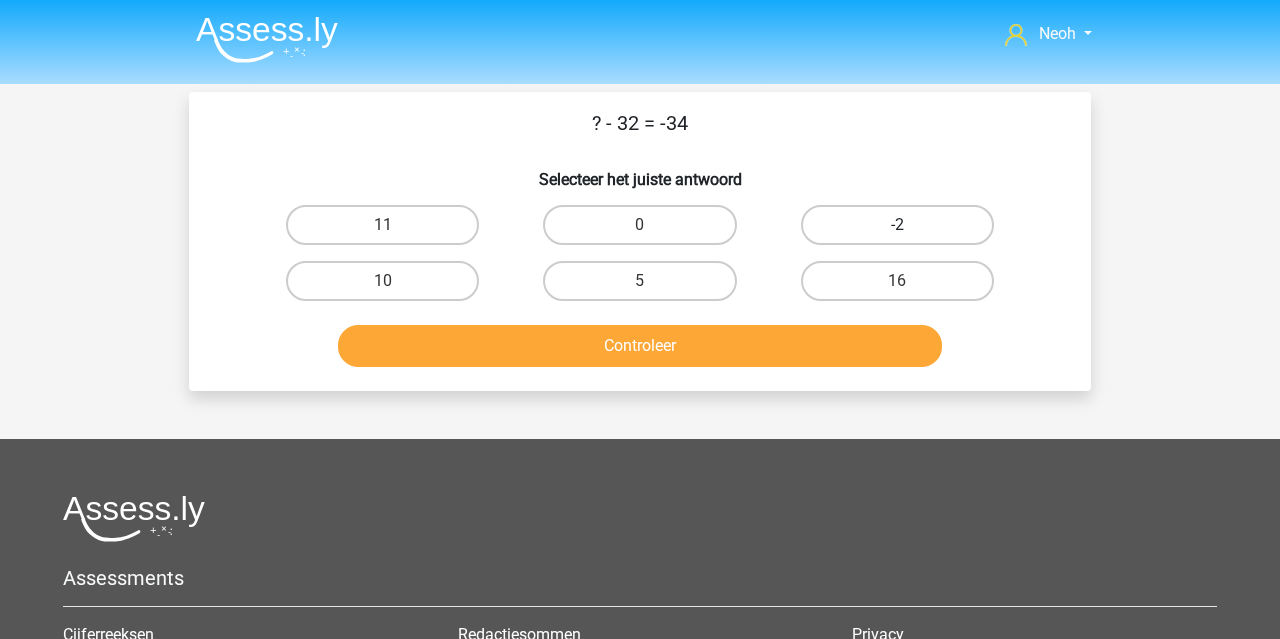 click on "-2" at bounding box center (897, 225) 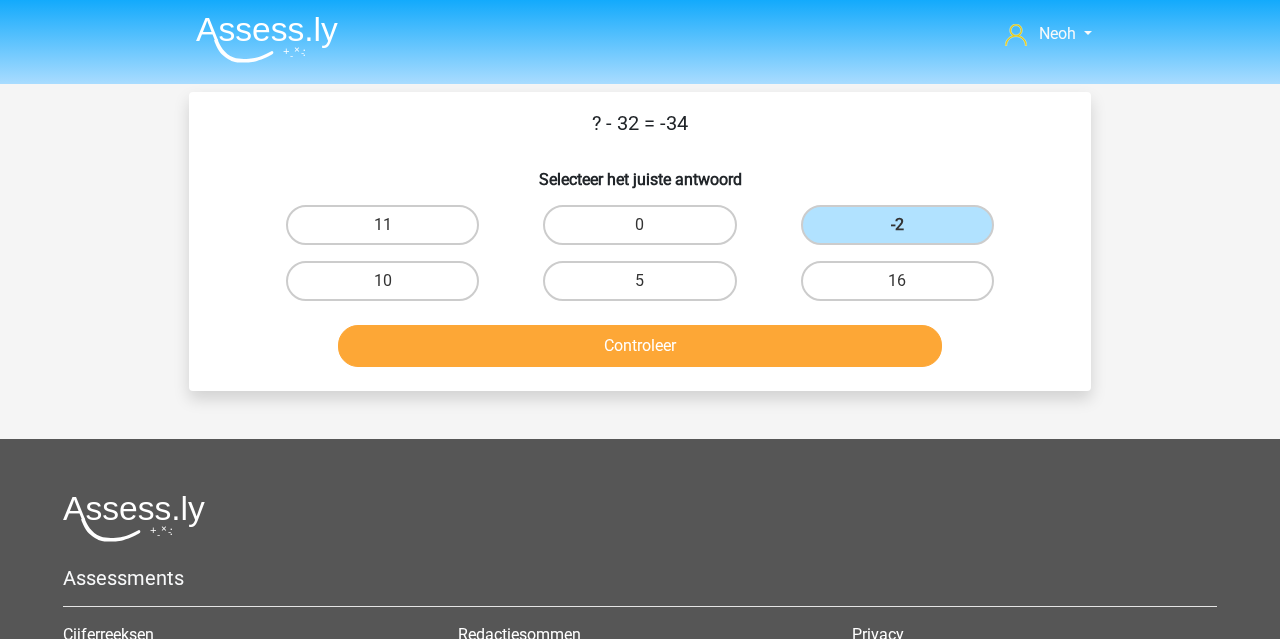 click on "Controleer" at bounding box center [640, 346] 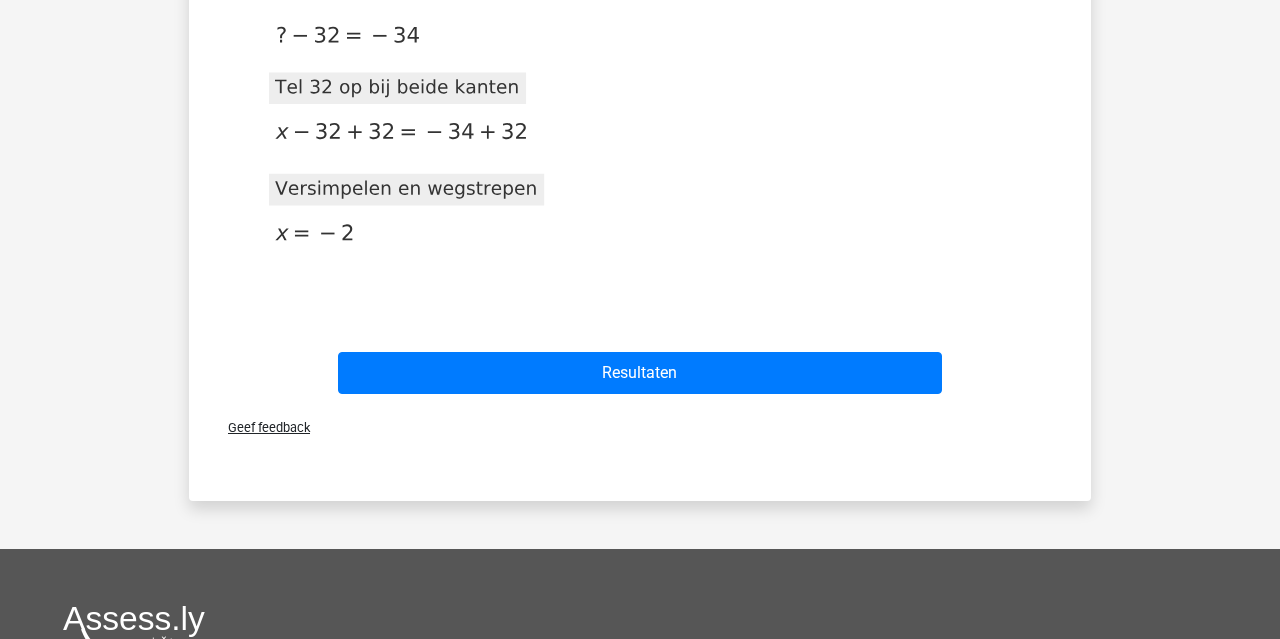 scroll, scrollTop: 604, scrollLeft: 0, axis: vertical 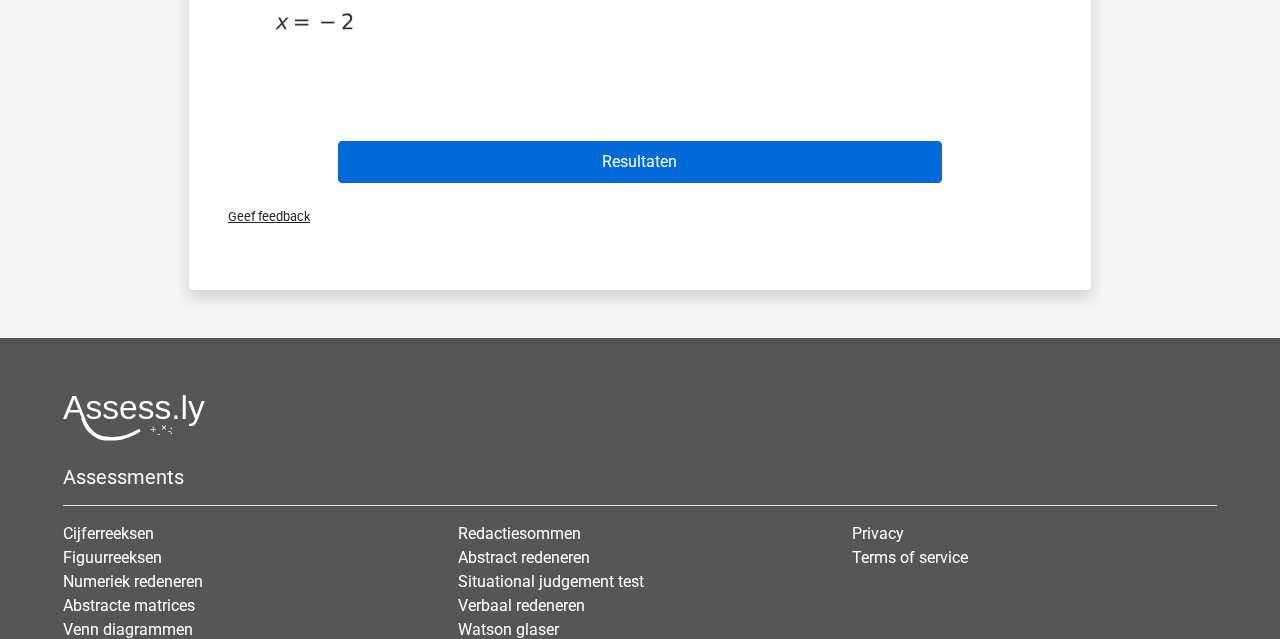click on "Resultaten" at bounding box center [640, 162] 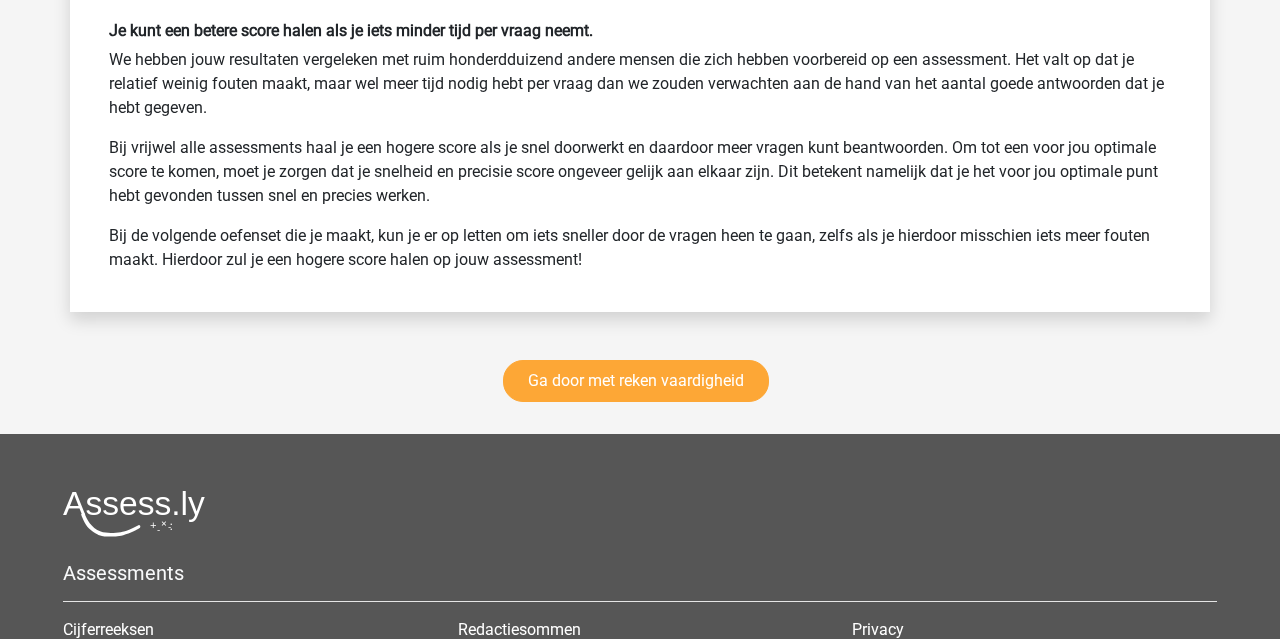 scroll, scrollTop: 2859, scrollLeft: 0, axis: vertical 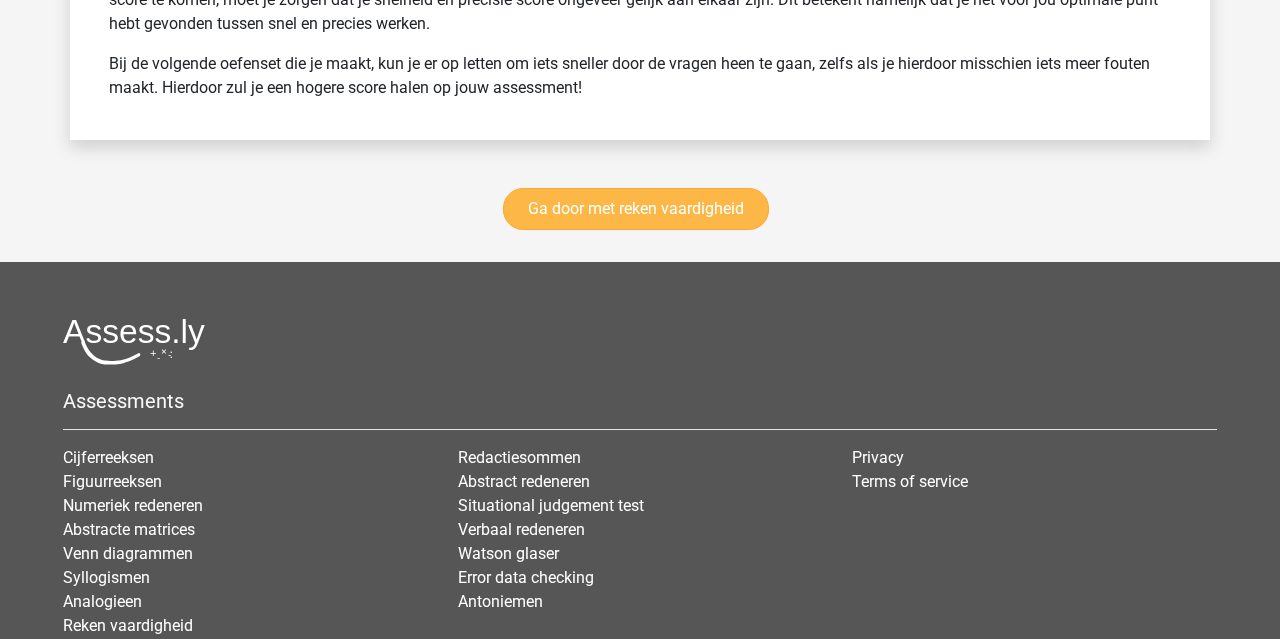 click on "Ga door met reken vaardigheid" at bounding box center [636, 209] 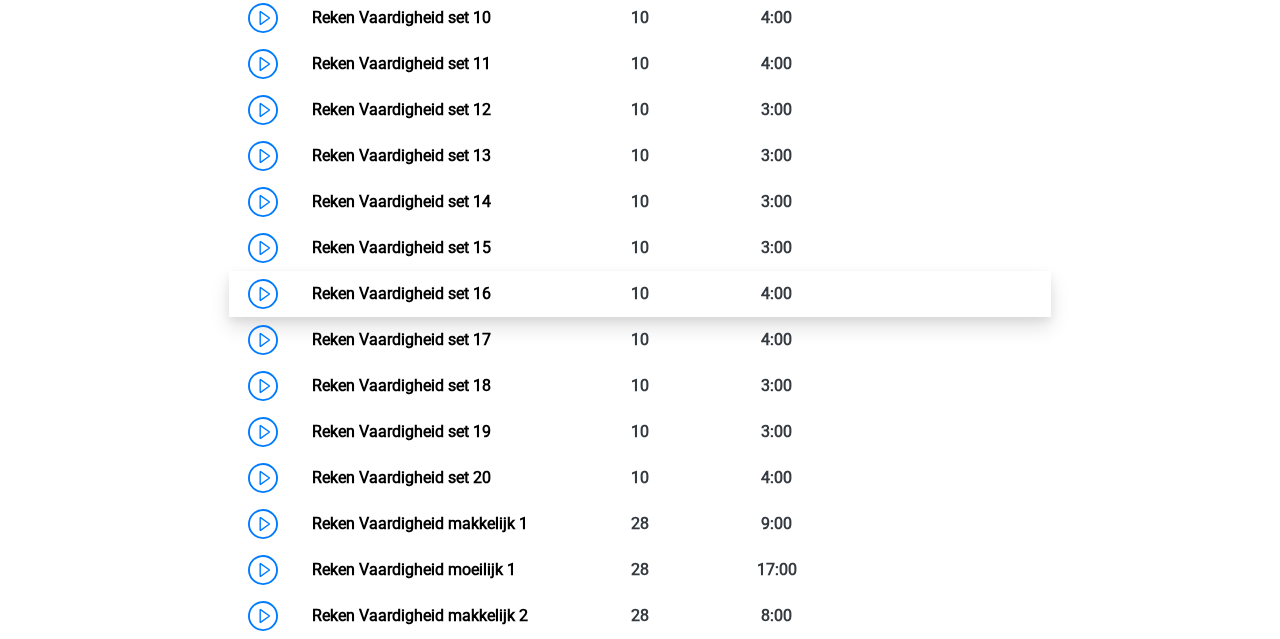 scroll, scrollTop: 1425, scrollLeft: 0, axis: vertical 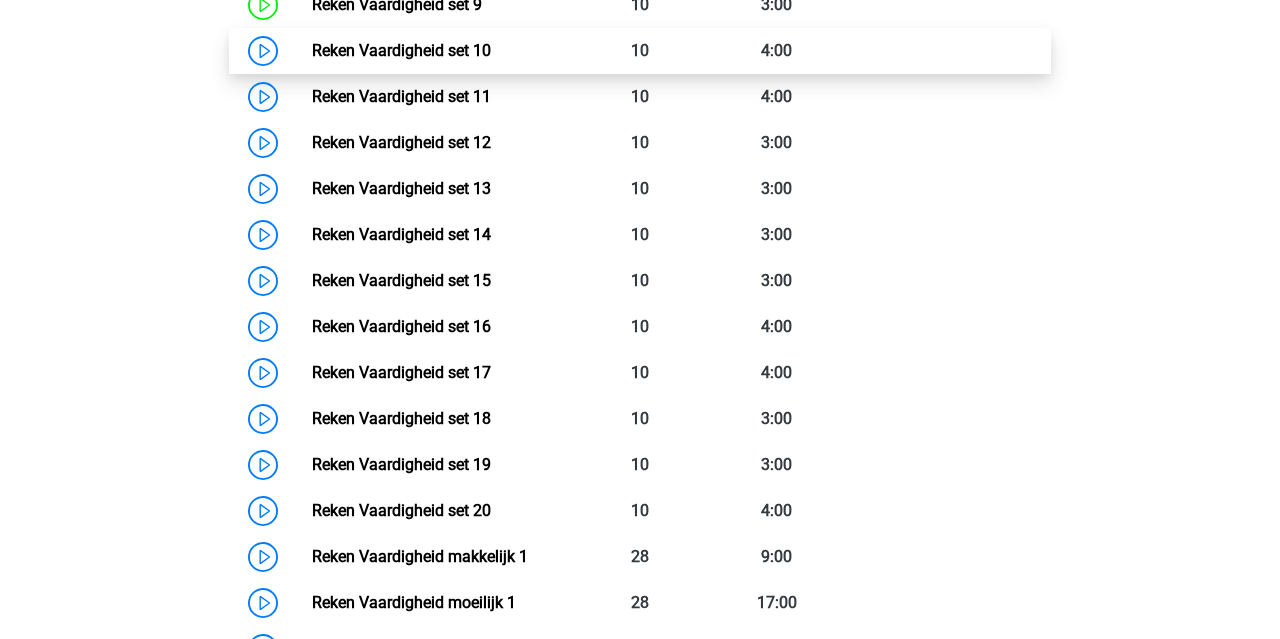 click on "Reken Vaardigheid
set 10" at bounding box center [401, 50] 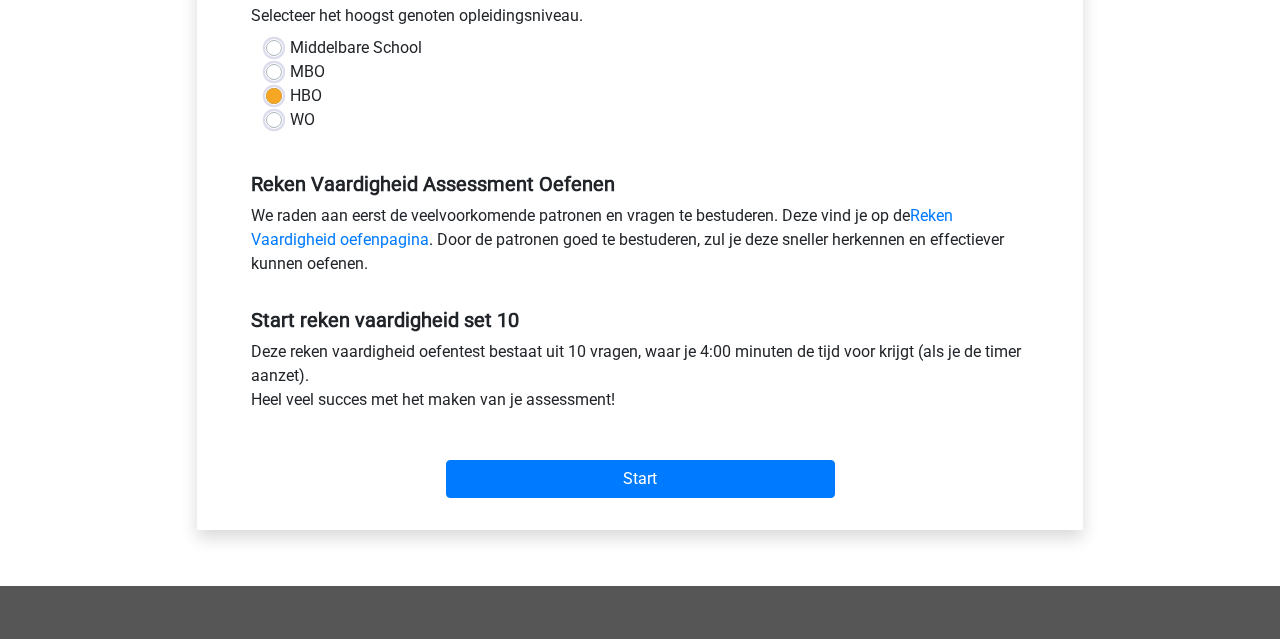 scroll, scrollTop: 468, scrollLeft: 0, axis: vertical 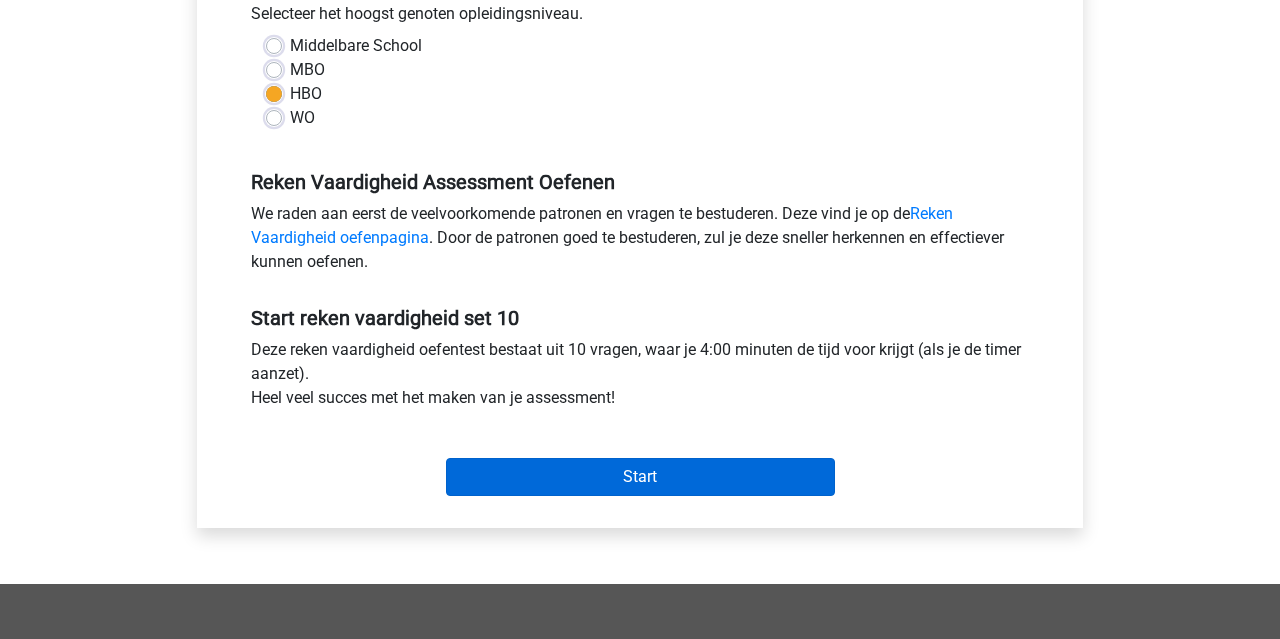 click on "Start" at bounding box center (640, 477) 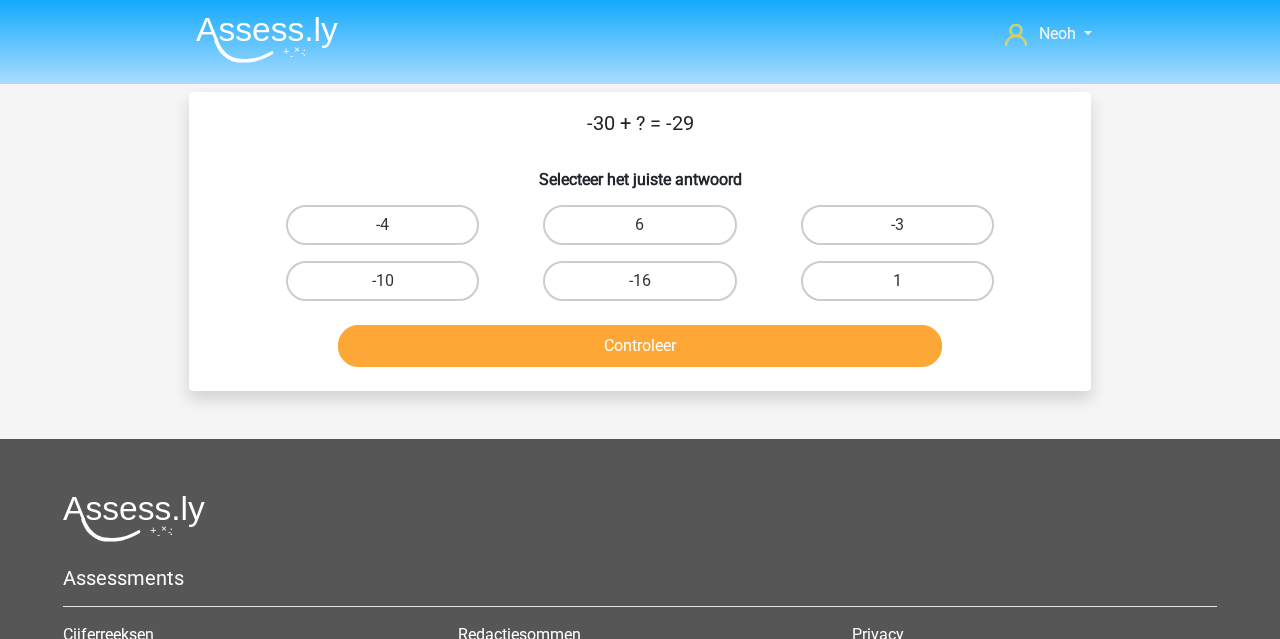 scroll, scrollTop: 0, scrollLeft: 0, axis: both 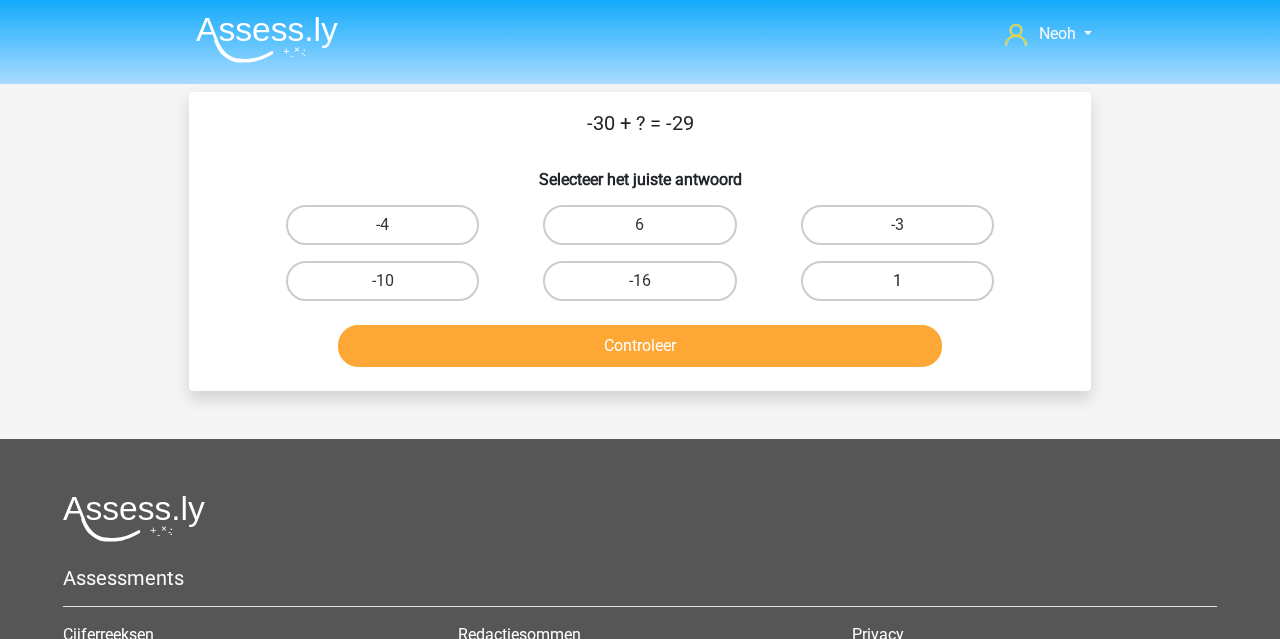 click on "1" at bounding box center (897, 281) 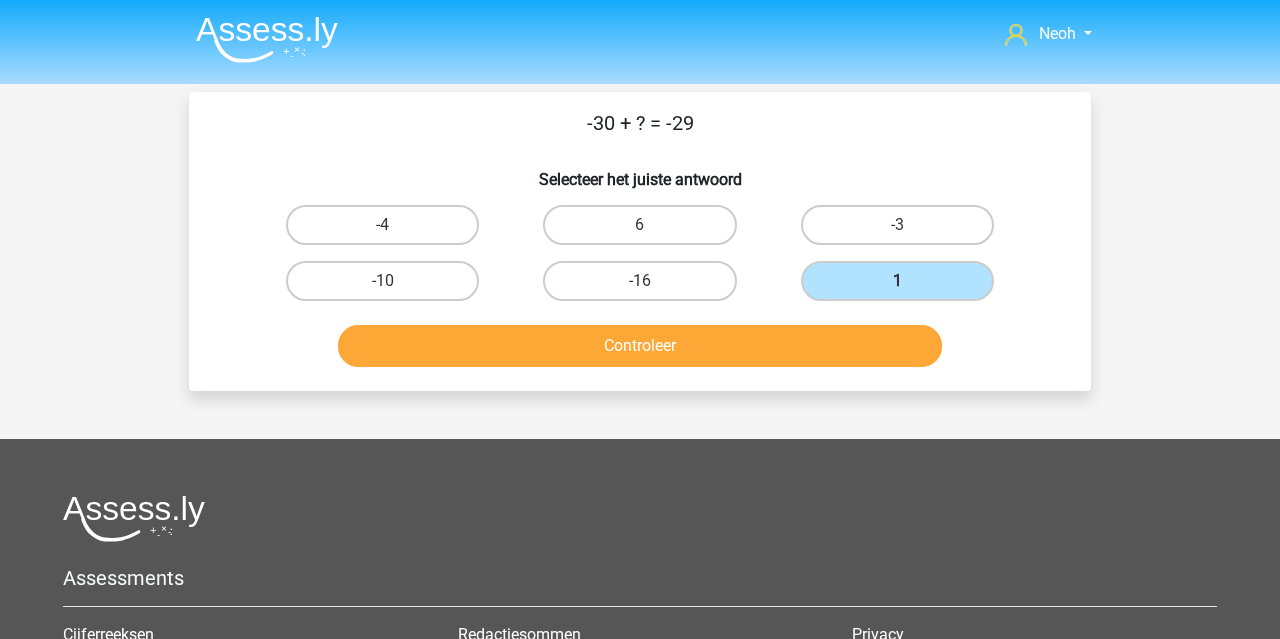 click on "-30 + ?  = -29
Selecteer het juiste antwoord
-4
6
-3
-10" at bounding box center [640, 241] 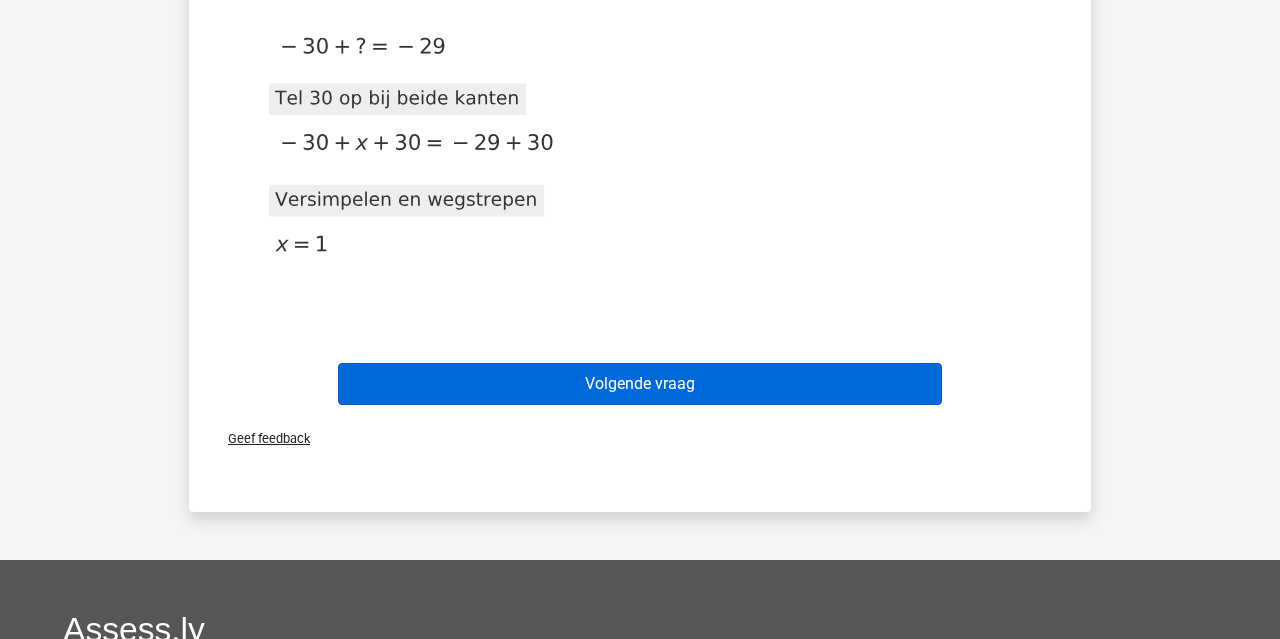 click on "Volgende vraag" at bounding box center [640, 384] 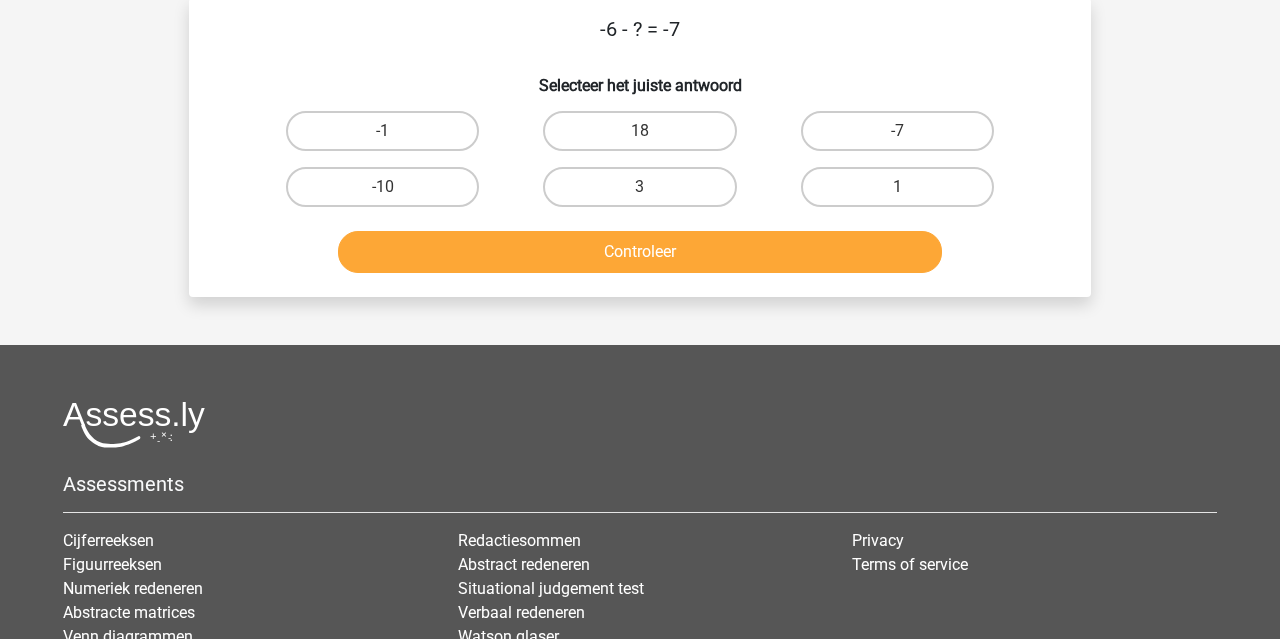 scroll, scrollTop: 92, scrollLeft: 0, axis: vertical 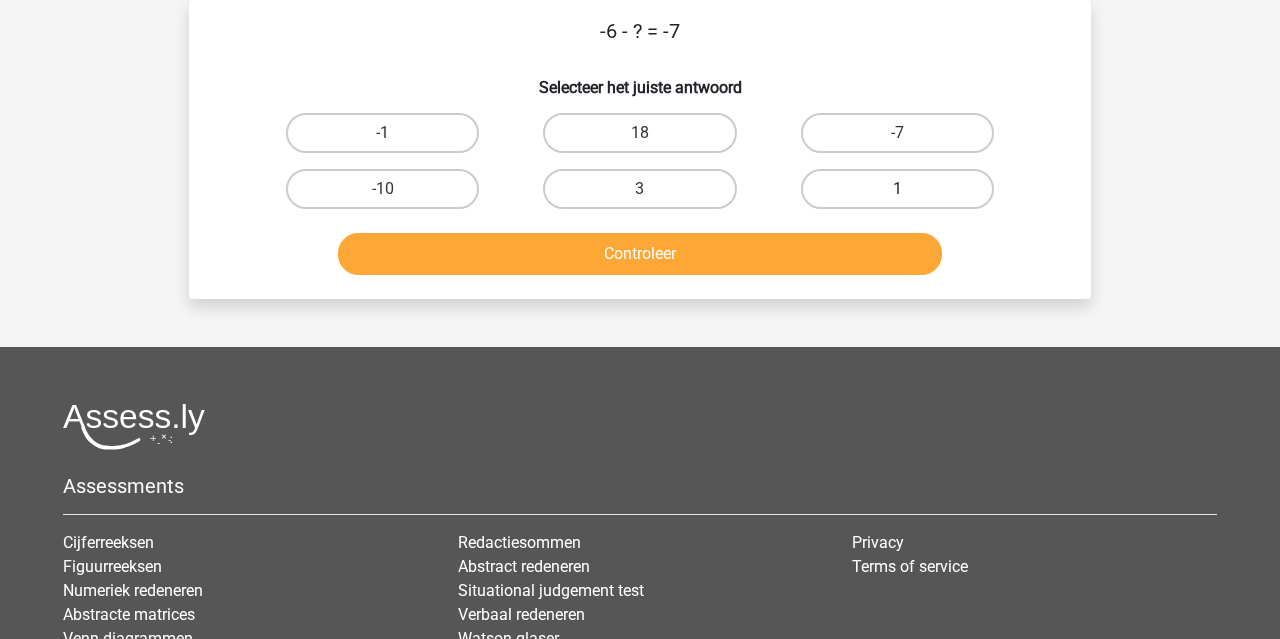 click on "1" at bounding box center [897, 189] 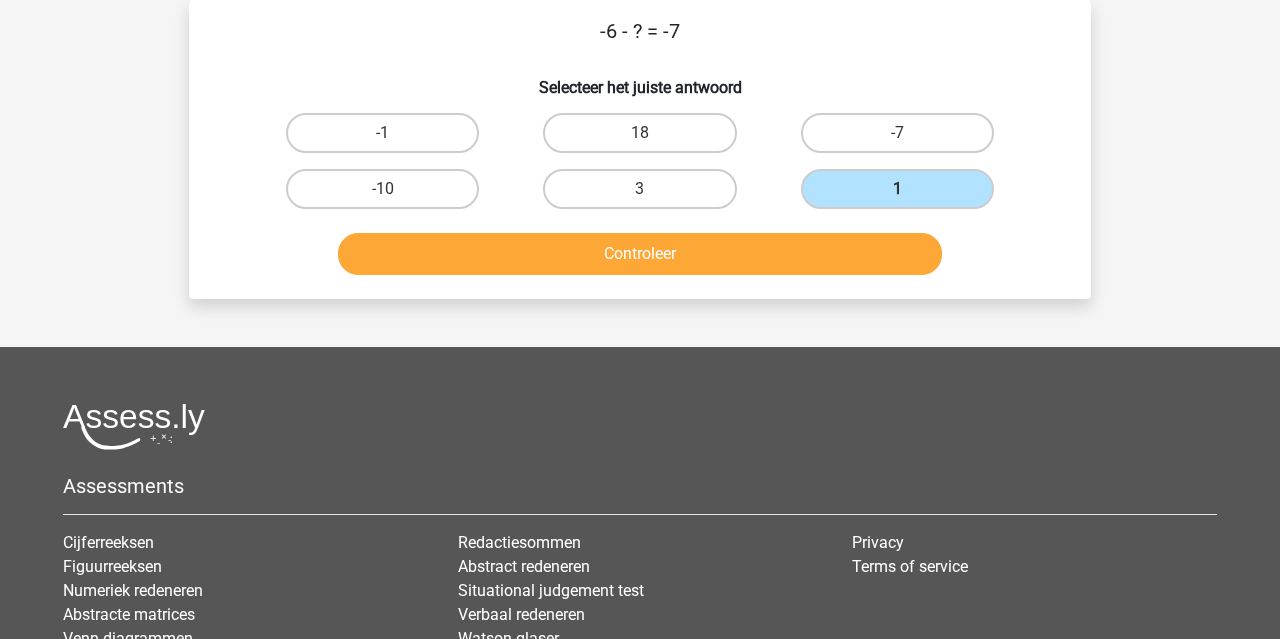 click on "Controleer" at bounding box center [640, 254] 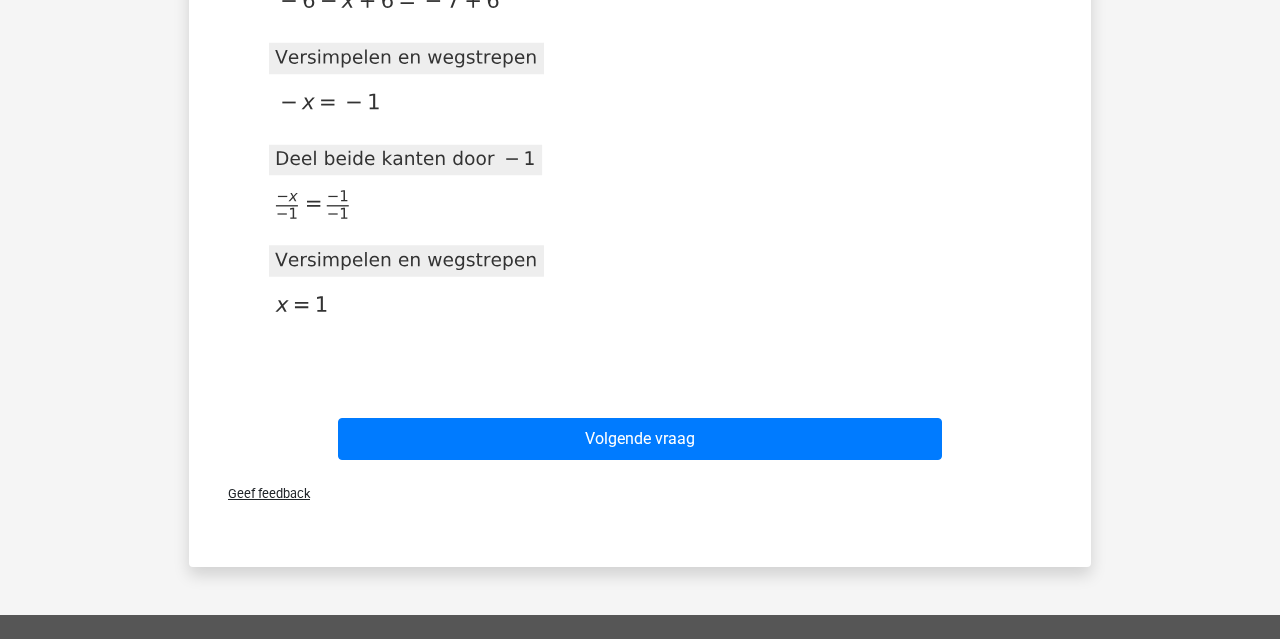 scroll, scrollTop: 663, scrollLeft: 0, axis: vertical 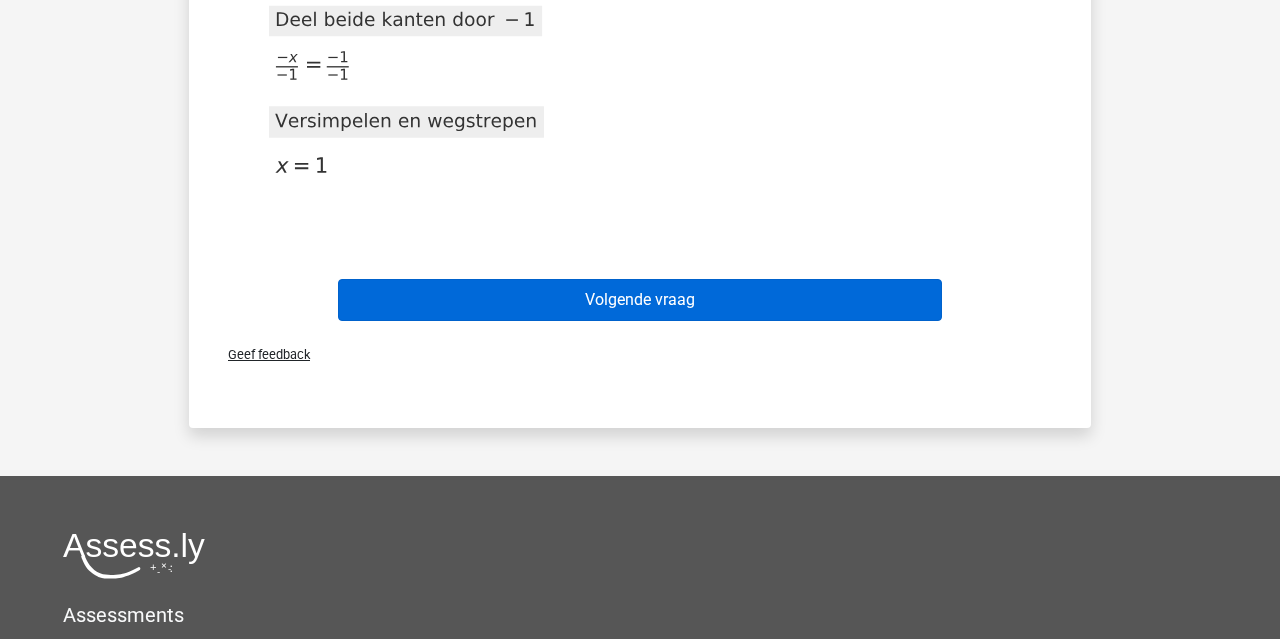 click on "Volgende vraag" at bounding box center (640, 300) 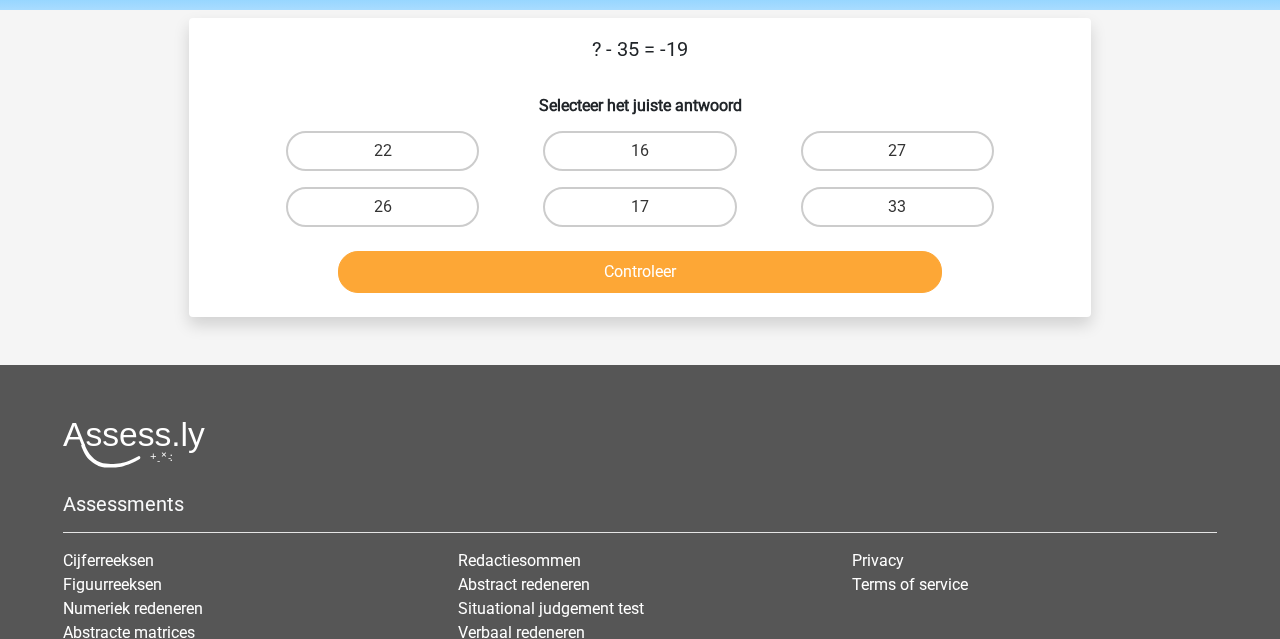 scroll, scrollTop: 73, scrollLeft: 0, axis: vertical 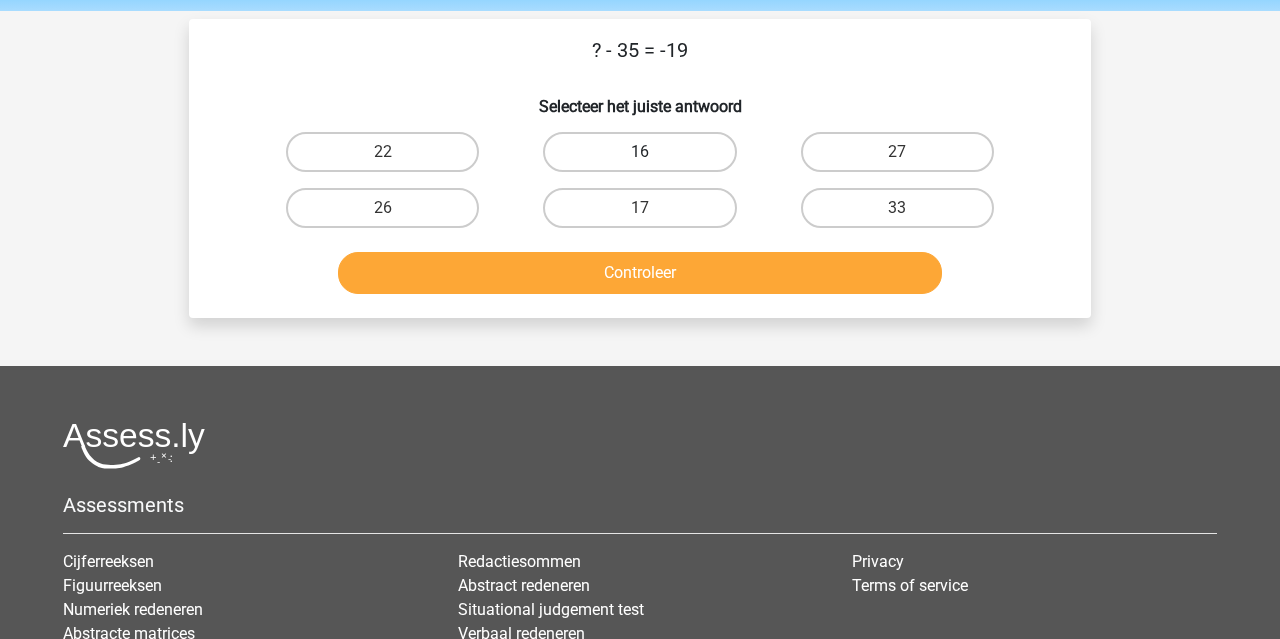 click on "16" at bounding box center [639, 152] 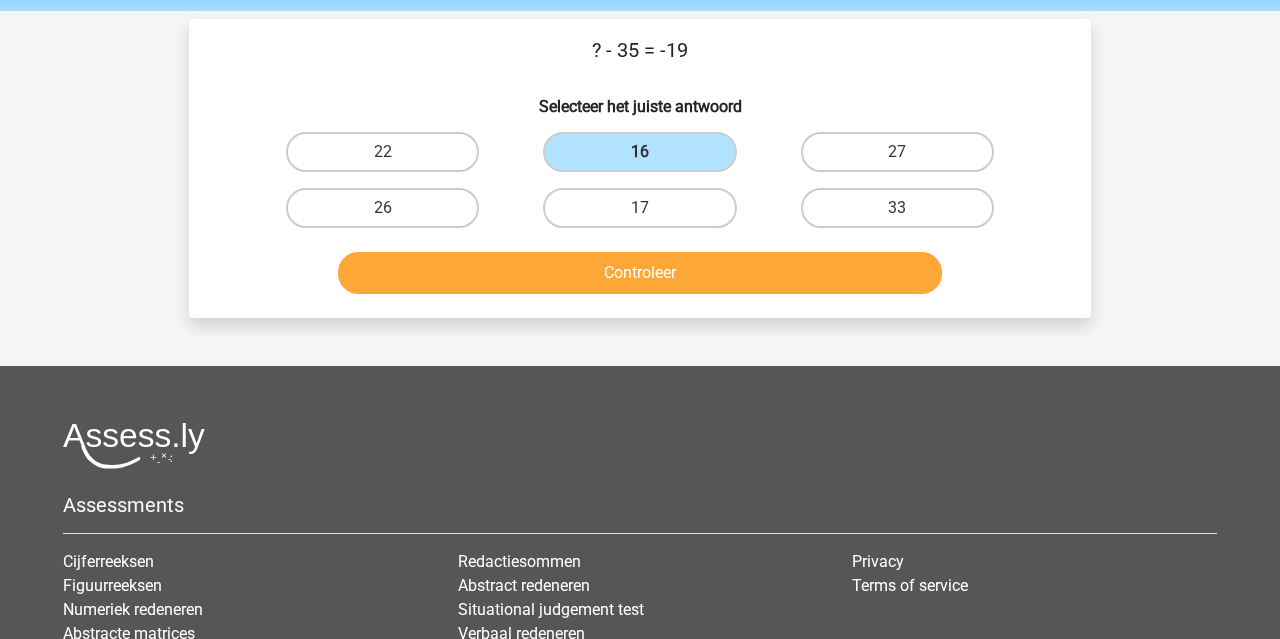 click on "Controleer" at bounding box center (640, 273) 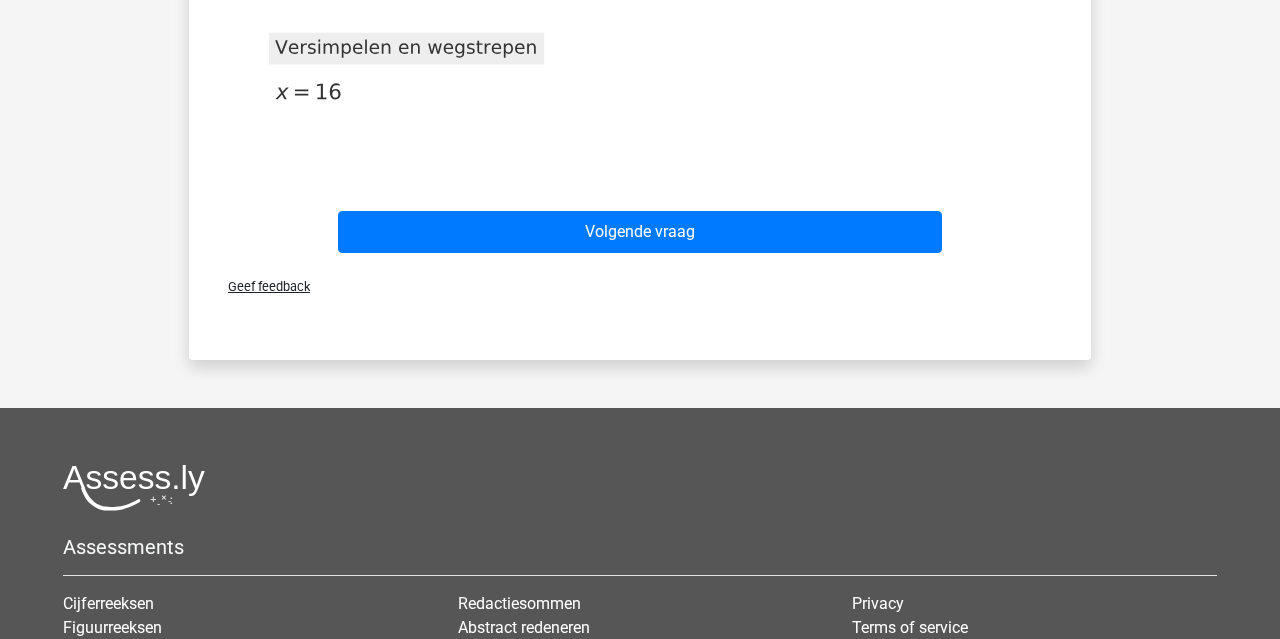 scroll, scrollTop: 597, scrollLeft: 0, axis: vertical 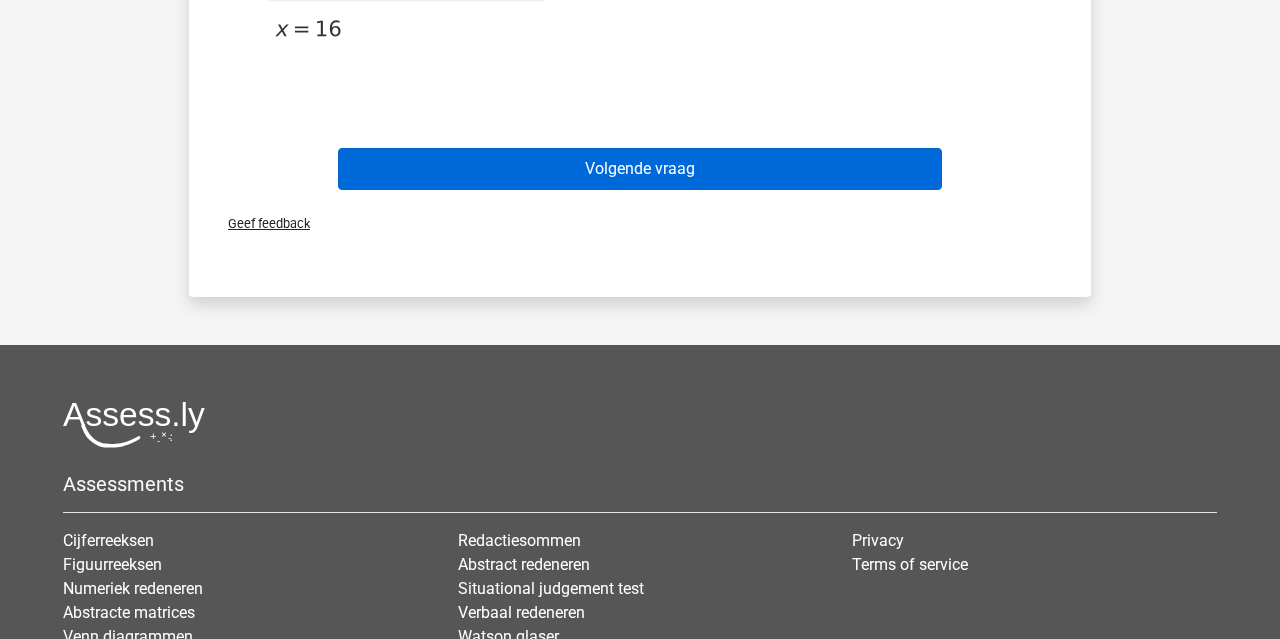 click on "Volgende vraag" at bounding box center [640, 169] 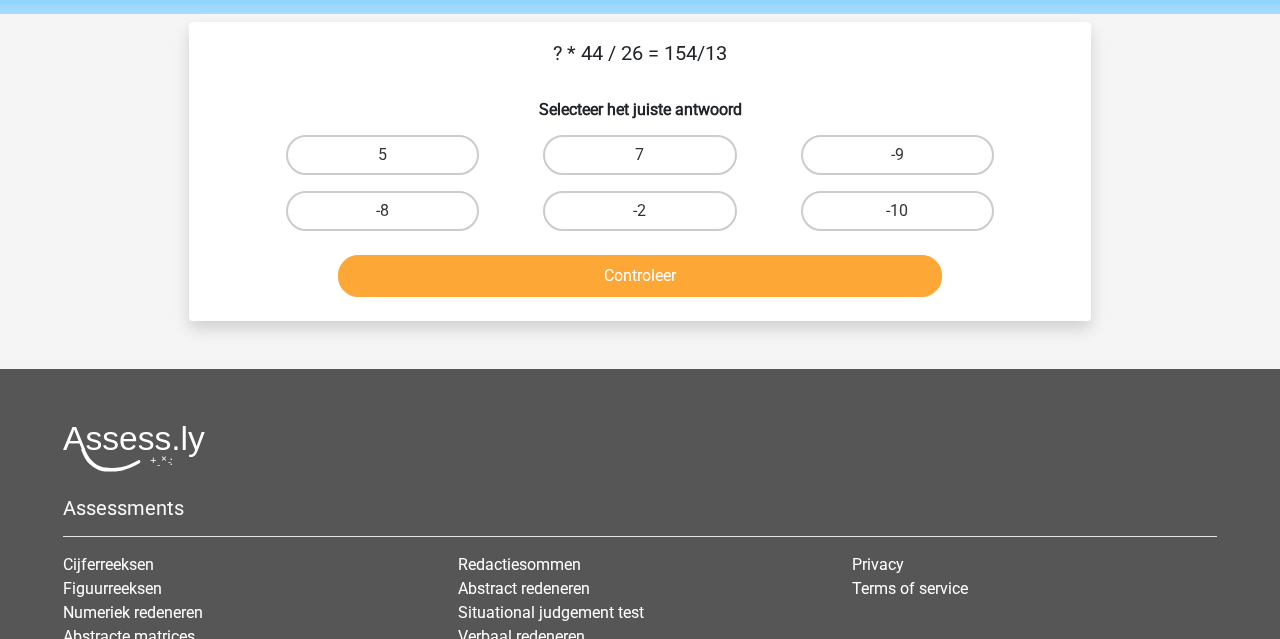 scroll, scrollTop: 64, scrollLeft: 0, axis: vertical 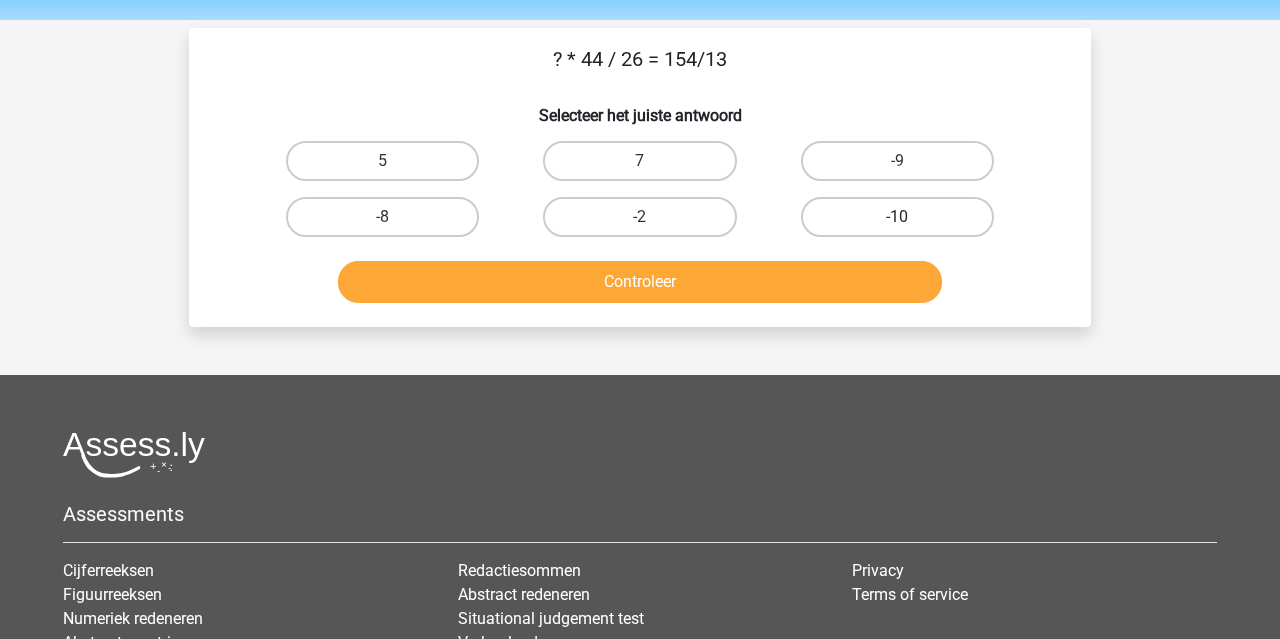 click on "-10" at bounding box center (897, 217) 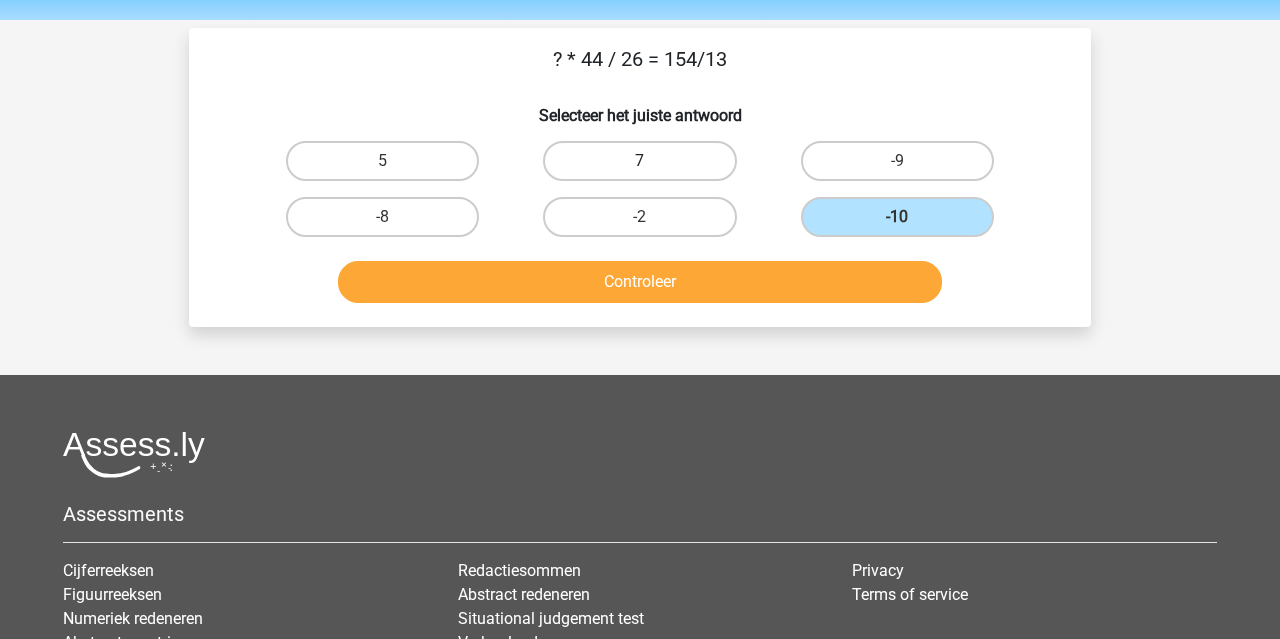 click on "7" at bounding box center [639, 161] 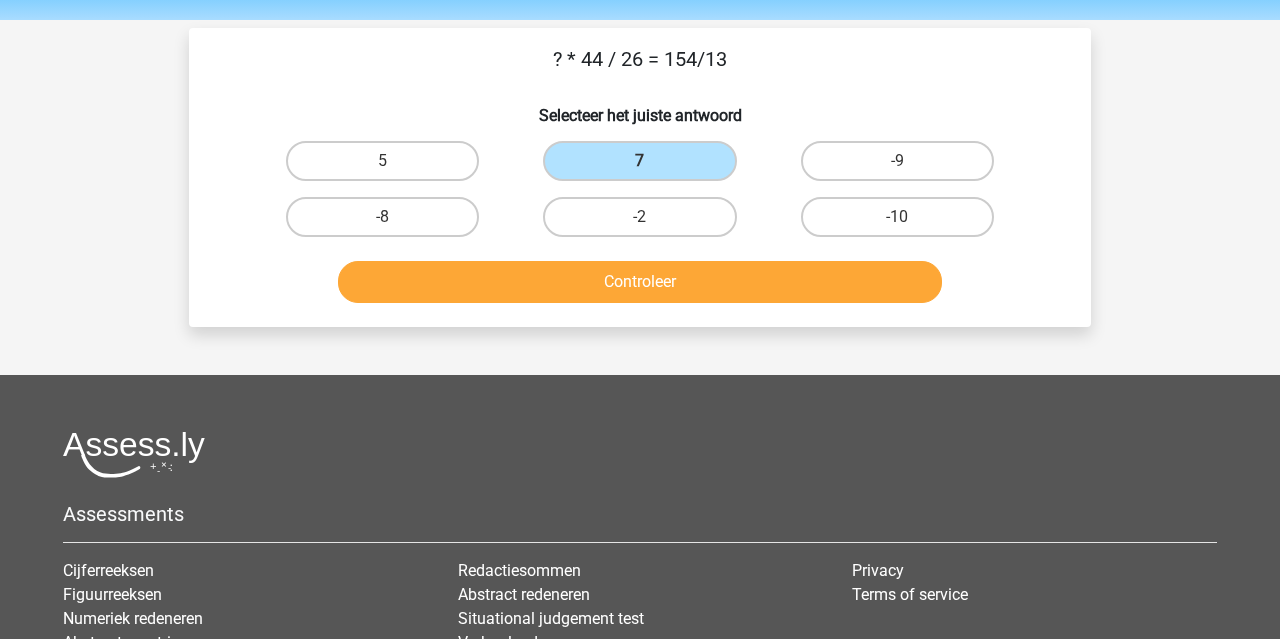 click on "Controleer" at bounding box center (640, 282) 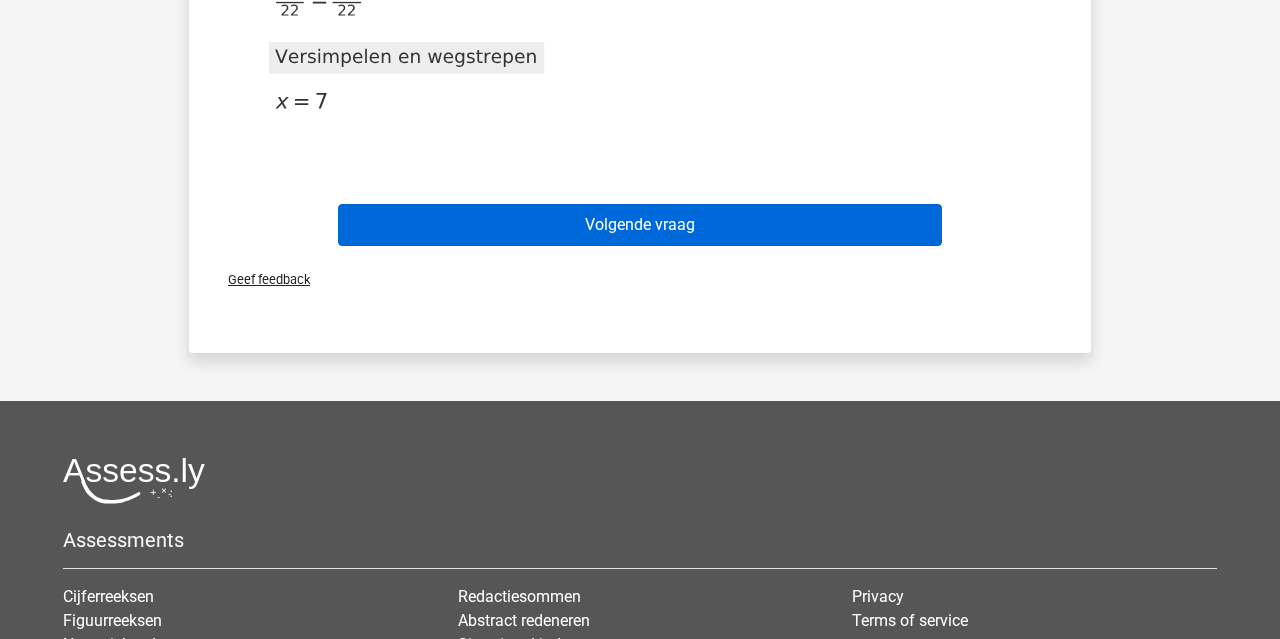 click on "Volgende vraag" at bounding box center [640, 225] 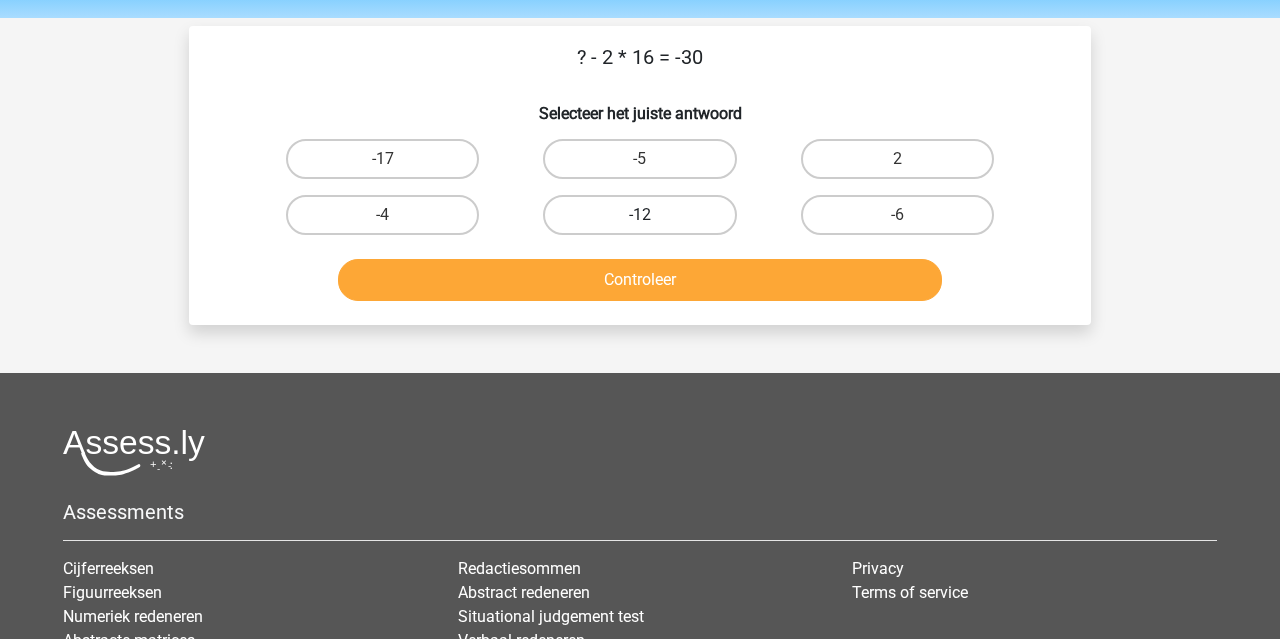scroll, scrollTop: 65, scrollLeft: 0, axis: vertical 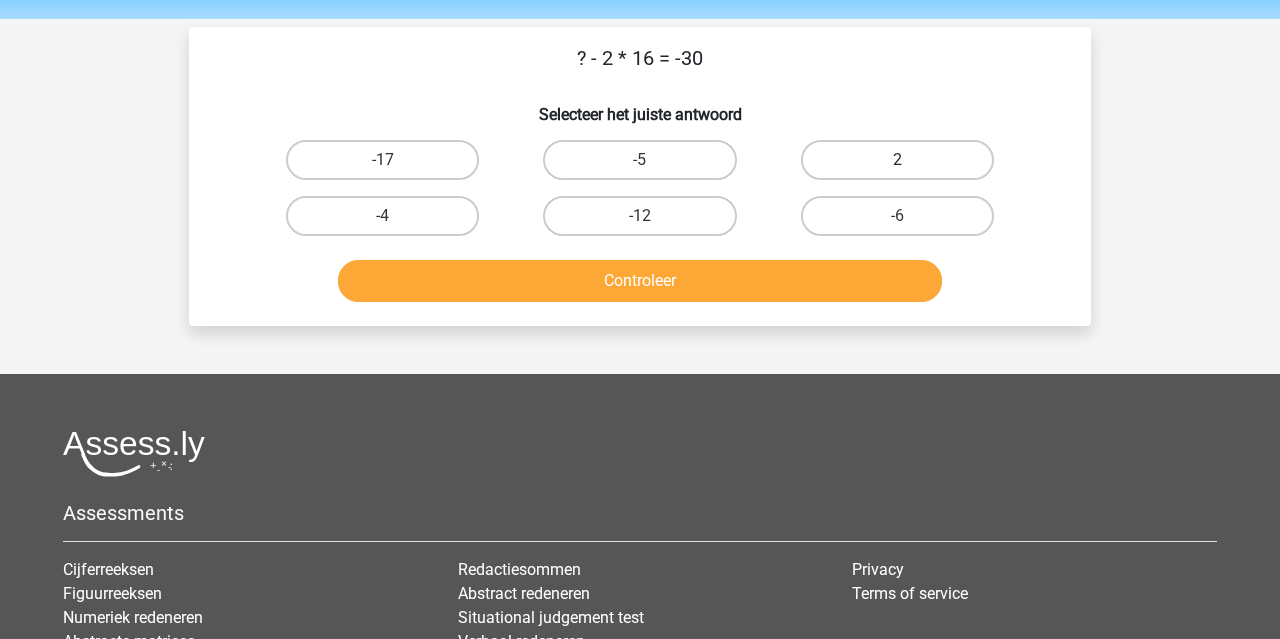 click on "2" at bounding box center [897, 160] 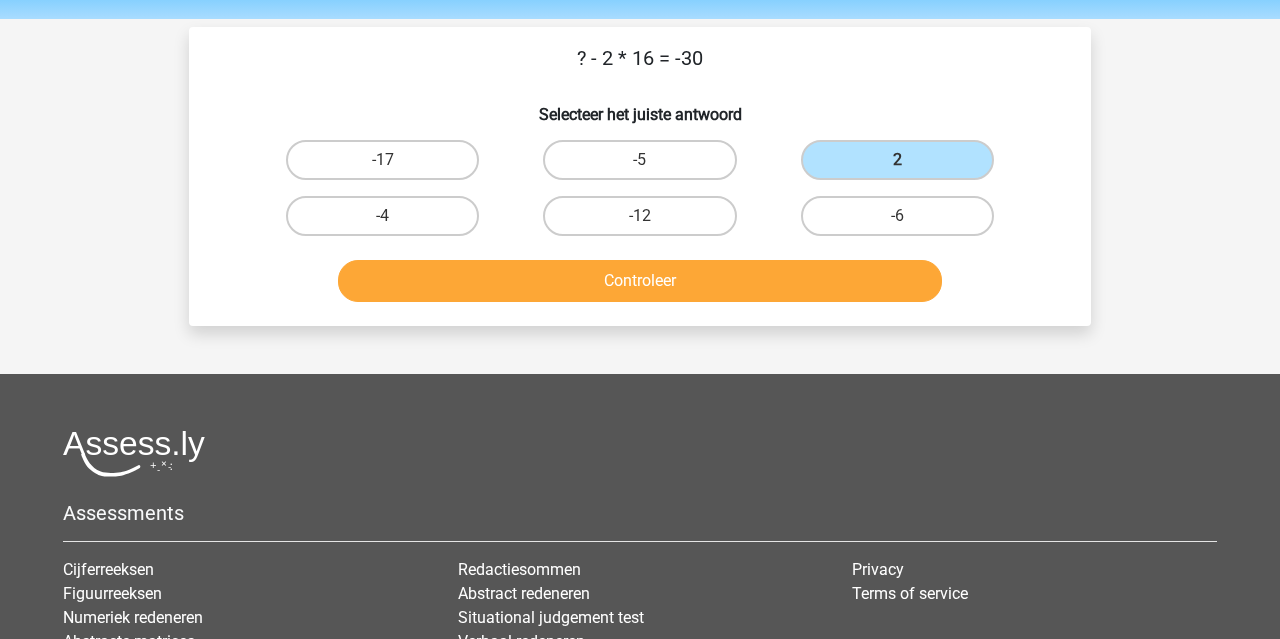 click on "Controleer" at bounding box center (640, 281) 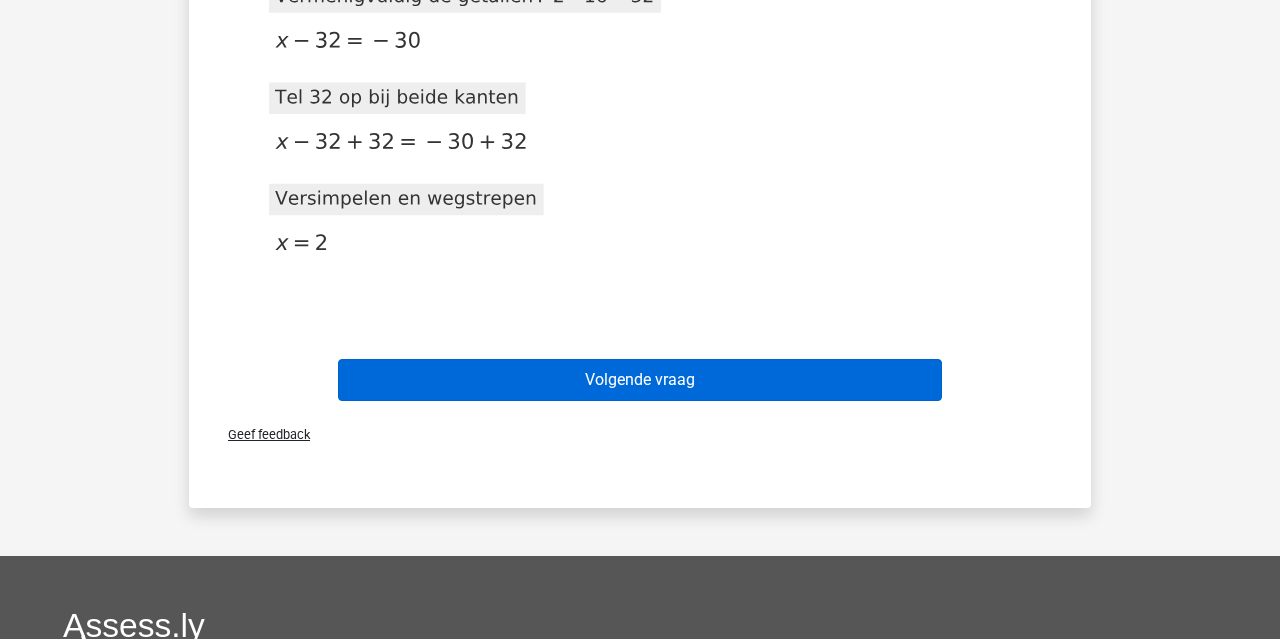 click on "Volgende vraag" at bounding box center (640, 380) 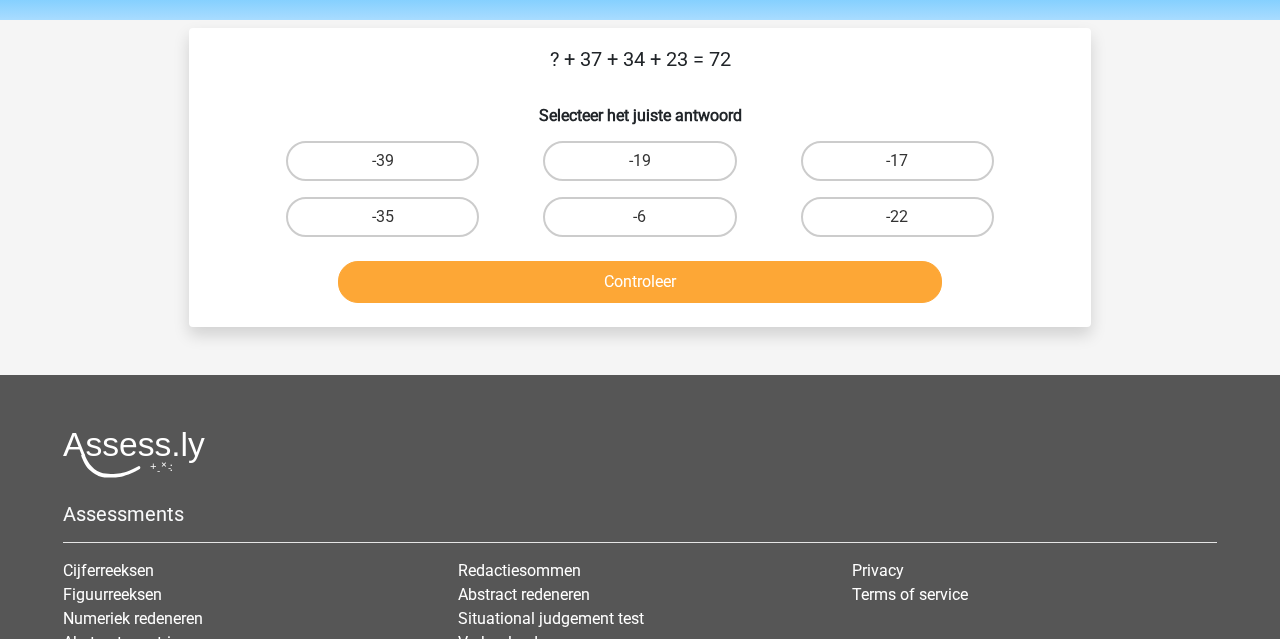scroll, scrollTop: 58, scrollLeft: 0, axis: vertical 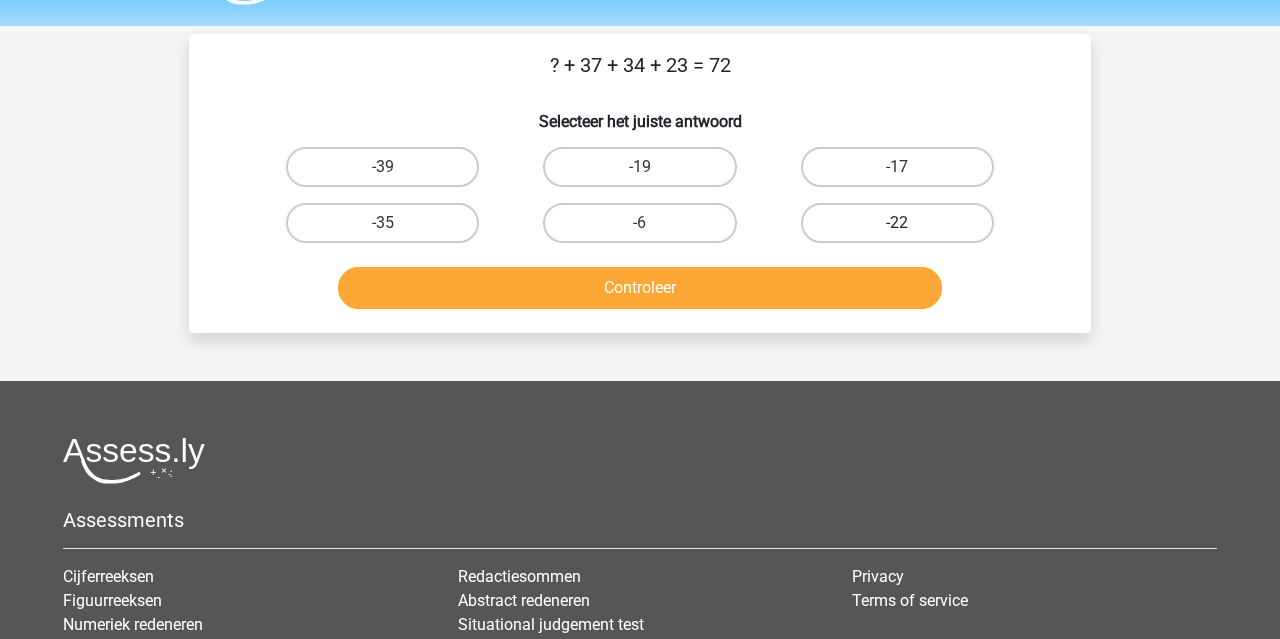 click on "-22" at bounding box center (897, 223) 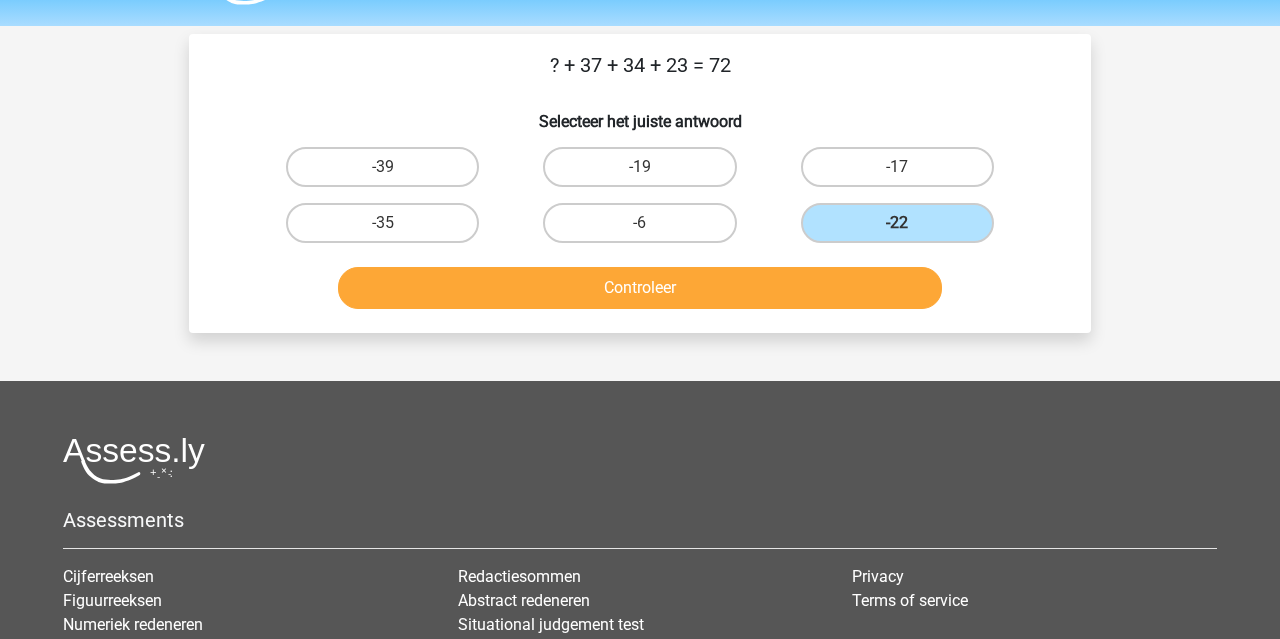 click on "Controleer" at bounding box center (640, 288) 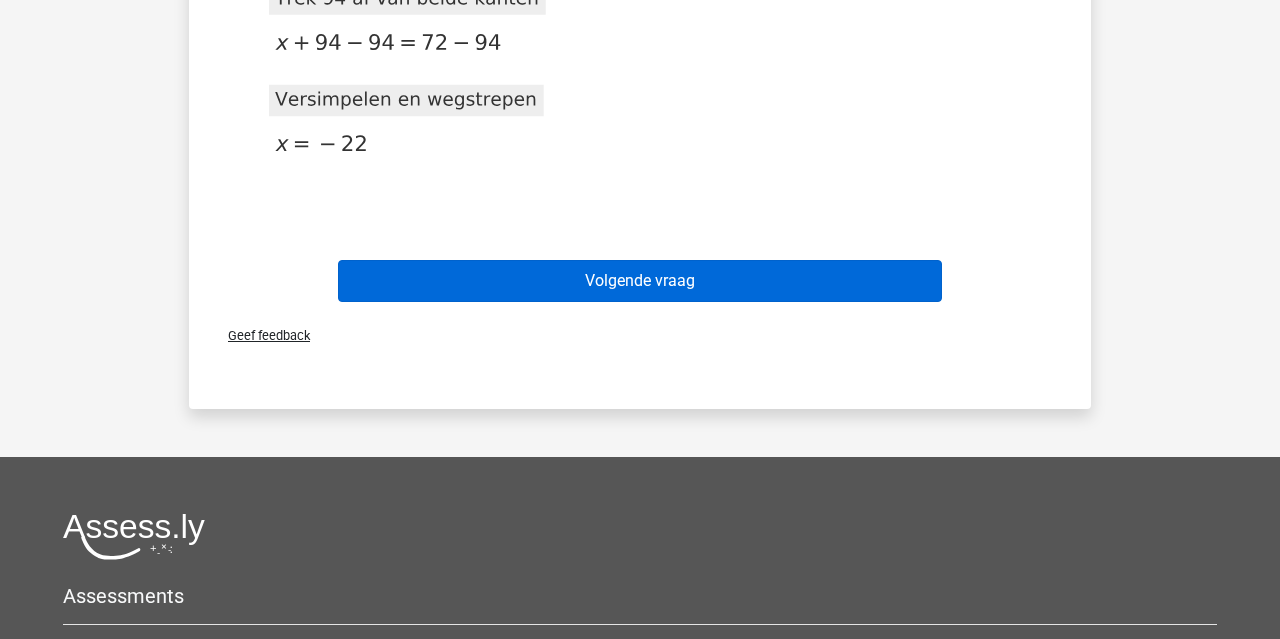 click on "Volgende vraag" at bounding box center [640, 281] 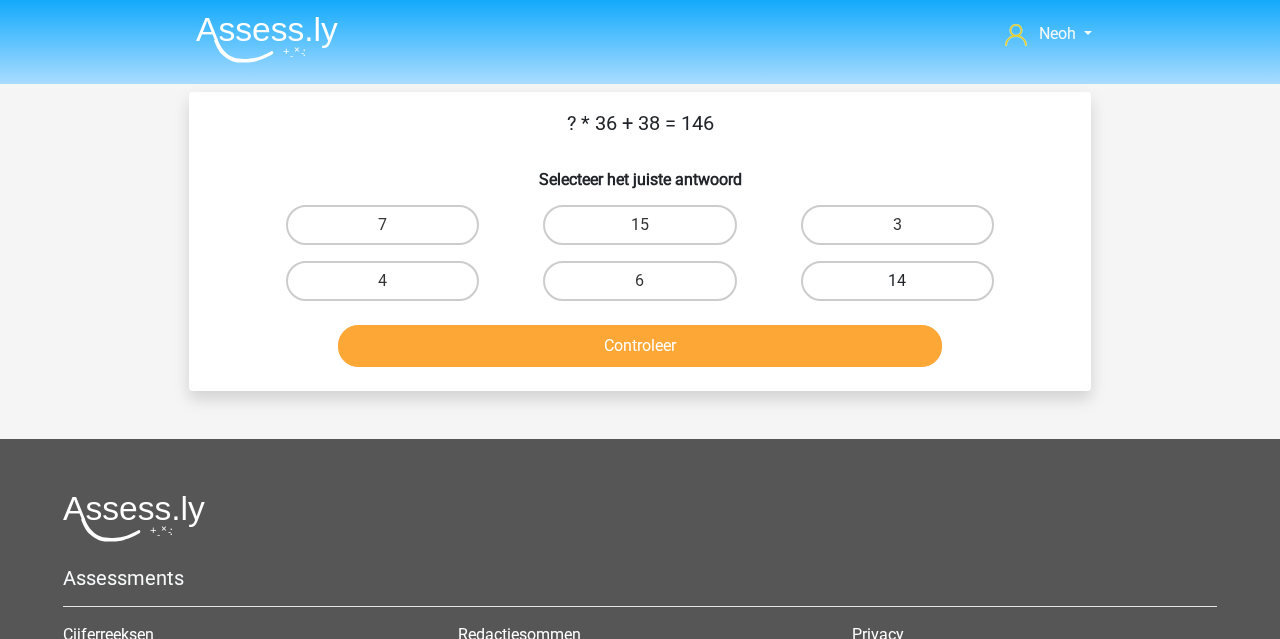 scroll, scrollTop: 0, scrollLeft: 0, axis: both 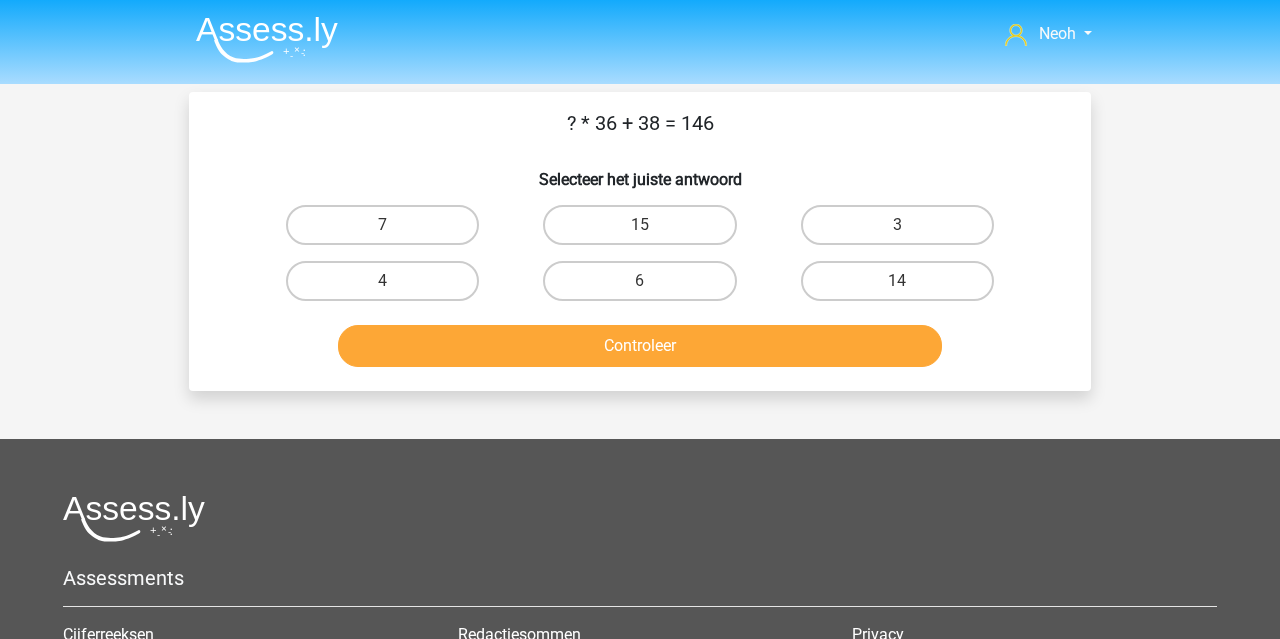 click on "3" at bounding box center (903, 231) 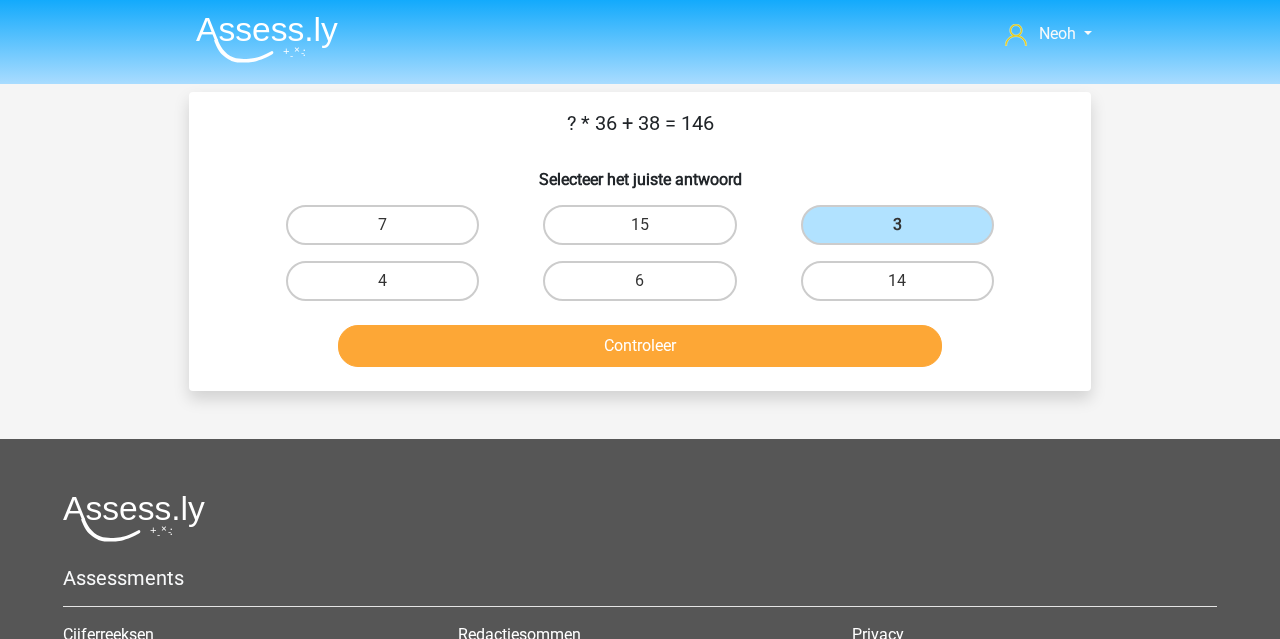 click on "Controleer" at bounding box center [640, 346] 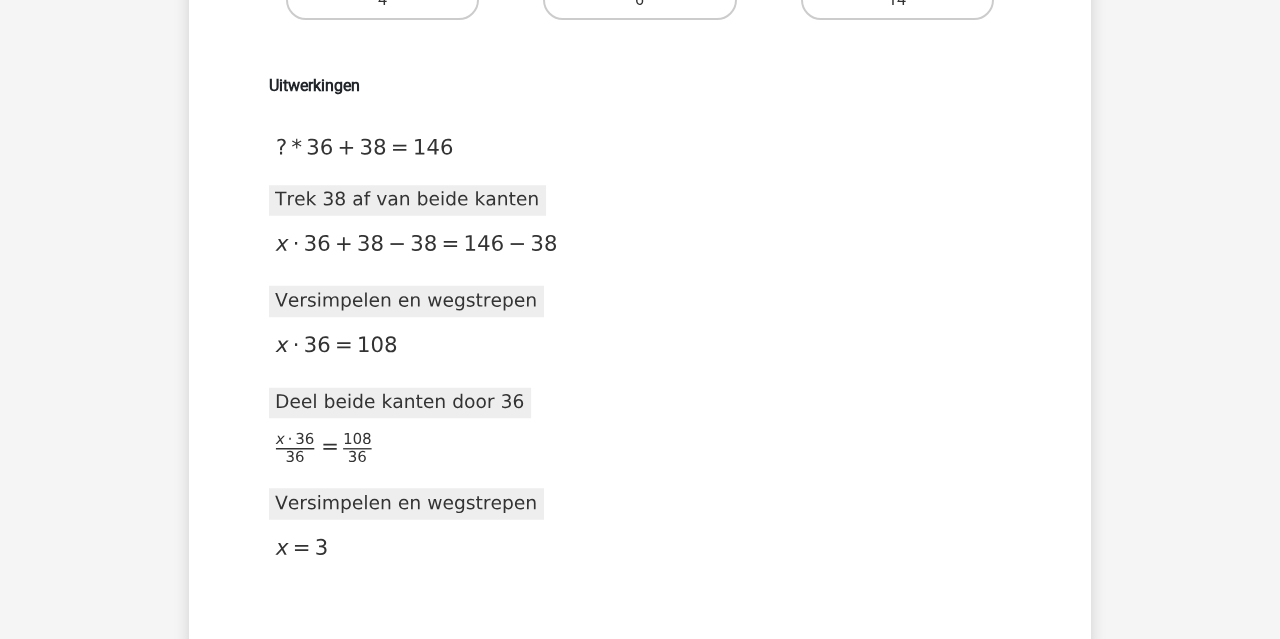 scroll, scrollTop: 517, scrollLeft: 0, axis: vertical 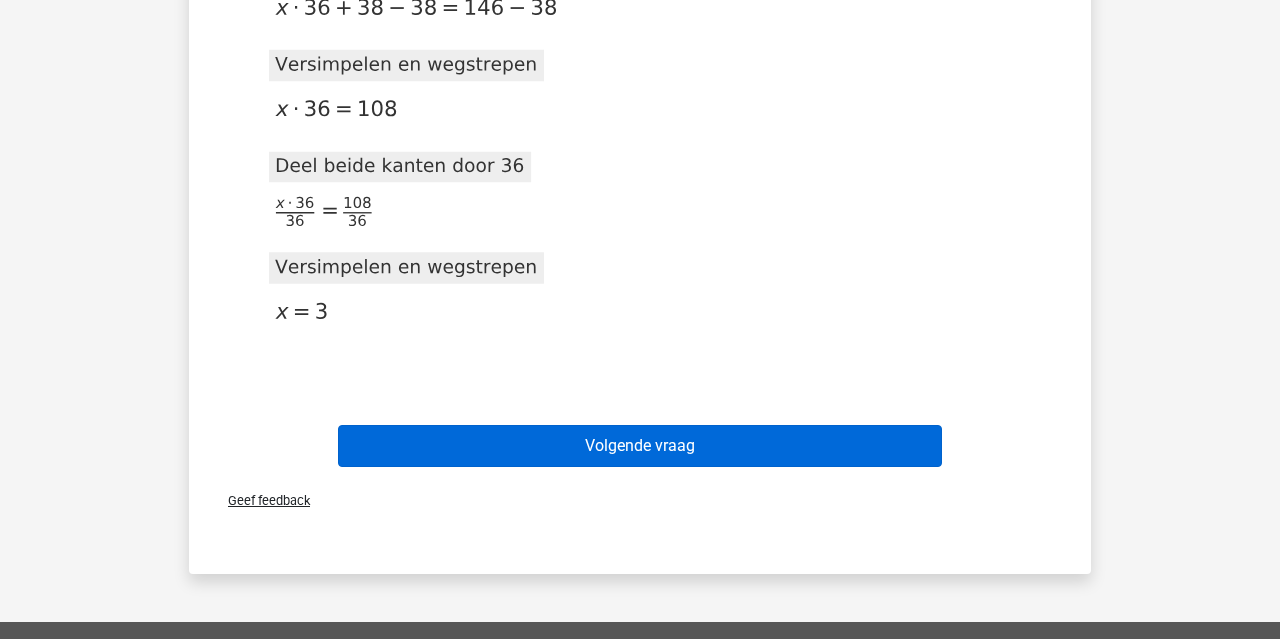 click on "Volgende vraag" at bounding box center [640, 446] 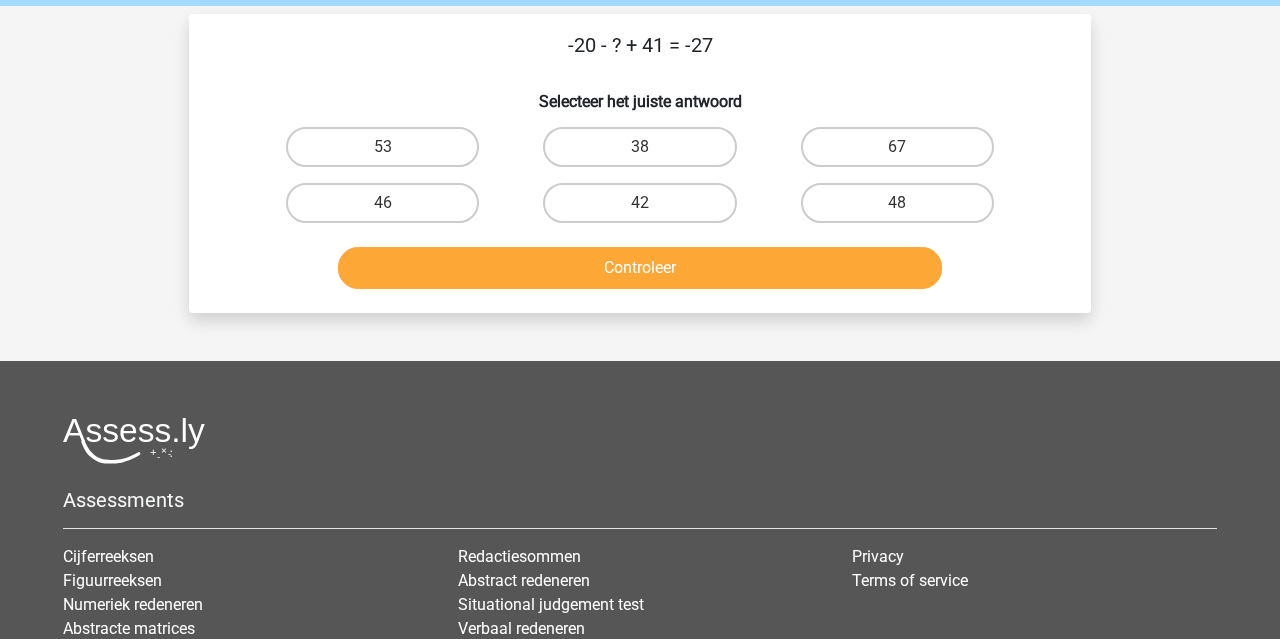 scroll, scrollTop: 76, scrollLeft: 0, axis: vertical 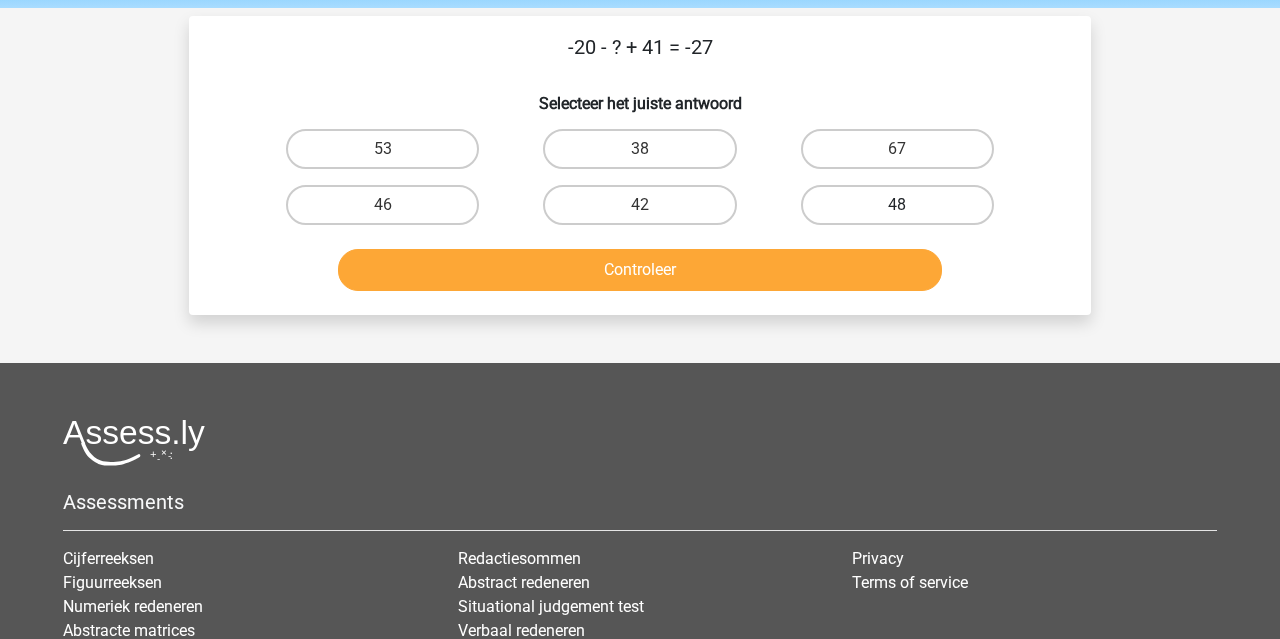click on "48" at bounding box center [897, 205] 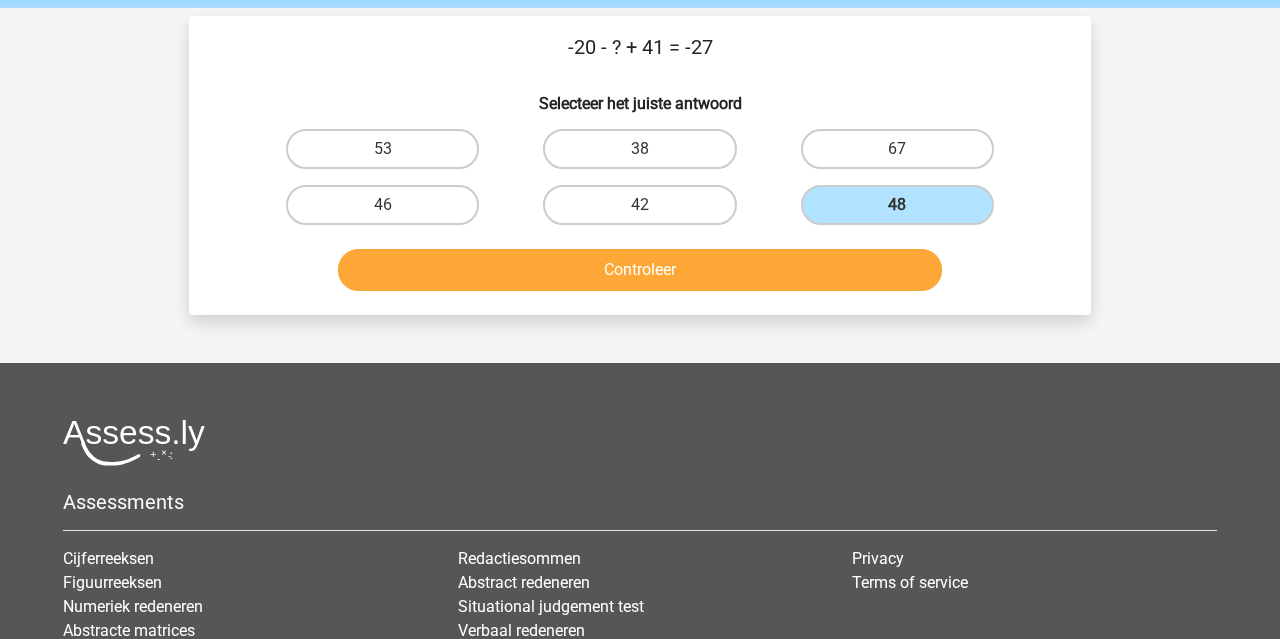 click on "Controleer" at bounding box center [640, 270] 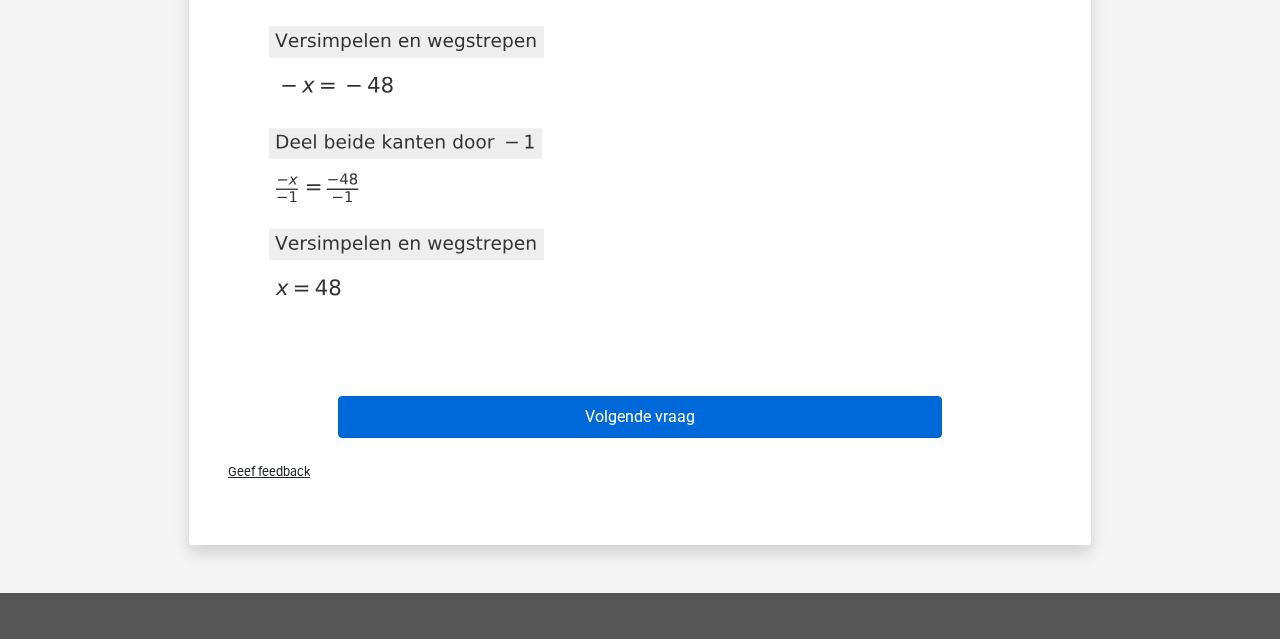 click on "Volgende vraag" at bounding box center (640, 417) 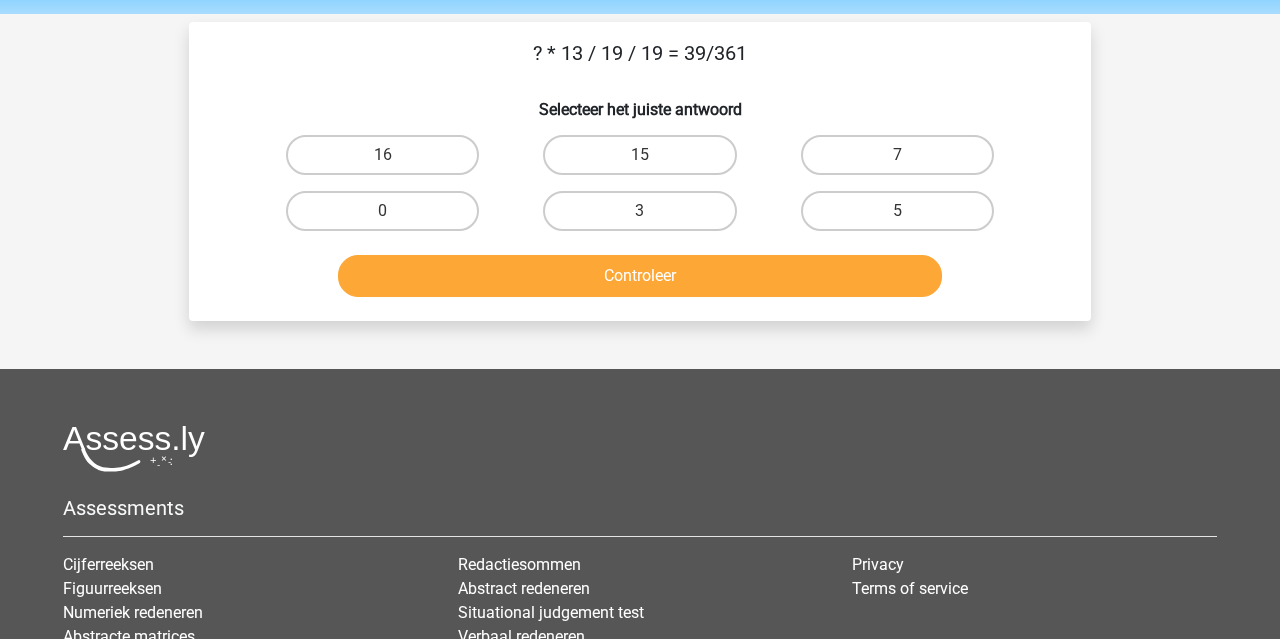 scroll, scrollTop: 67, scrollLeft: 0, axis: vertical 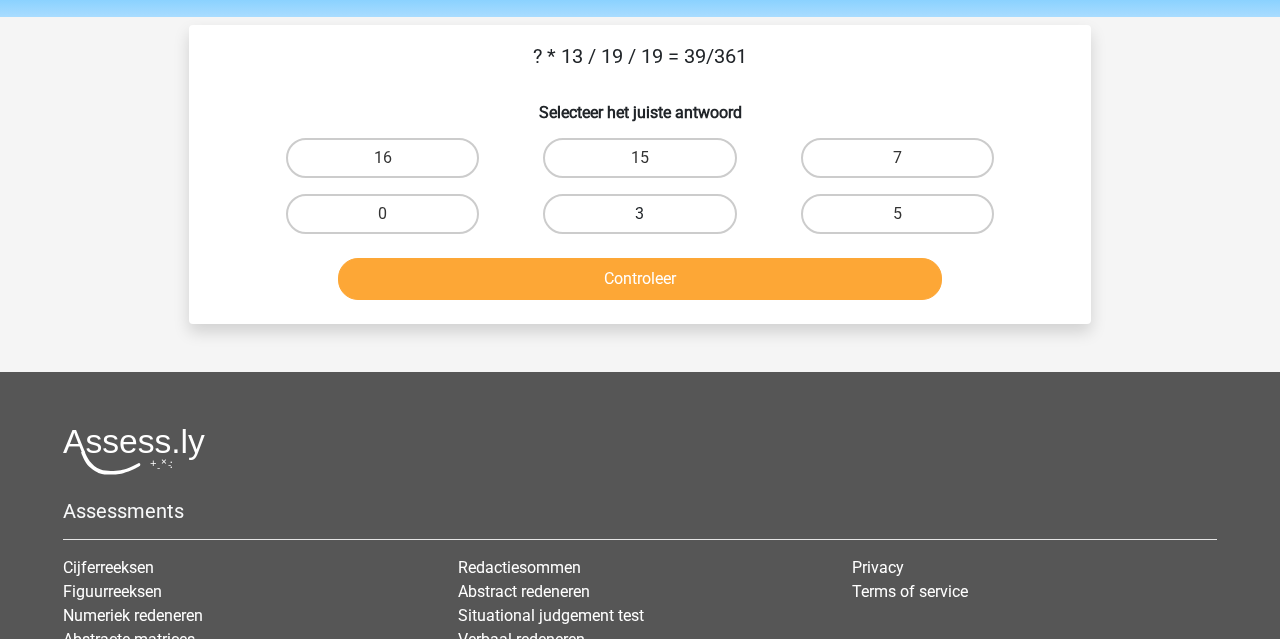 click on "3" at bounding box center [639, 214] 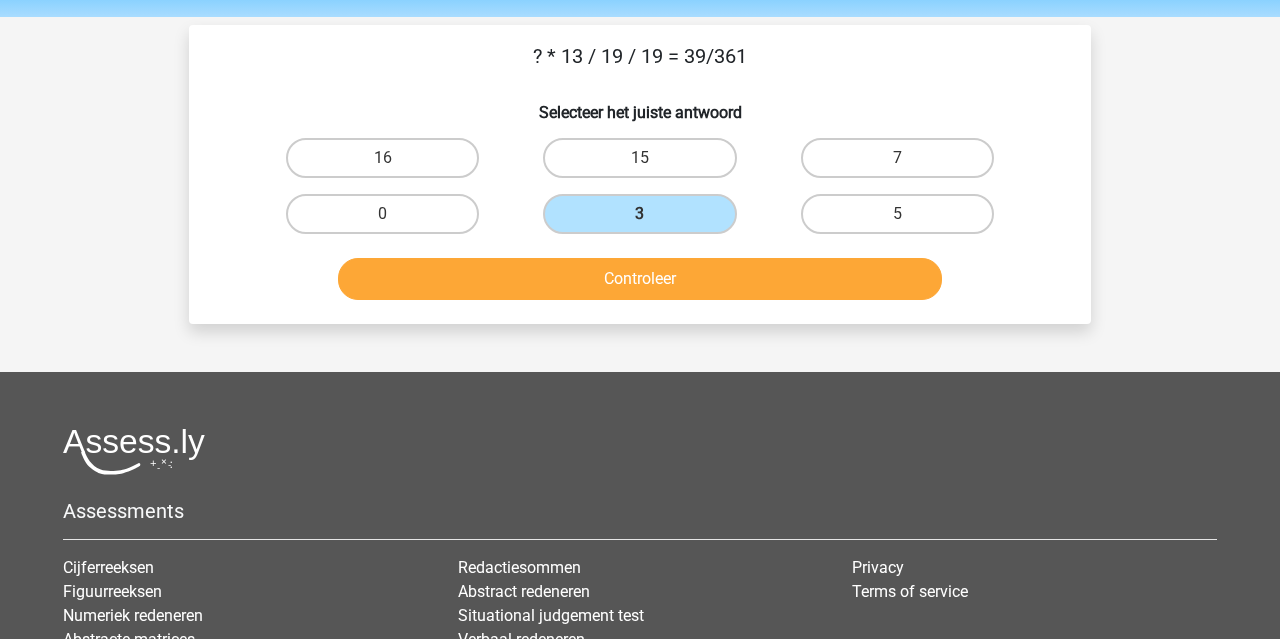 click on "? * 13 / 19 / 19 = 39/361
Selecteer het juiste antwoord
16
15
7" at bounding box center [640, 174] 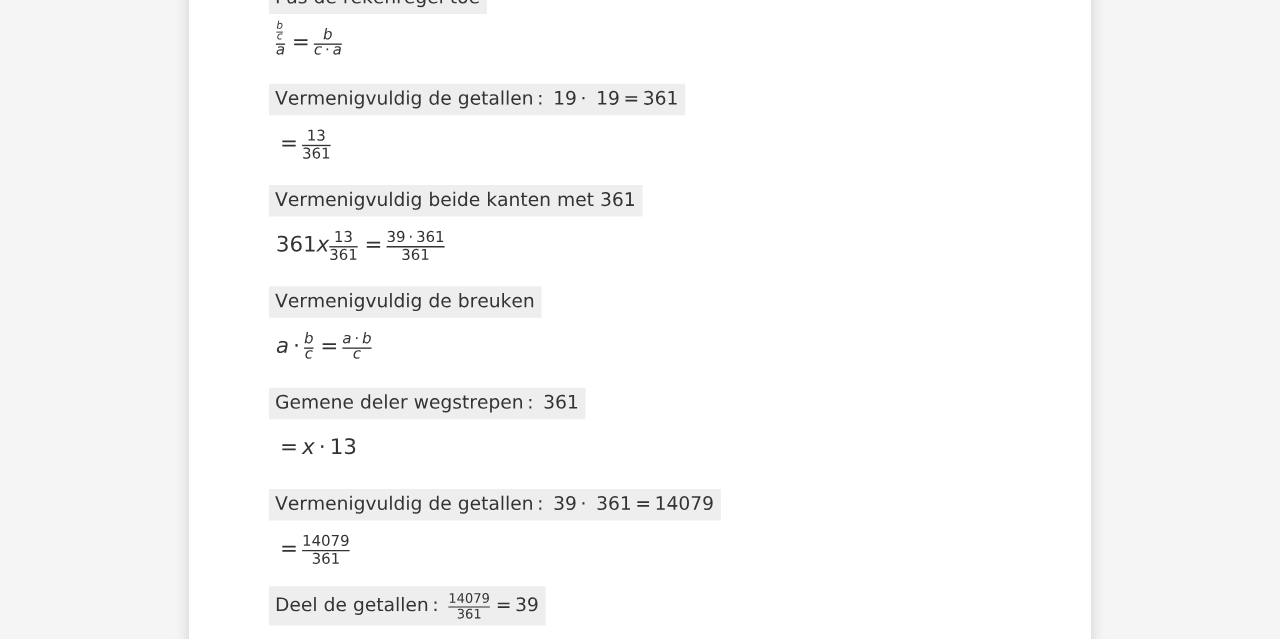 scroll, scrollTop: 947, scrollLeft: 0, axis: vertical 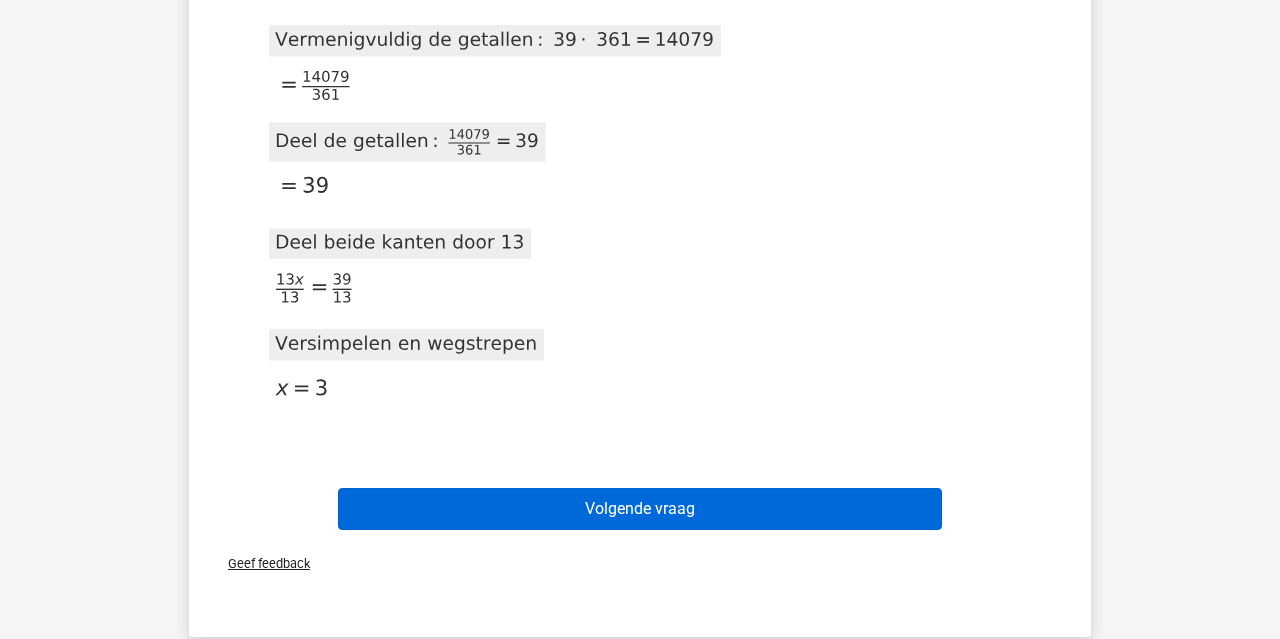 click on "Volgende vraag" at bounding box center (640, 509) 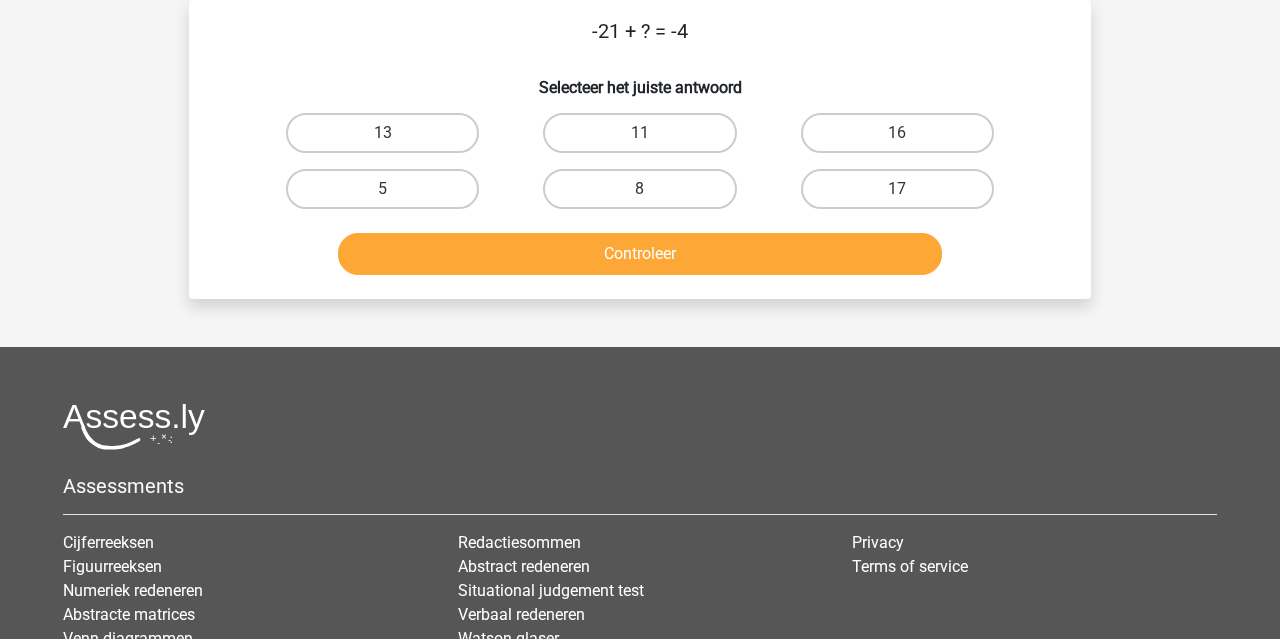 scroll, scrollTop: 79, scrollLeft: 0, axis: vertical 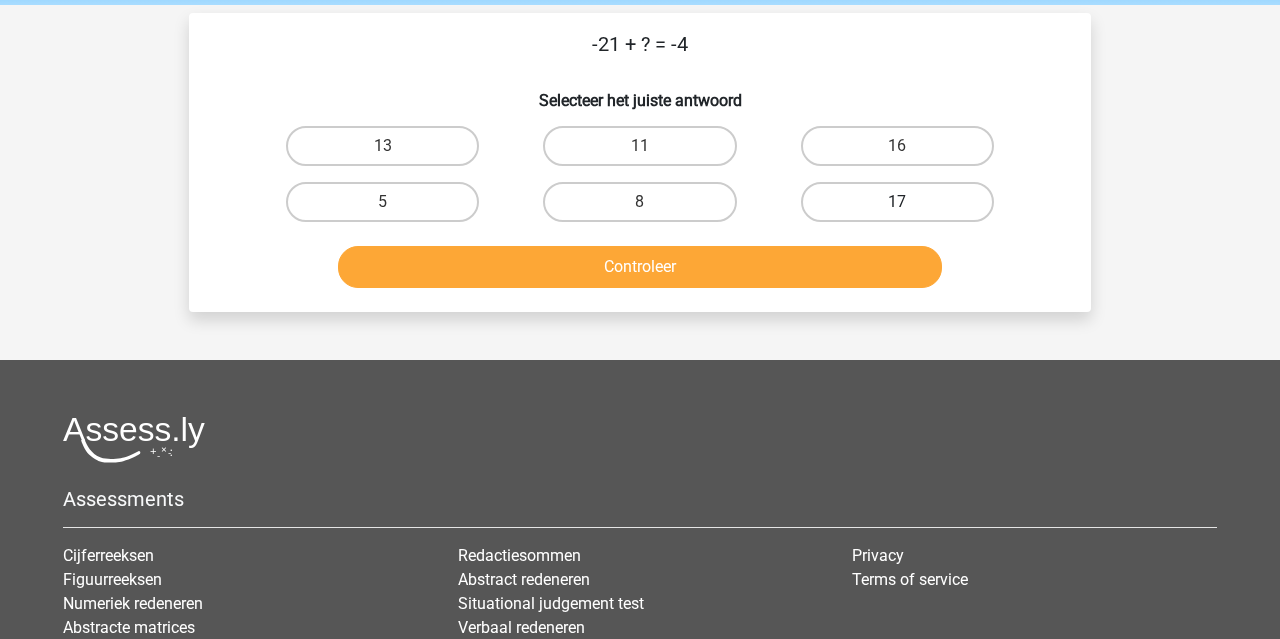 click on "17" at bounding box center [897, 202] 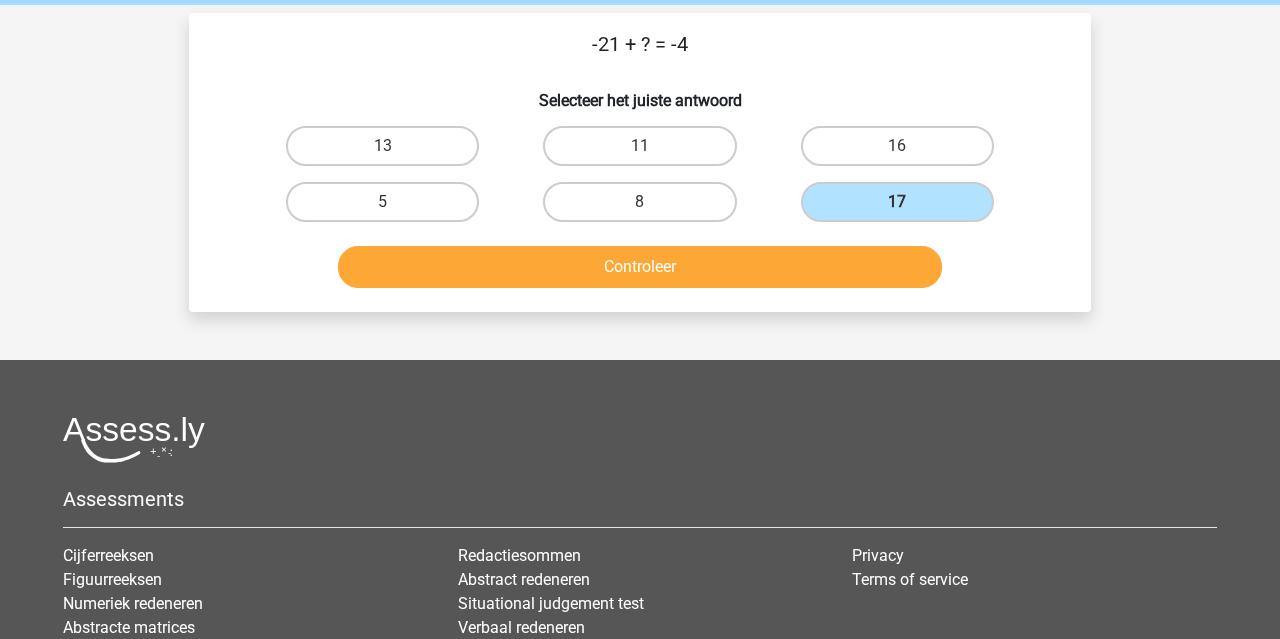 click on "Controleer" at bounding box center [640, 267] 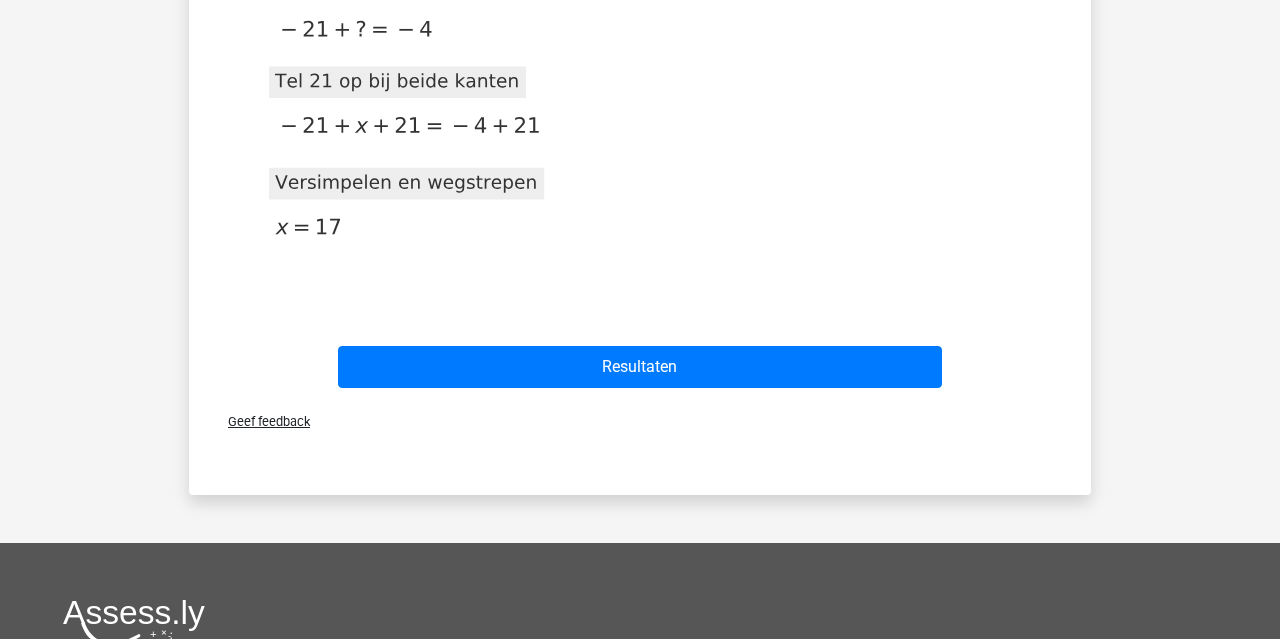 scroll, scrollTop: 670, scrollLeft: 0, axis: vertical 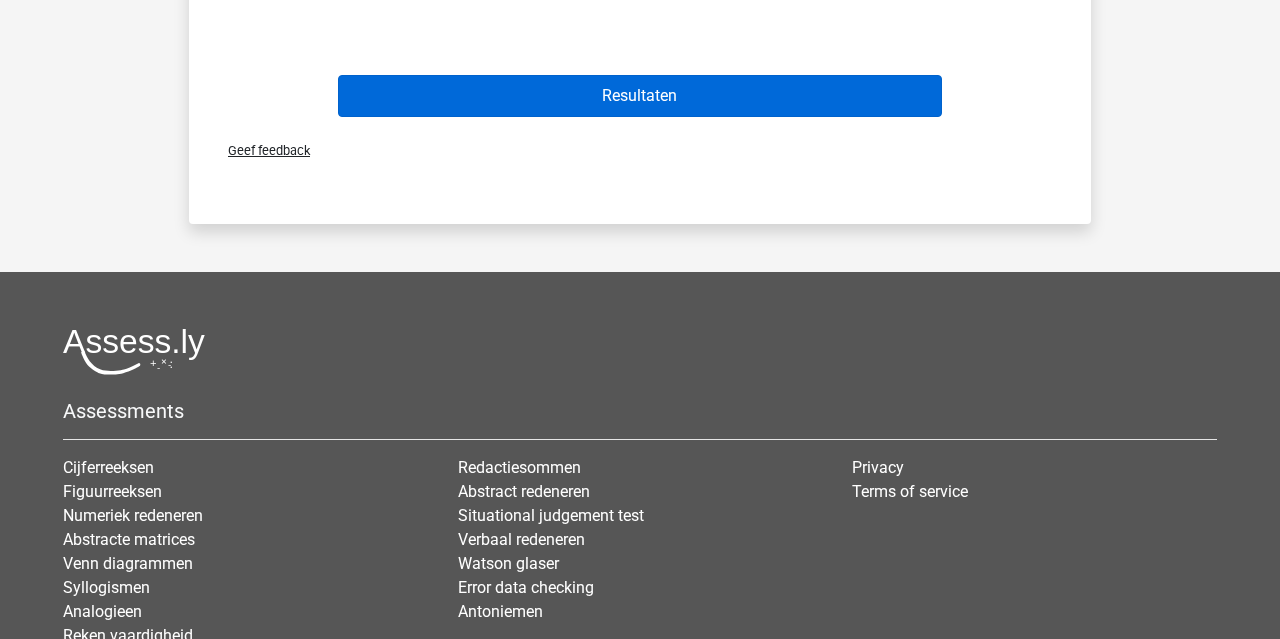click on "Resultaten" at bounding box center (640, 96) 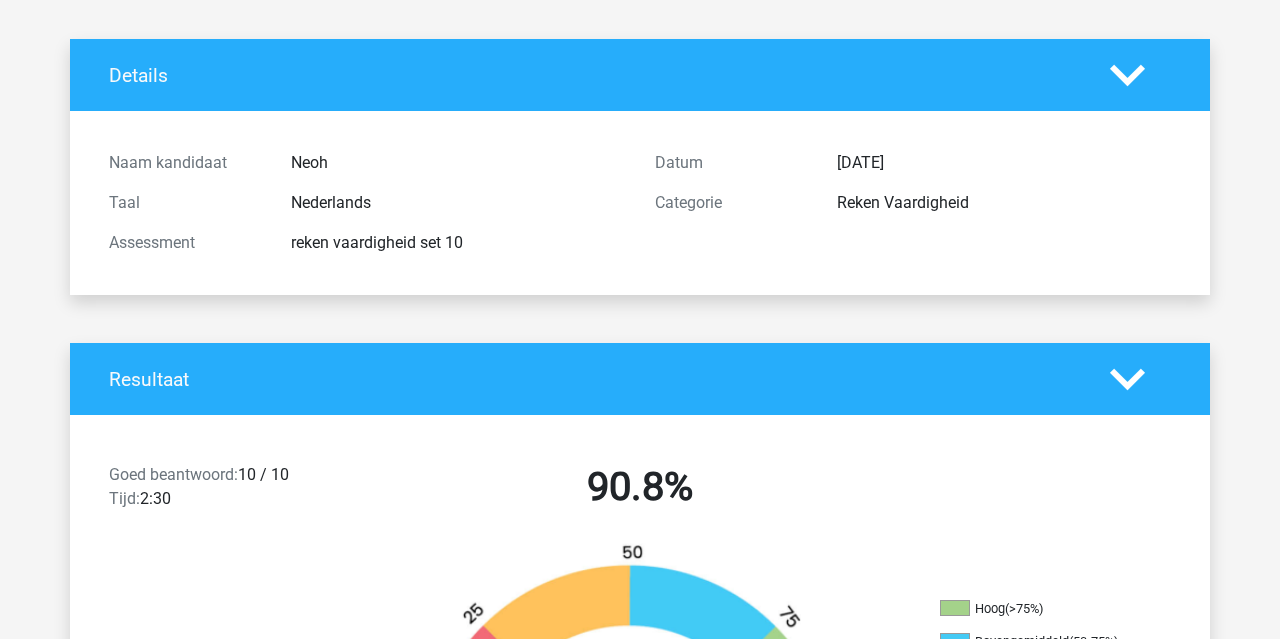 scroll, scrollTop: 136, scrollLeft: 0, axis: vertical 